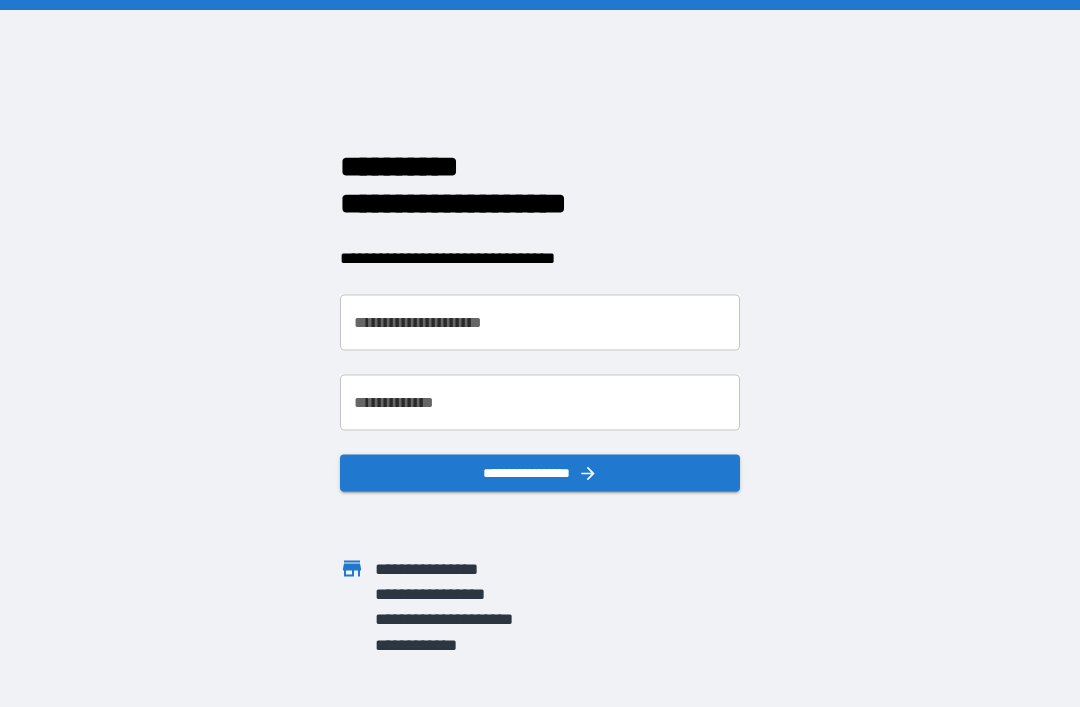 scroll, scrollTop: 0, scrollLeft: 0, axis: both 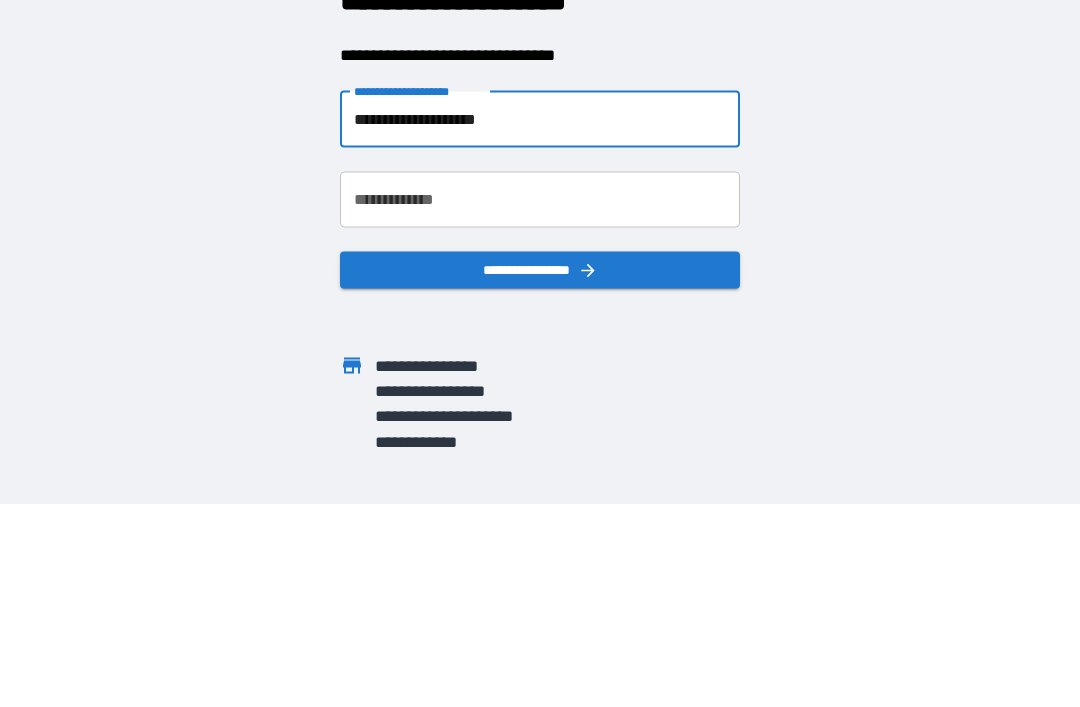 type on "**********" 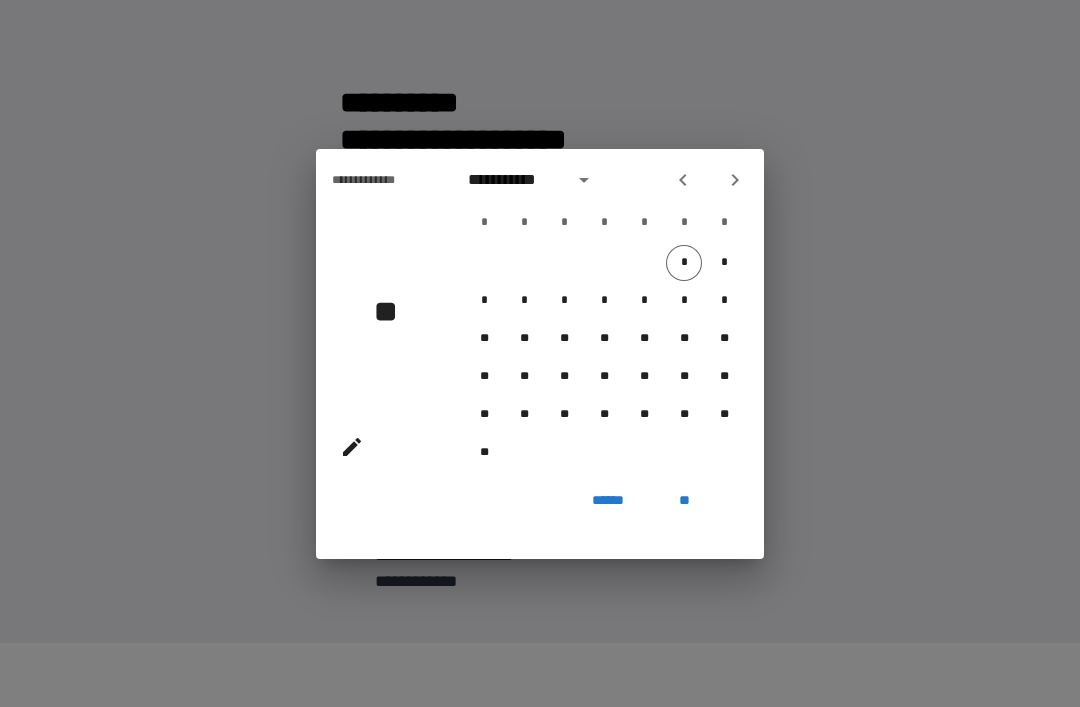 click 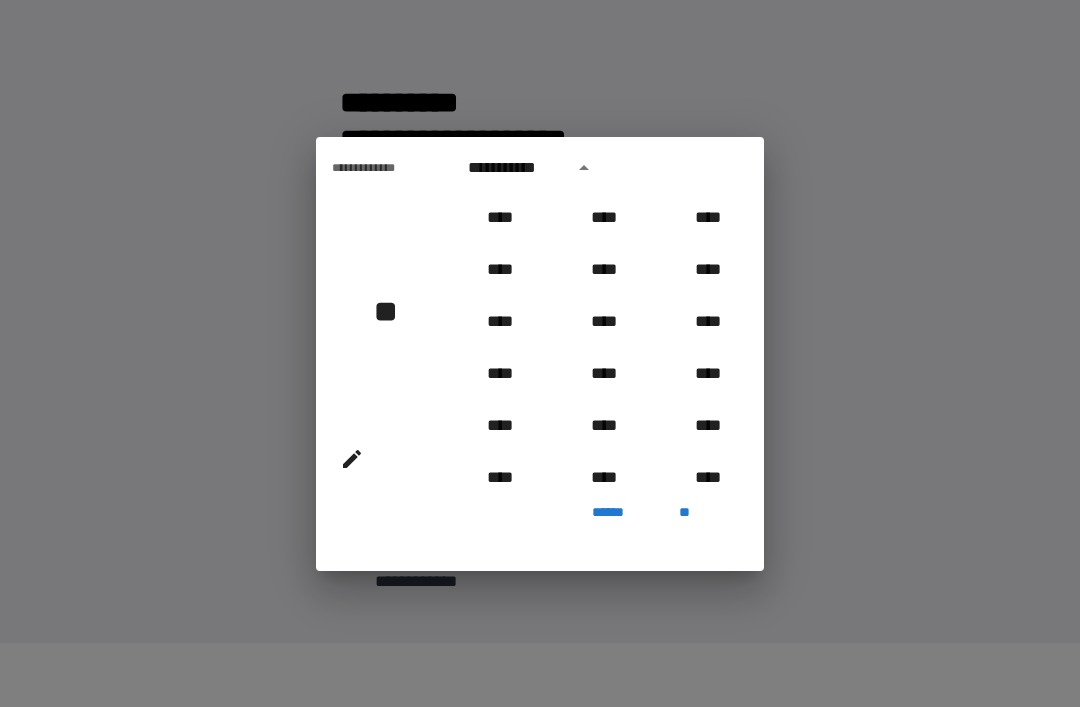 scroll, scrollTop: 570, scrollLeft: 0, axis: vertical 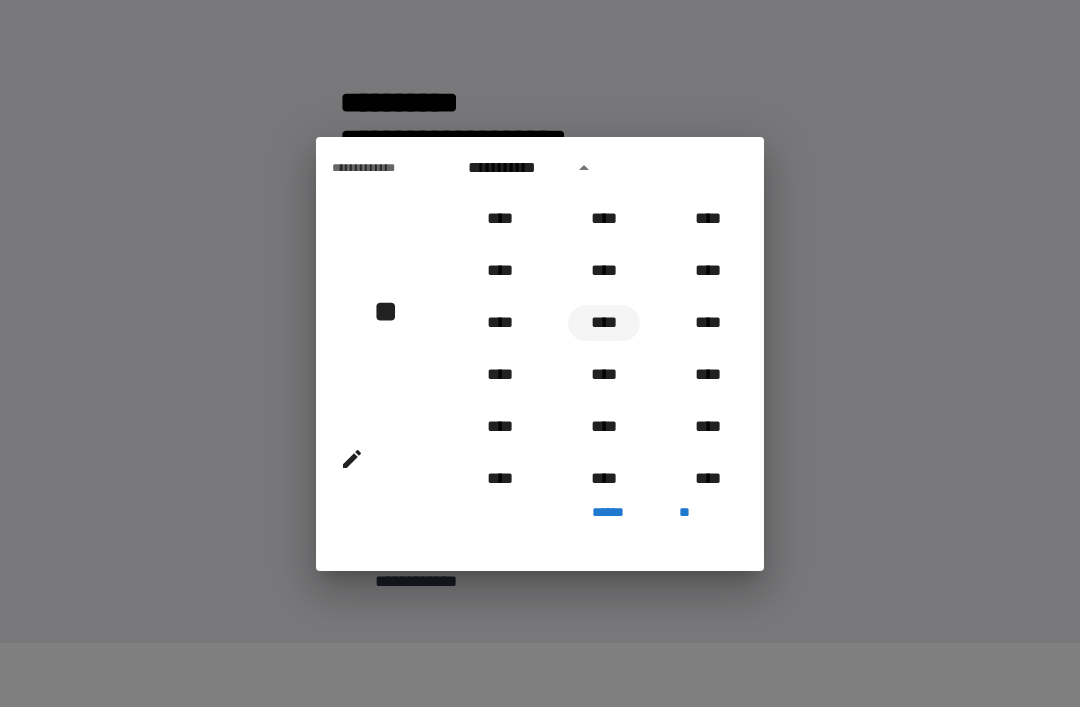 click on "****" at bounding box center (604, 323) 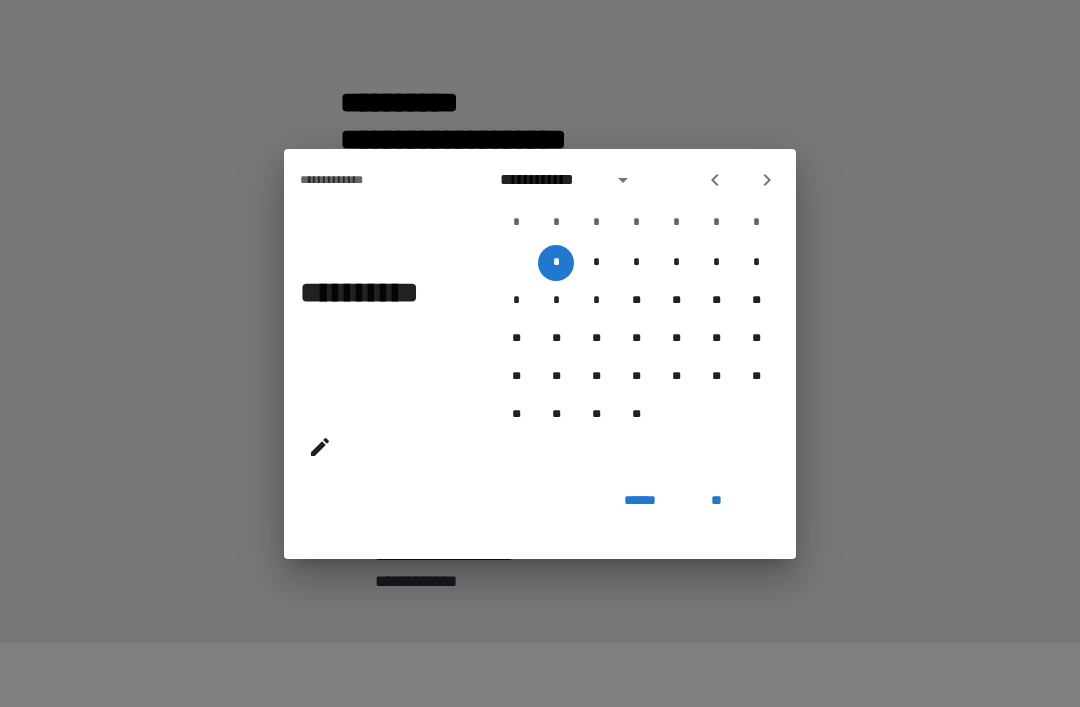 click at bounding box center (623, 180) 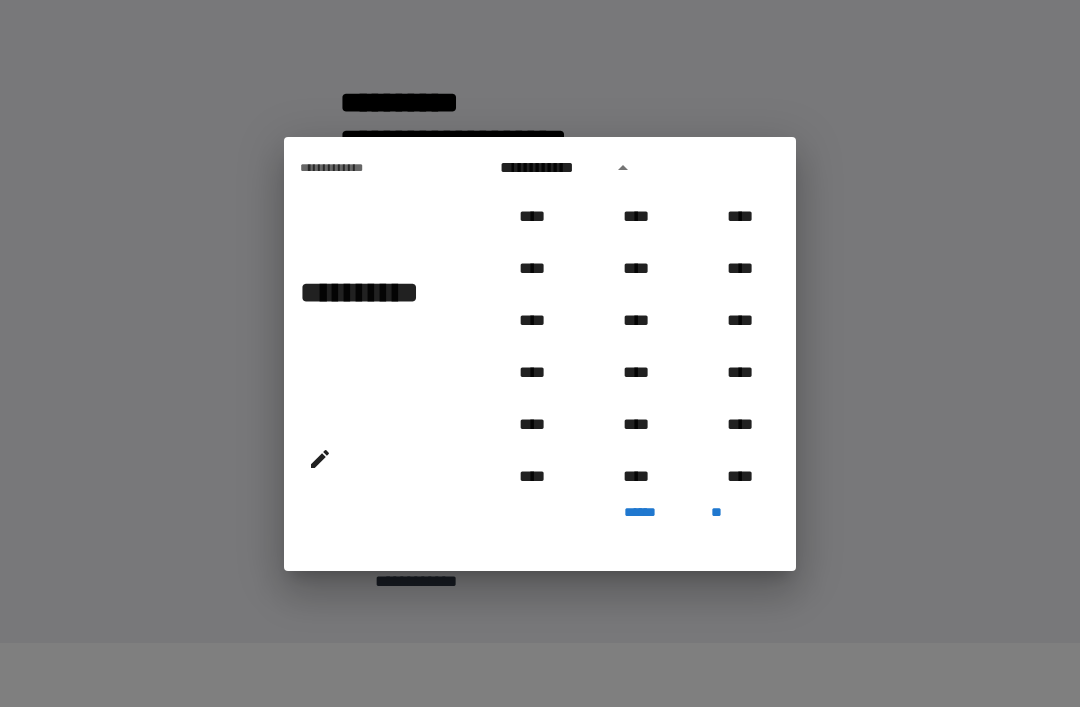 scroll, scrollTop: 550, scrollLeft: 0, axis: vertical 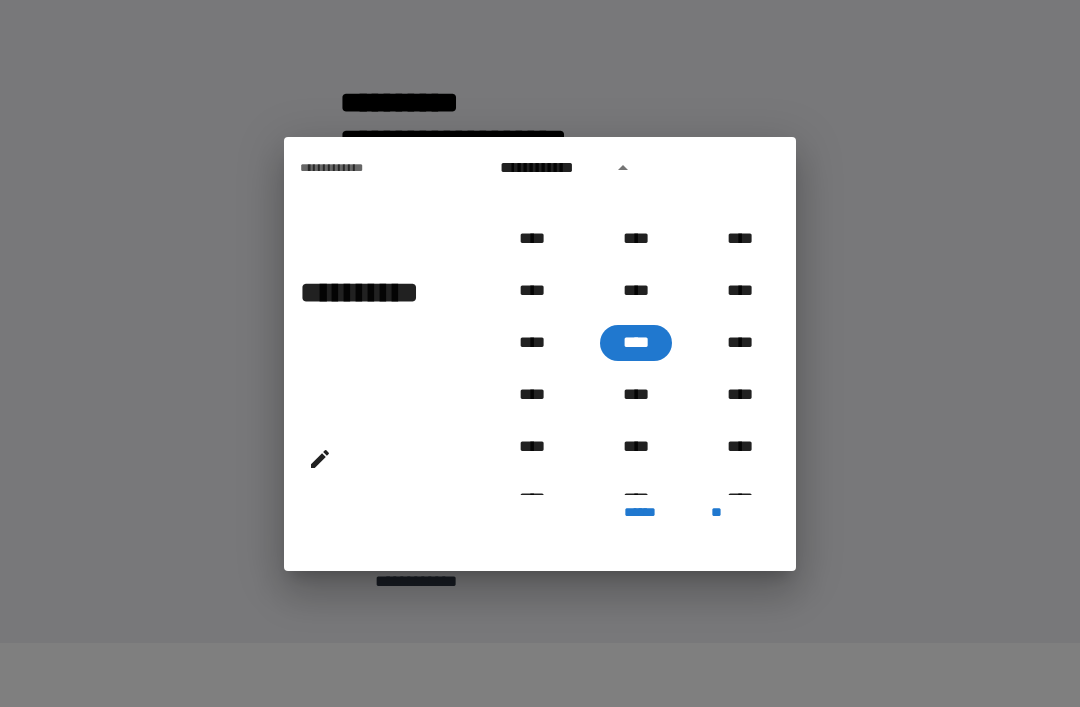 click on "**" at bounding box center (716, 513) 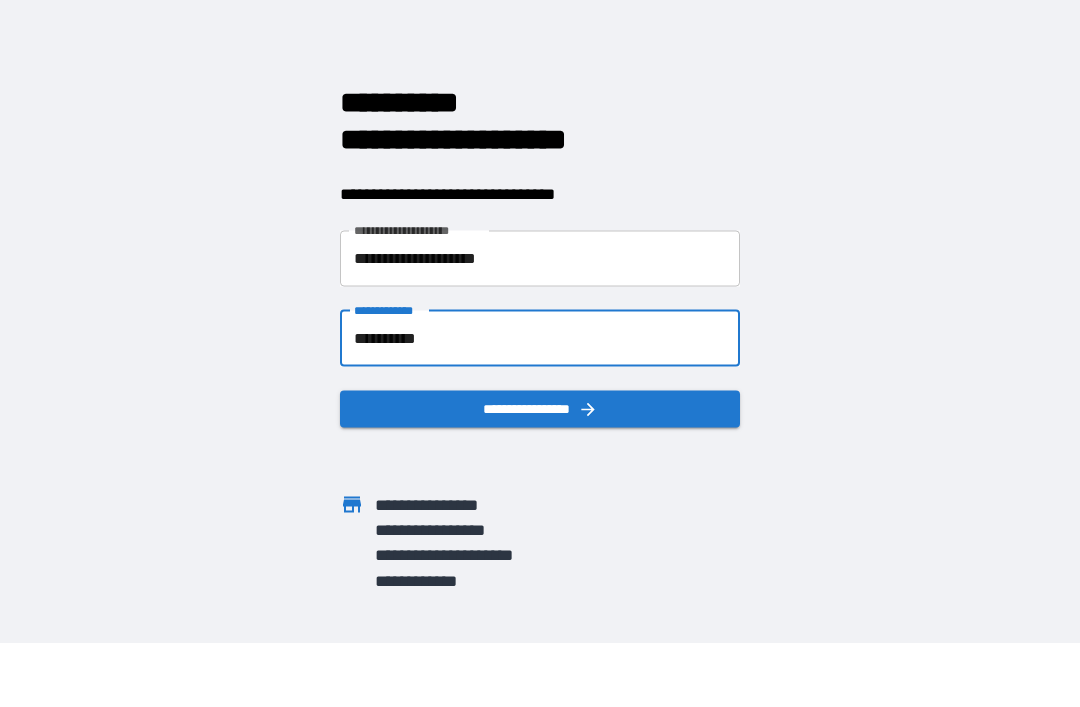 click on "**********" at bounding box center (540, 338) 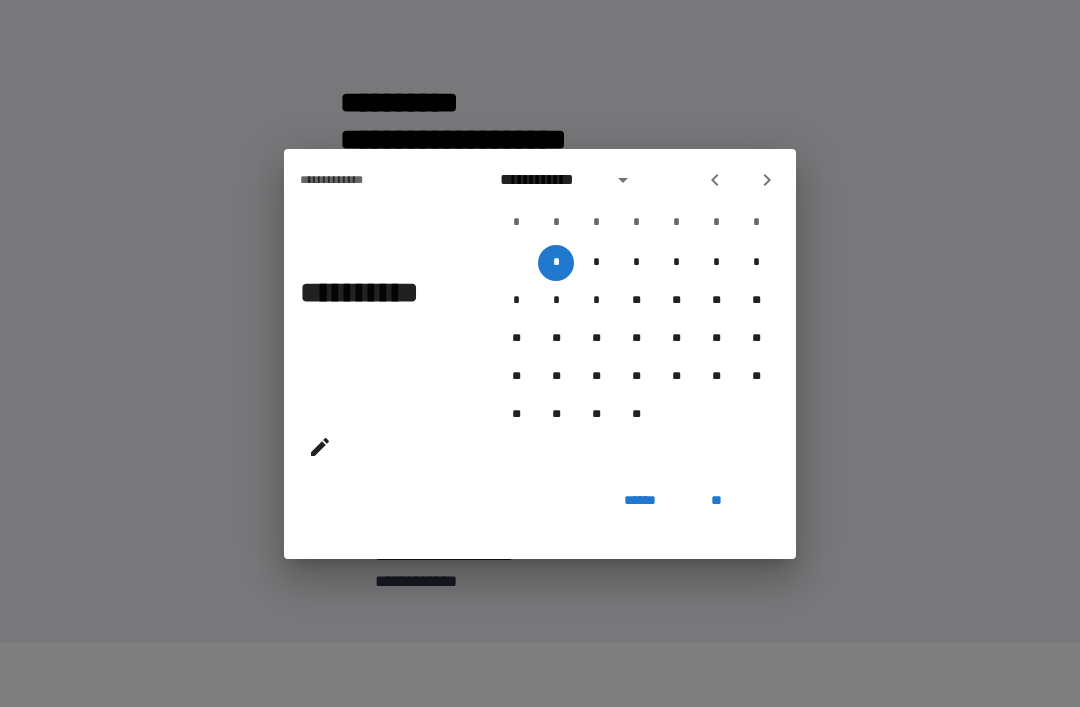 click at bounding box center (767, 180) 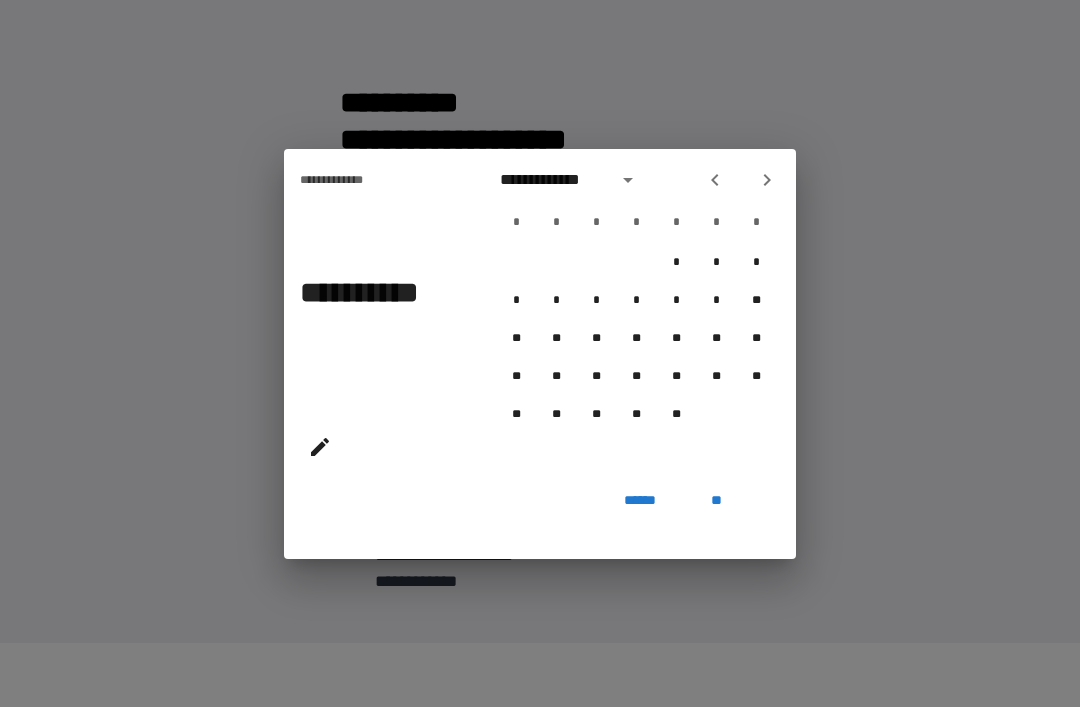 click at bounding box center [767, 180] 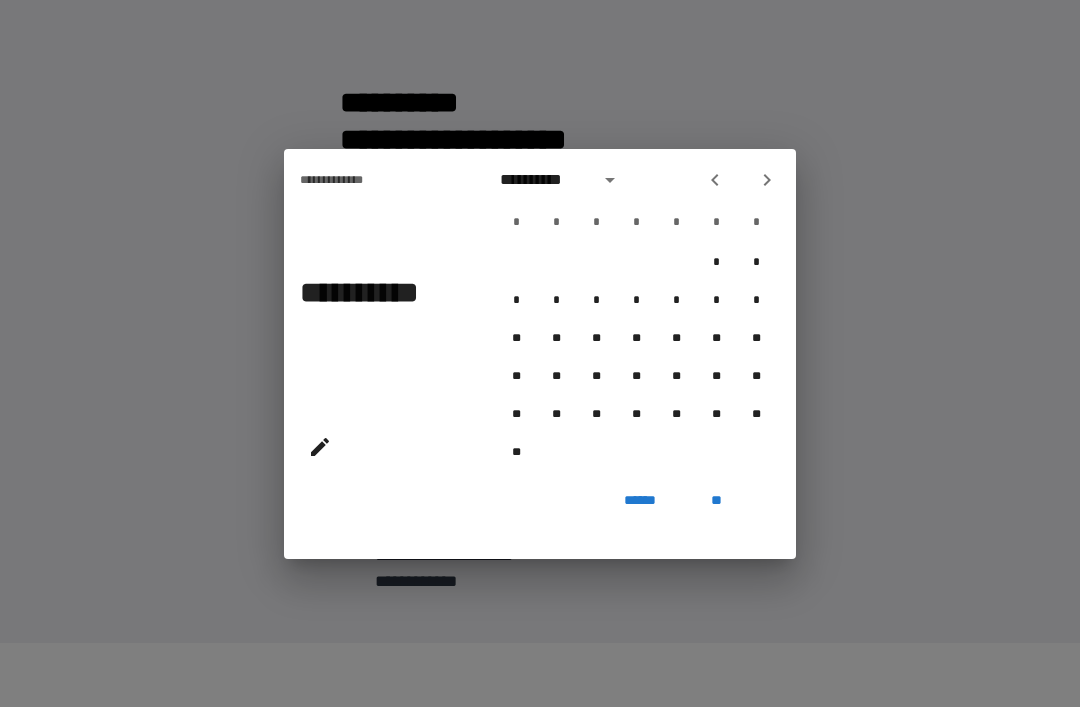click at bounding box center [767, 180] 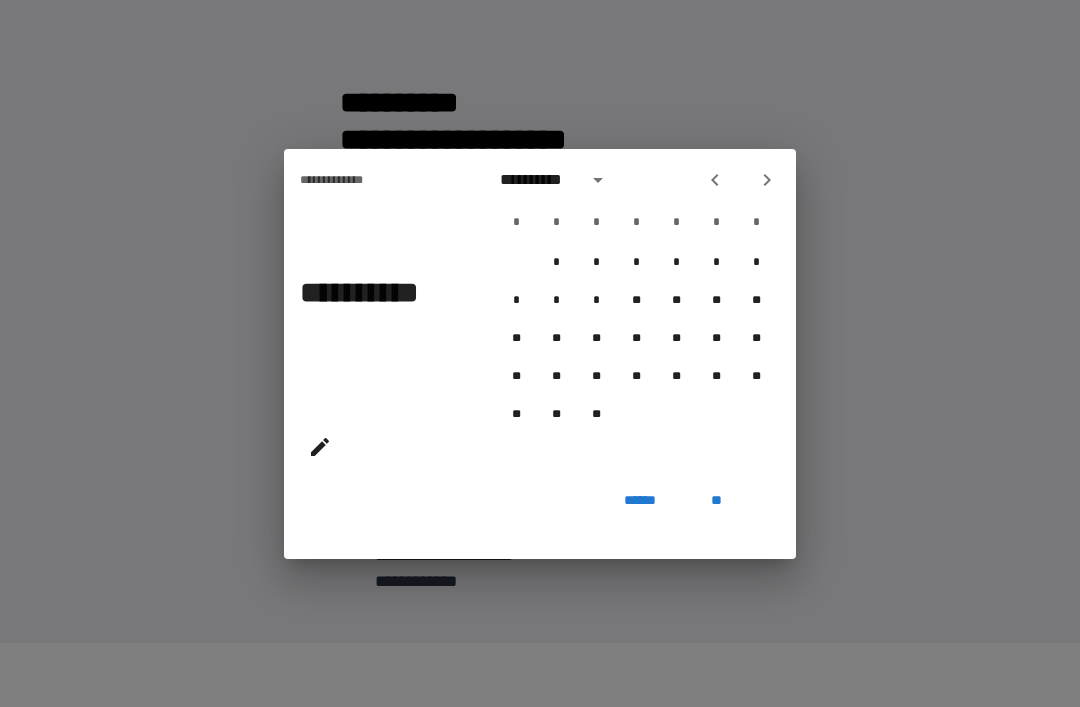 click 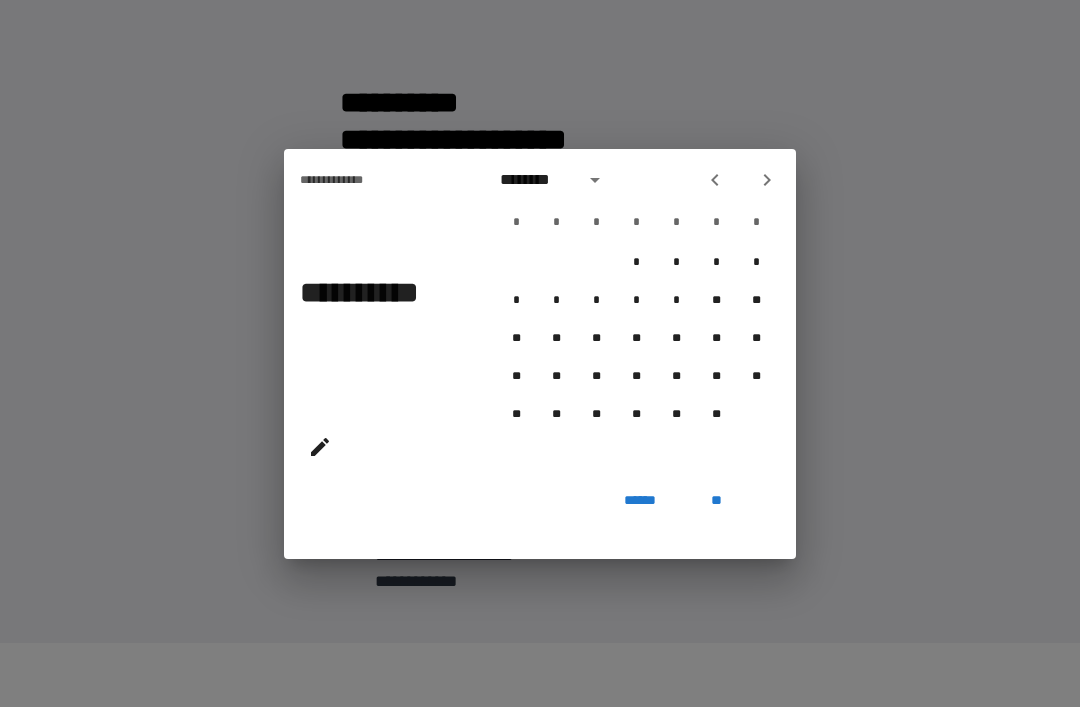 click 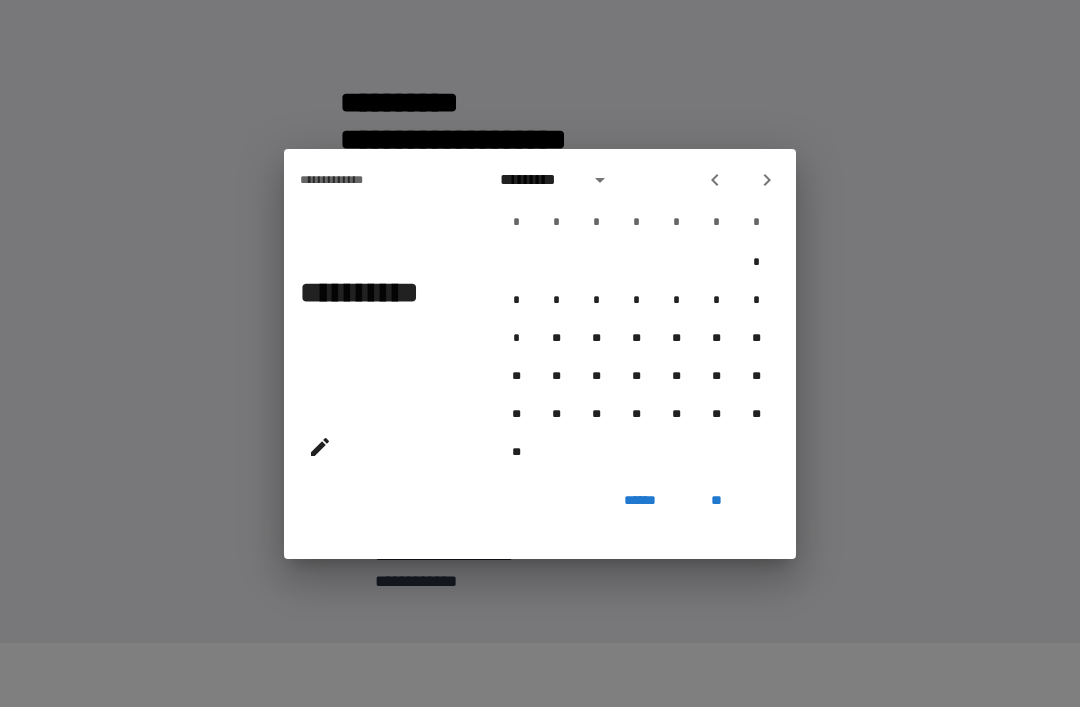 click 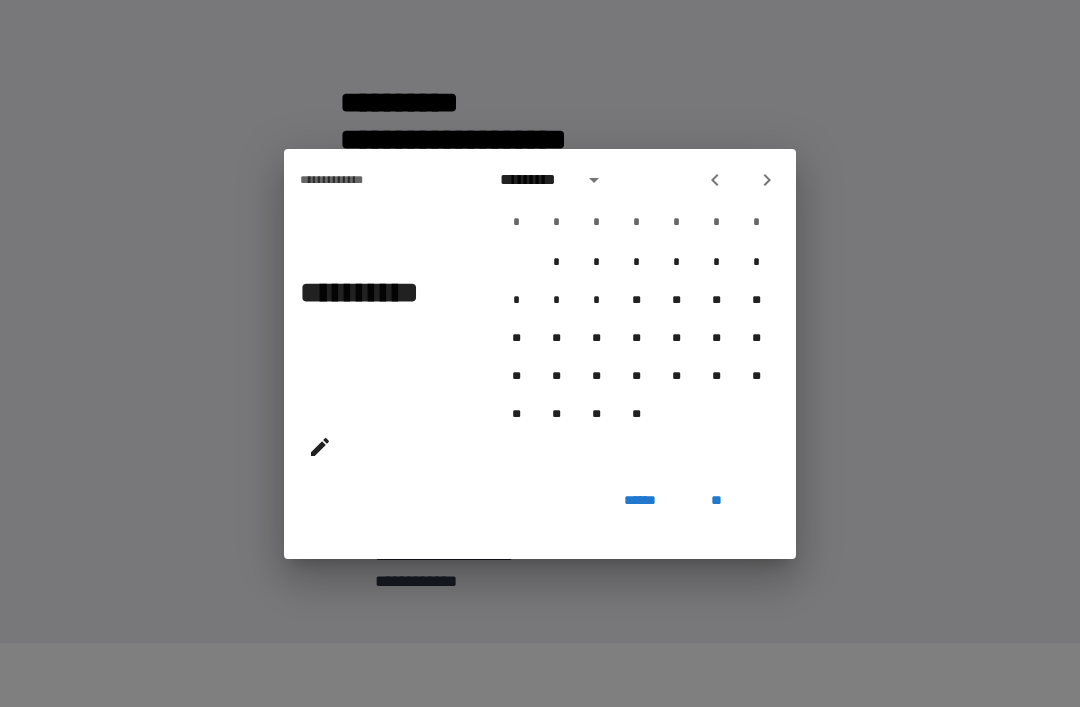 click 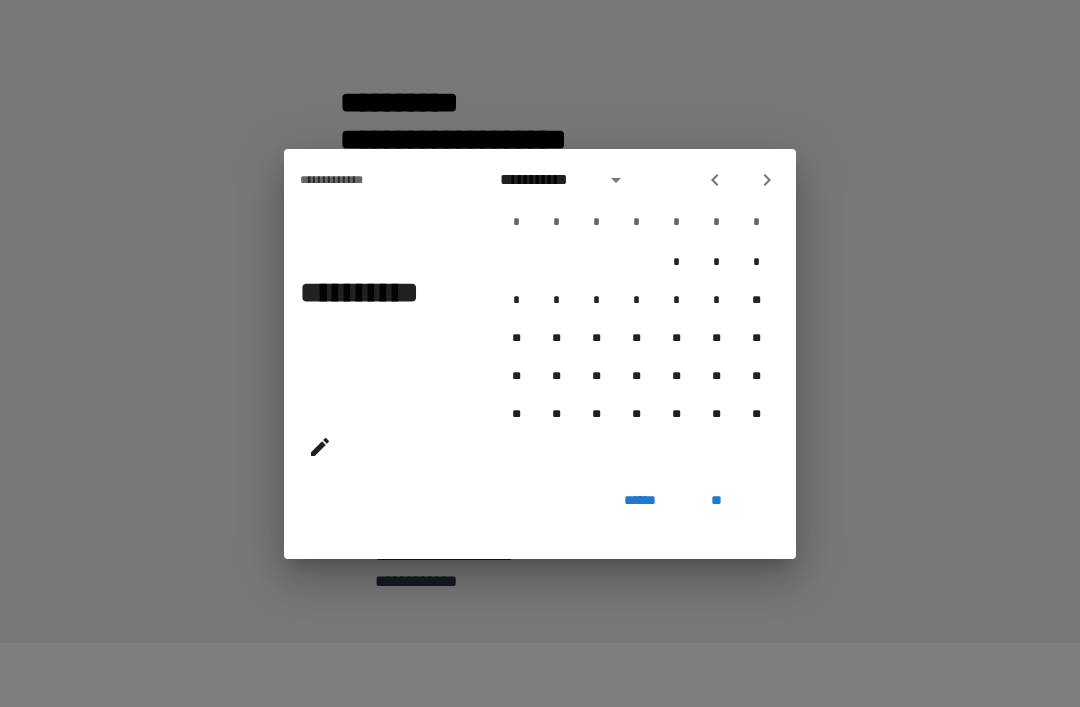 click 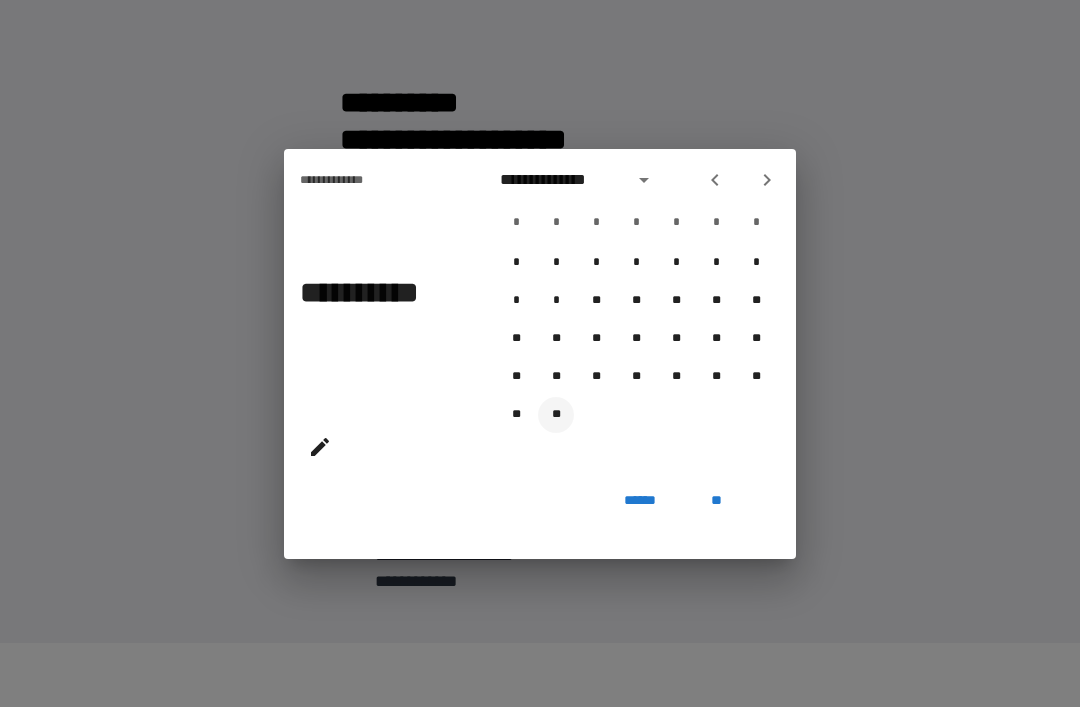 click on "**" at bounding box center [556, 415] 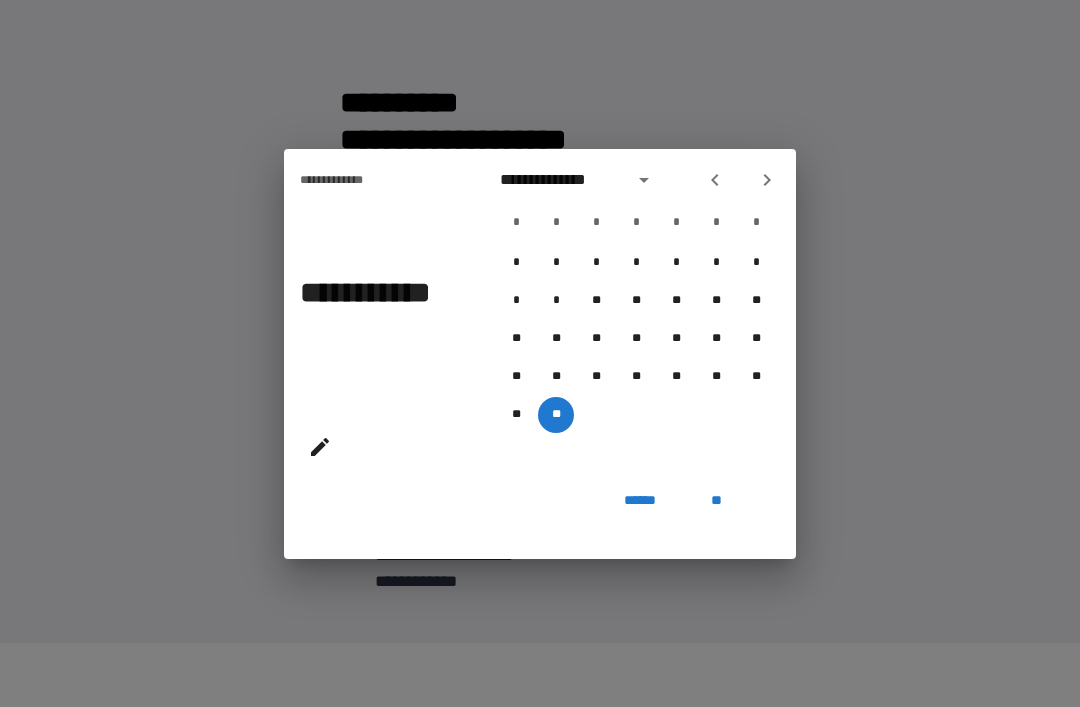 click on "**" at bounding box center [716, 501] 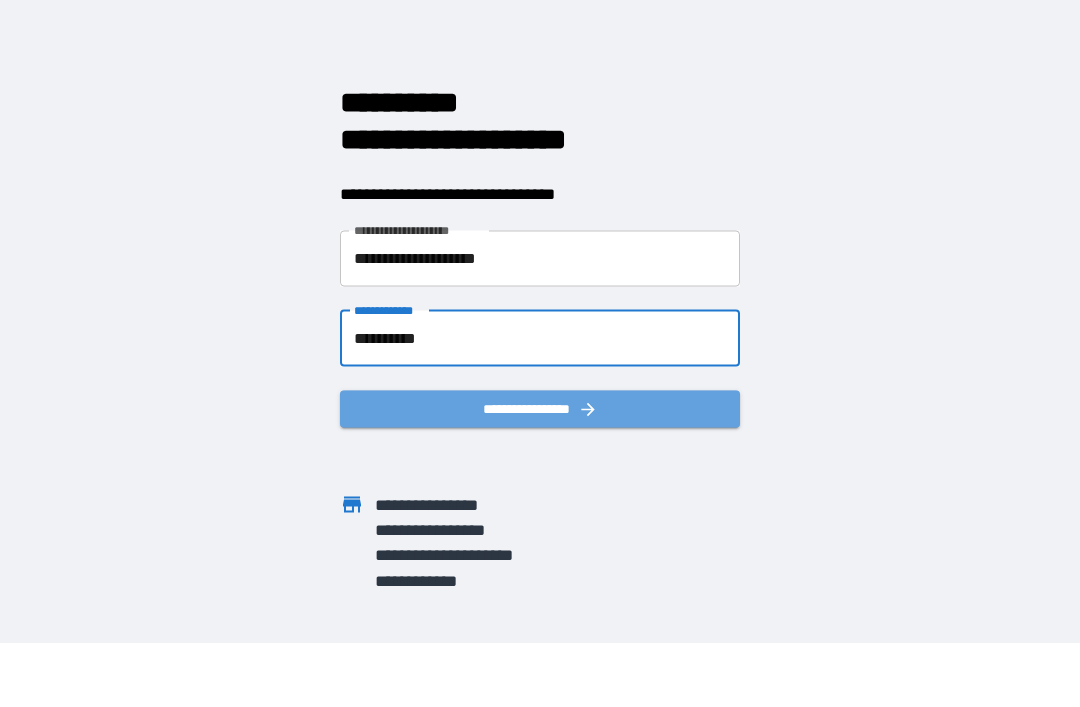 click 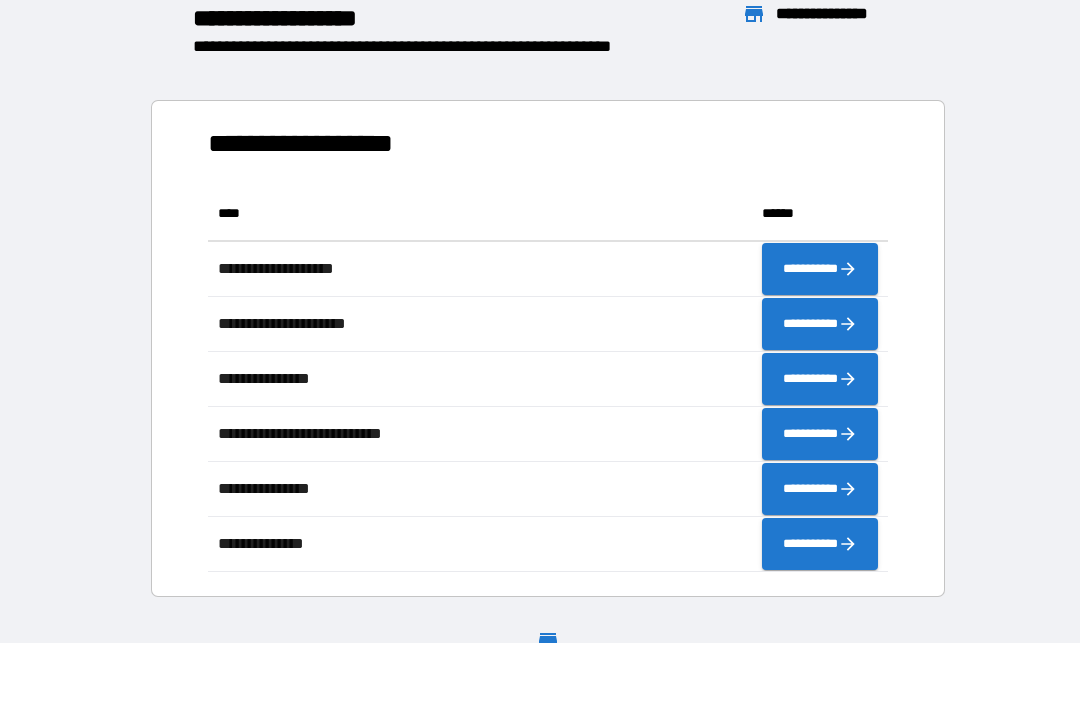 scroll, scrollTop: 386, scrollLeft: 680, axis: both 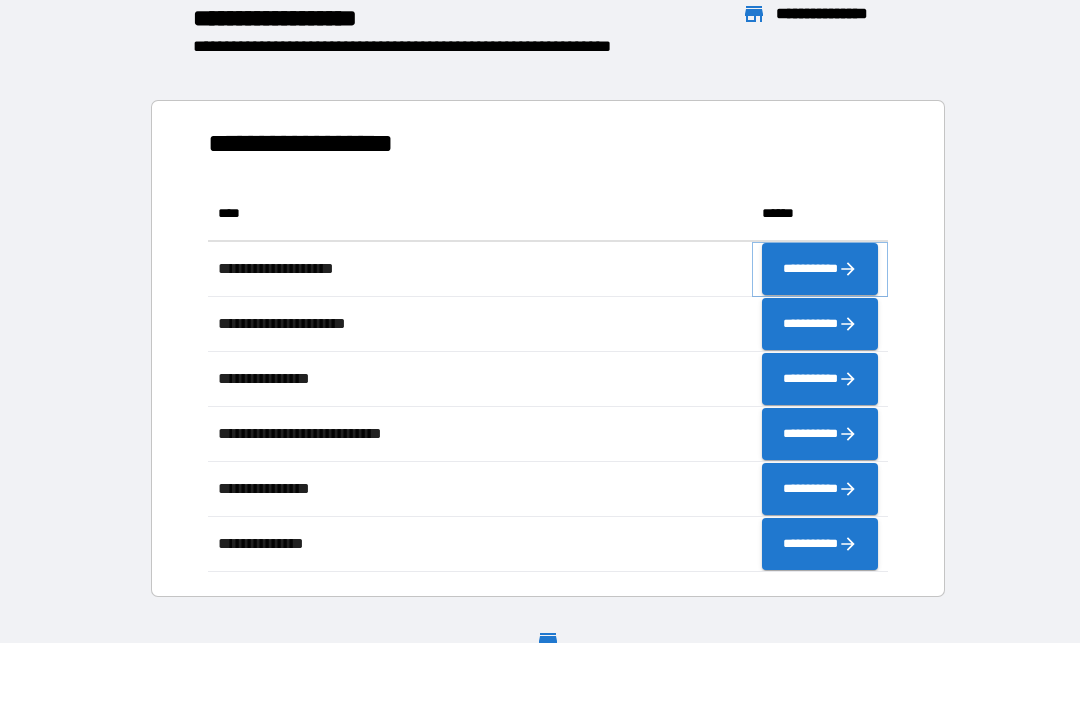 click 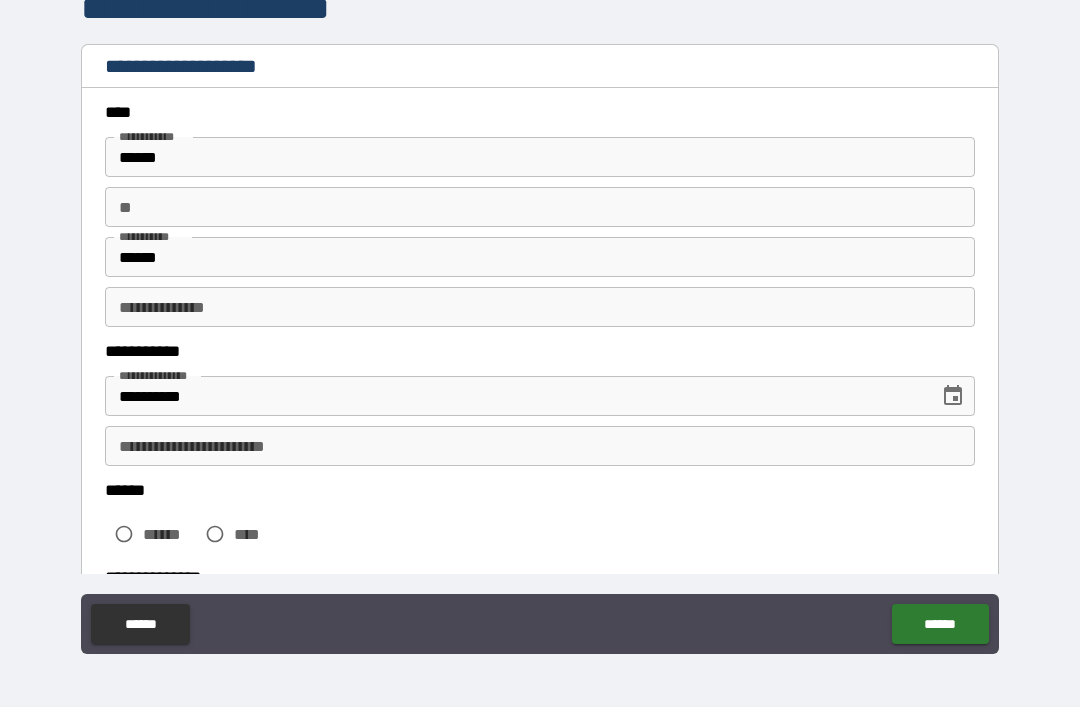 click on "**" at bounding box center (540, 207) 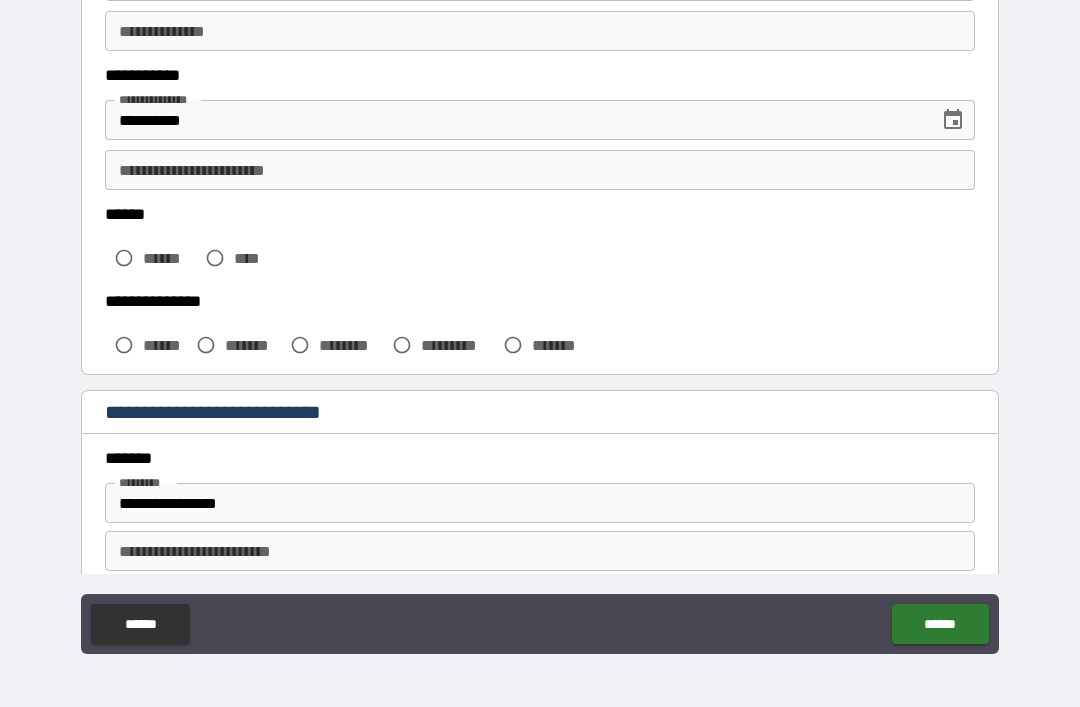 scroll, scrollTop: 294, scrollLeft: 0, axis: vertical 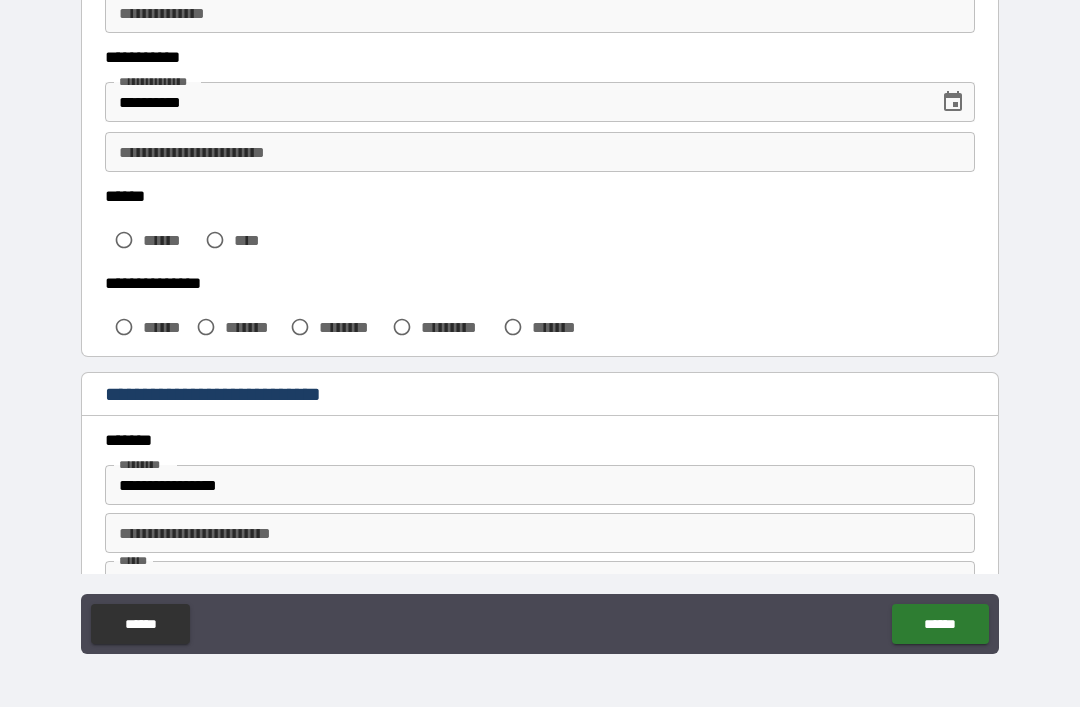 type on "*" 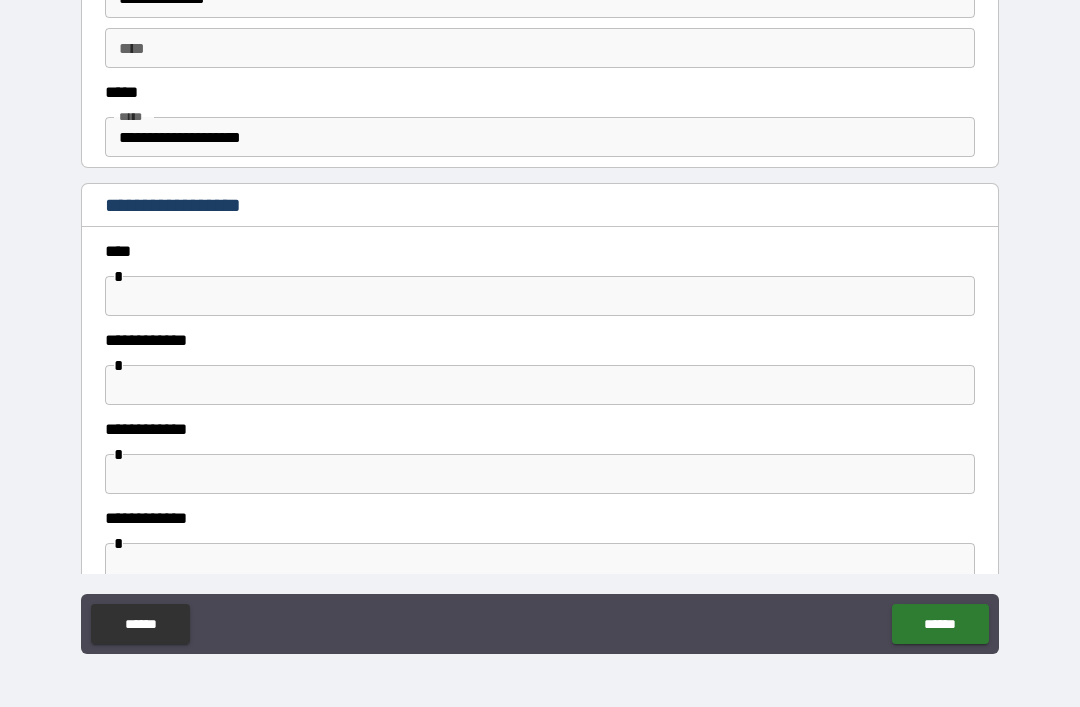 scroll, scrollTop: 1116, scrollLeft: 0, axis: vertical 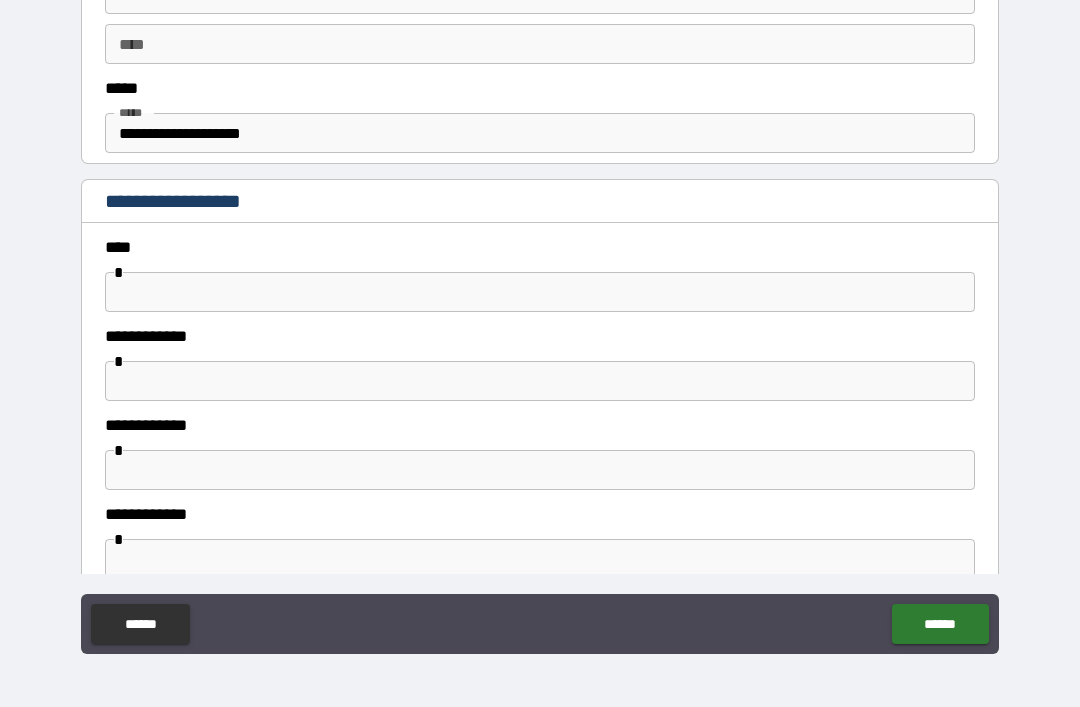 click at bounding box center [540, 292] 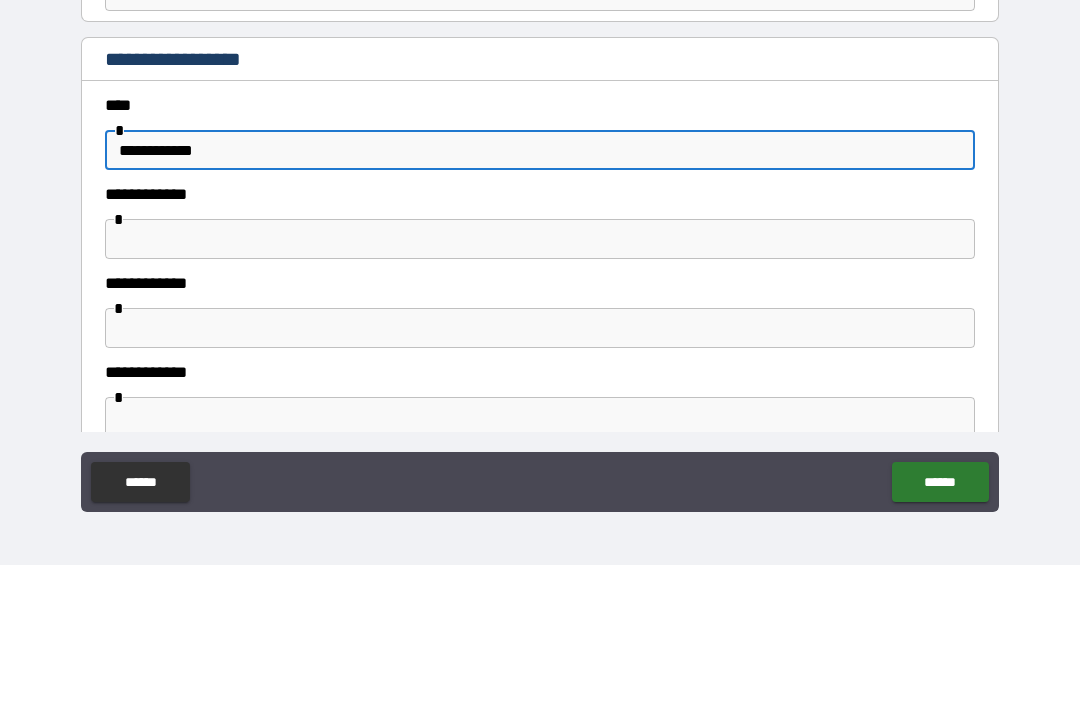 type on "**********" 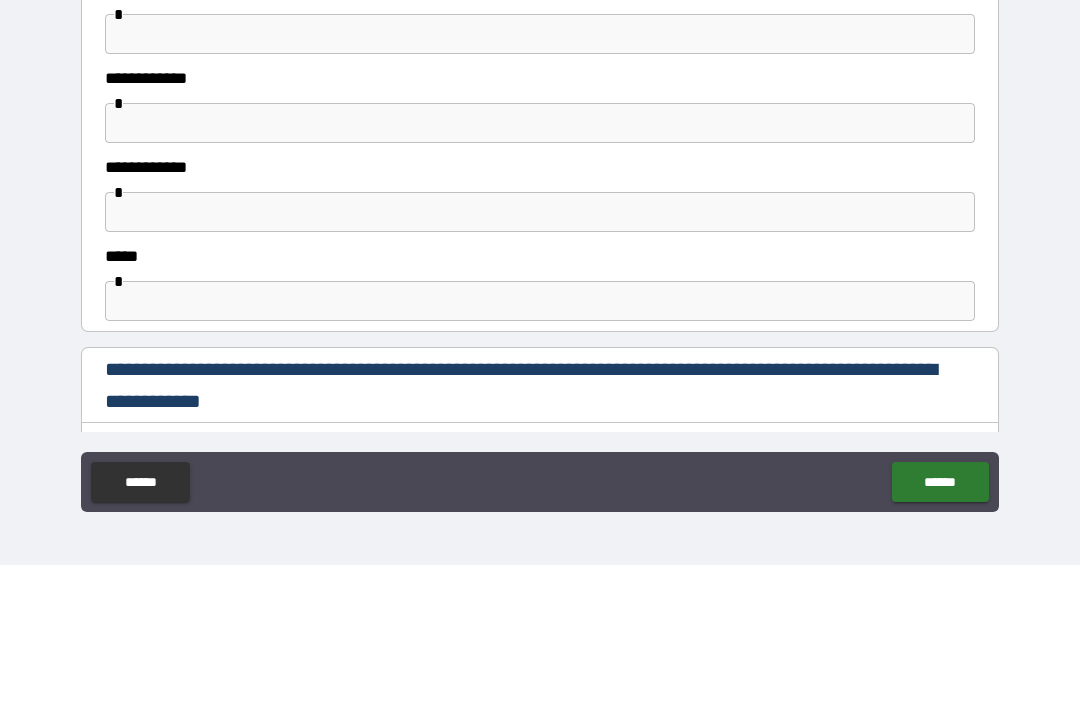 scroll, scrollTop: 1412, scrollLeft: 0, axis: vertical 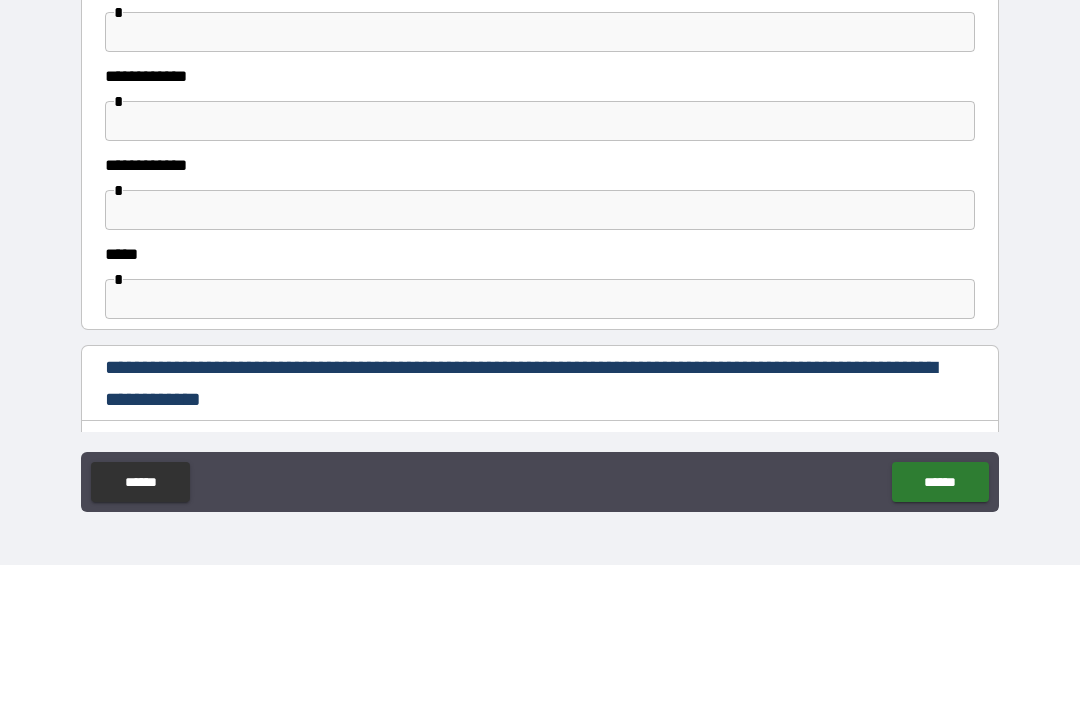 type on "********" 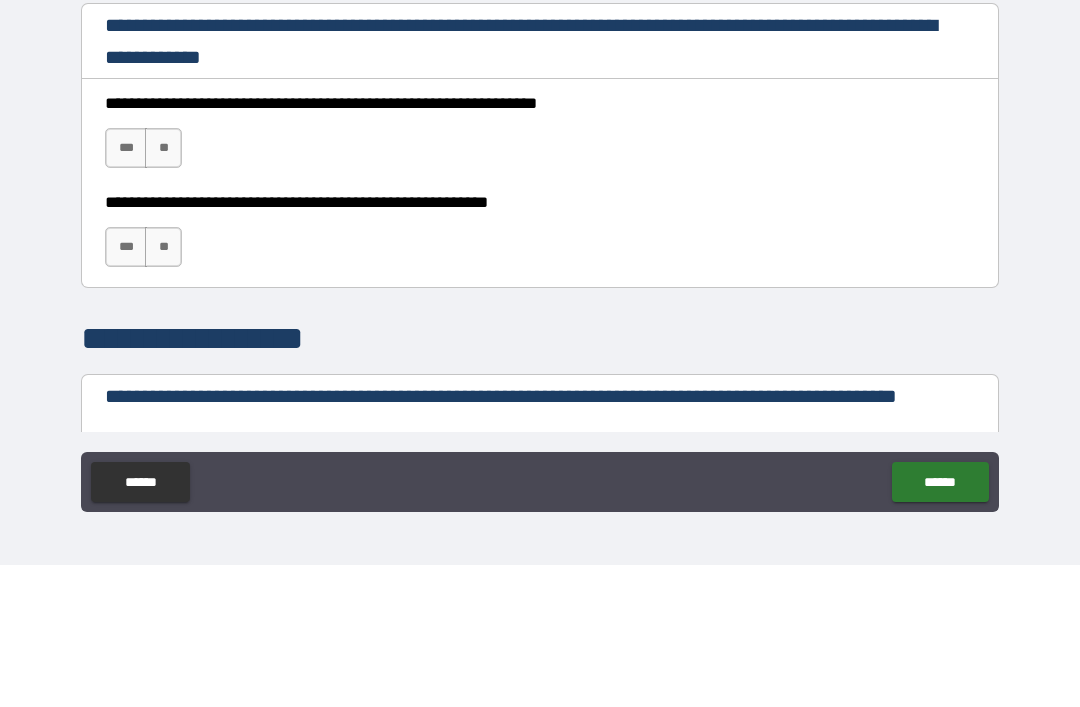 scroll, scrollTop: 1755, scrollLeft: 0, axis: vertical 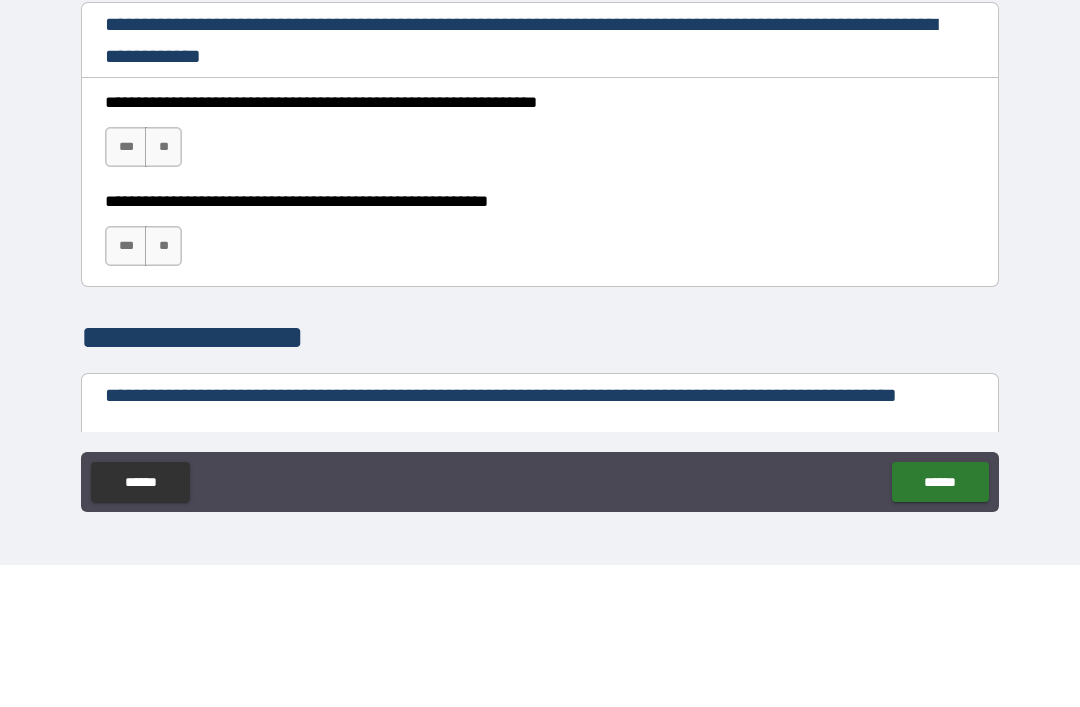 type on "**********" 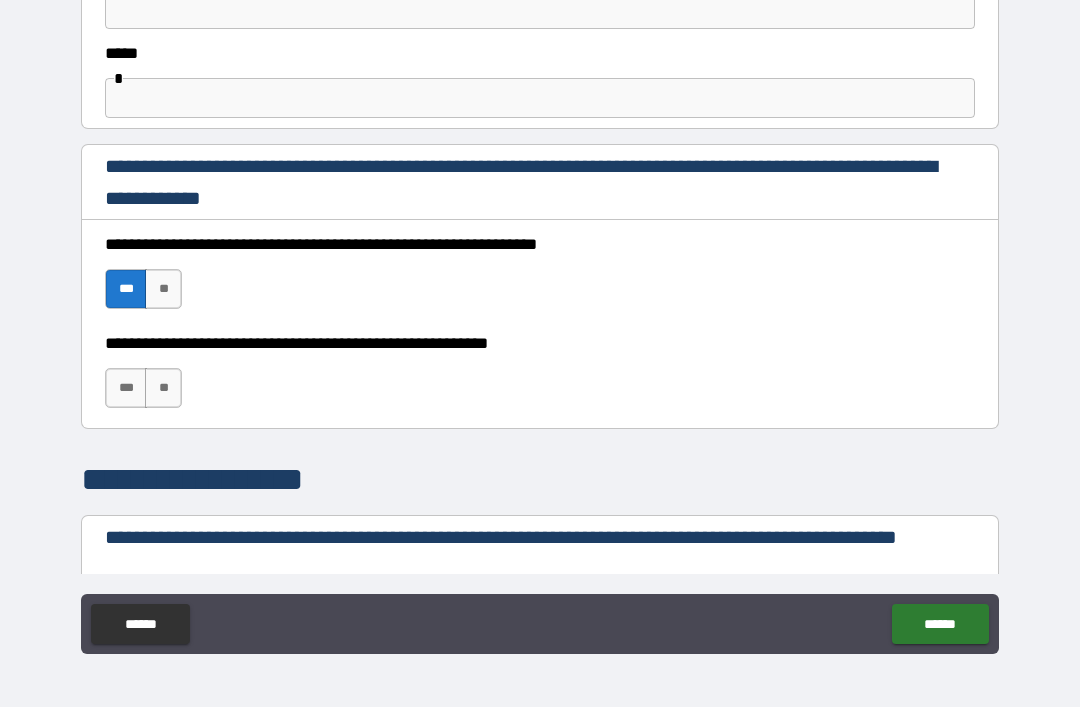 click on "***" at bounding box center [126, 388] 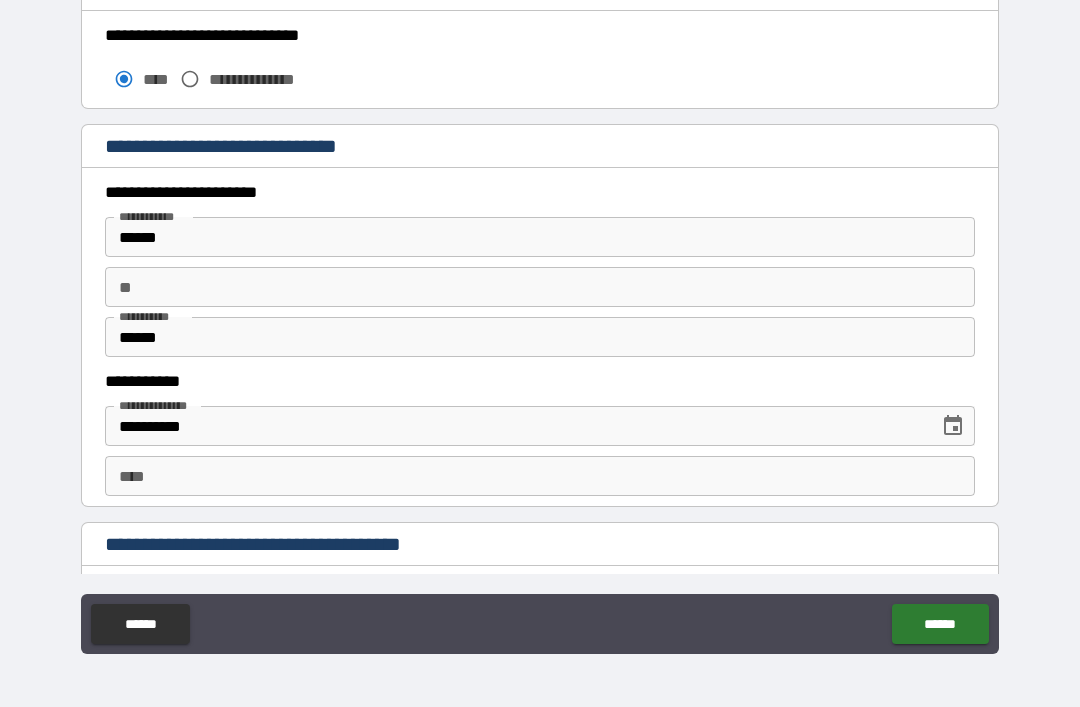 scroll, scrollTop: 2336, scrollLeft: 0, axis: vertical 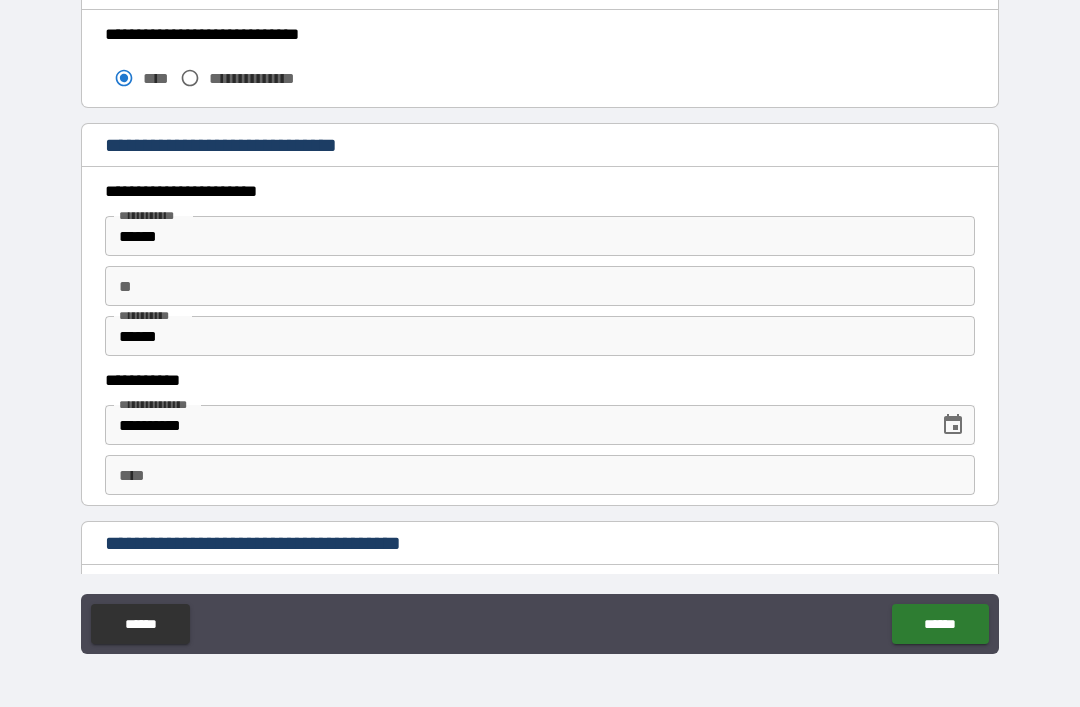 click on "**" at bounding box center (540, 286) 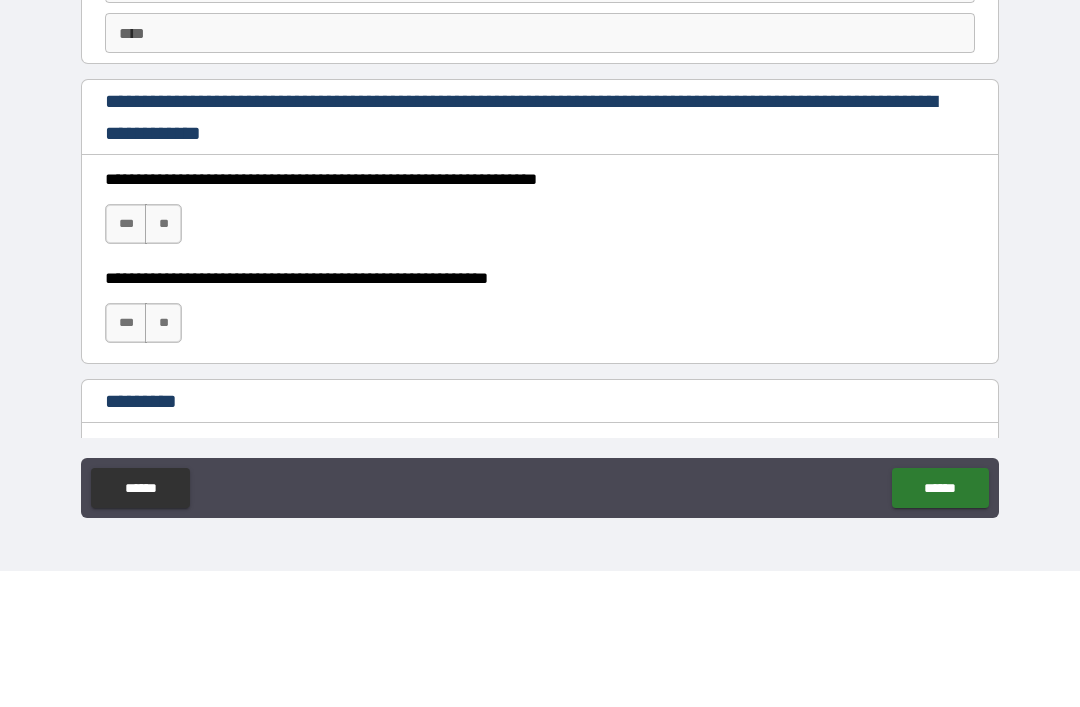scroll, scrollTop: 3272, scrollLeft: 0, axis: vertical 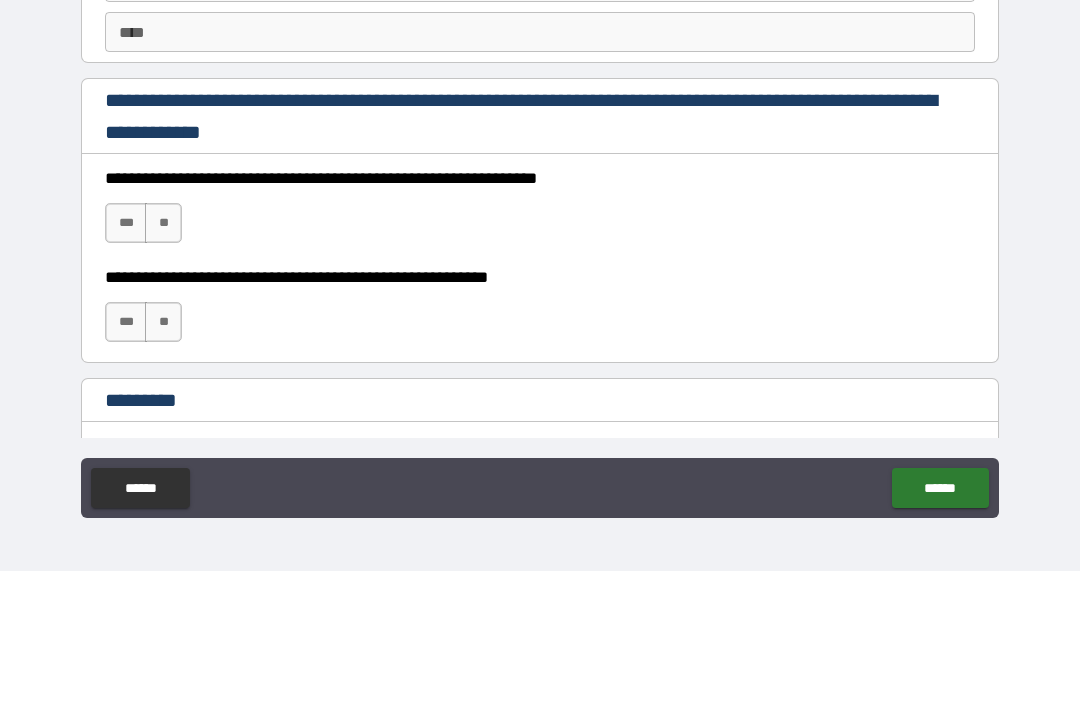type on "*" 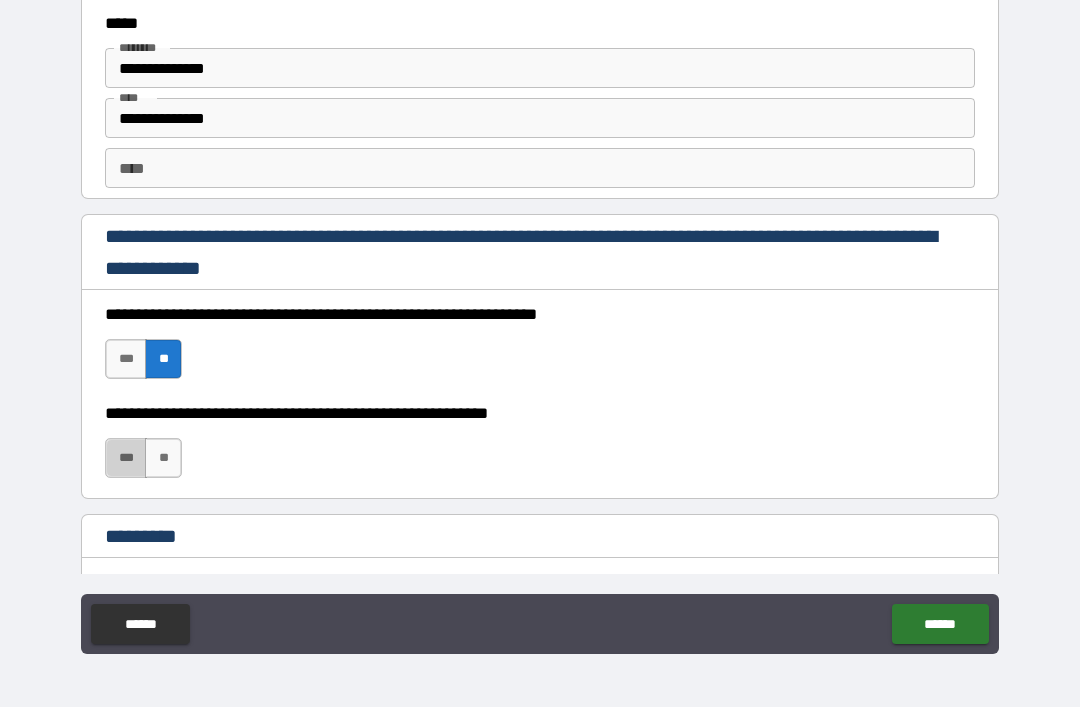 click on "***" at bounding box center [126, 458] 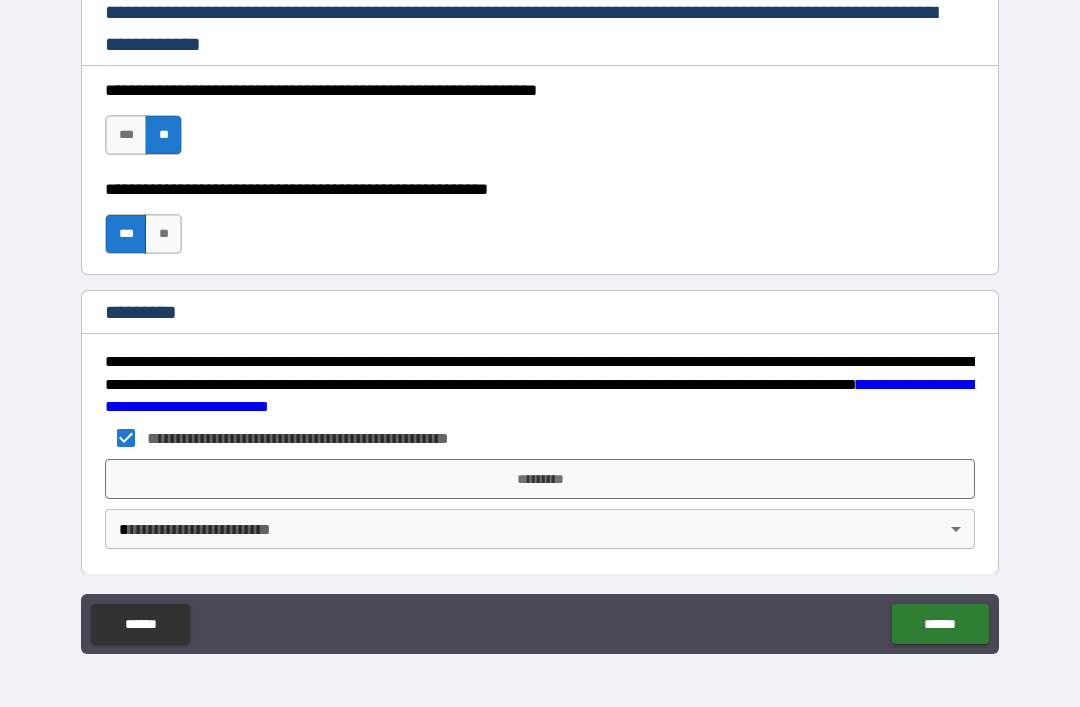 scroll, scrollTop: 3497, scrollLeft: 0, axis: vertical 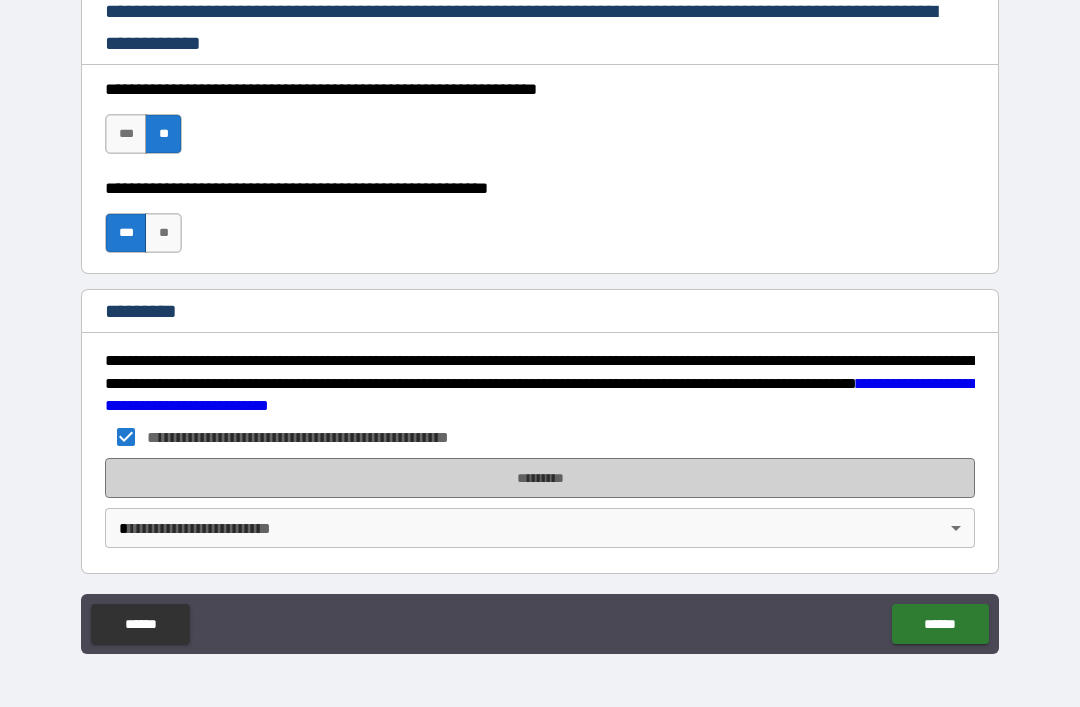 click on "*********" at bounding box center (540, 478) 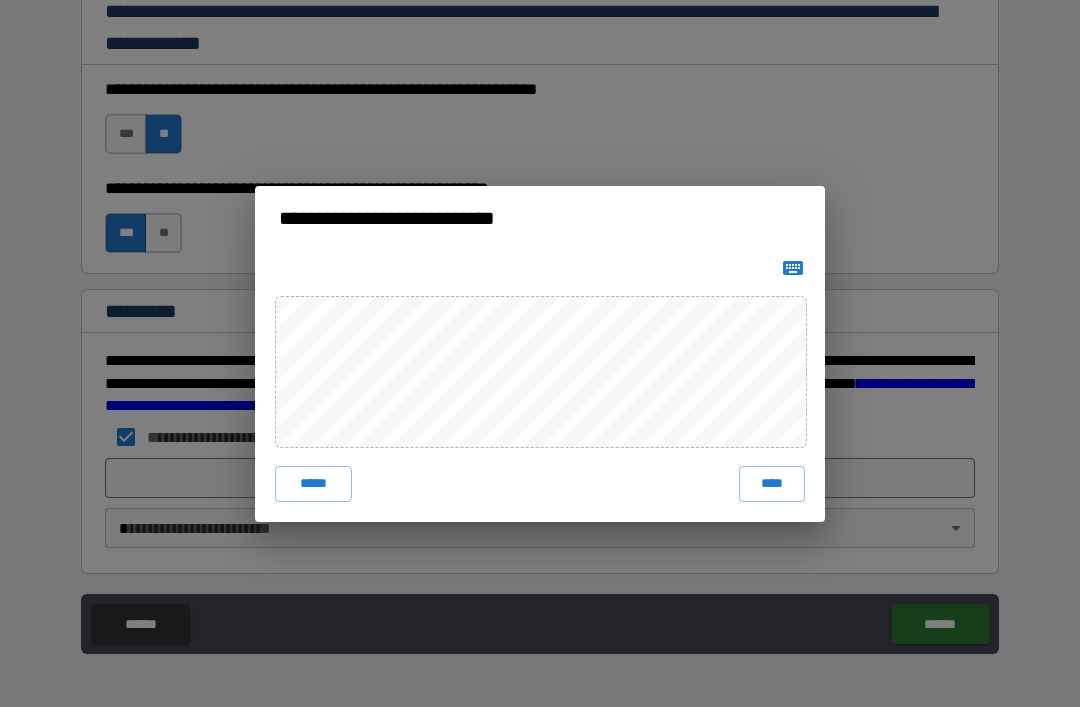 click on "****" at bounding box center [772, 484] 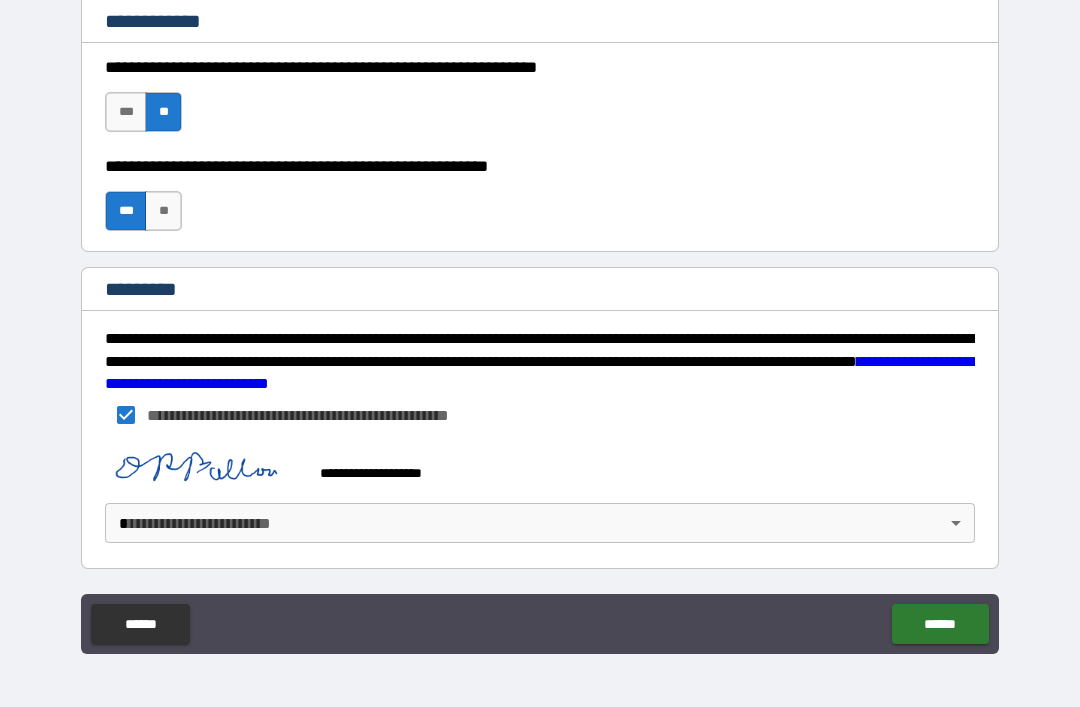 scroll, scrollTop: 3519, scrollLeft: 0, axis: vertical 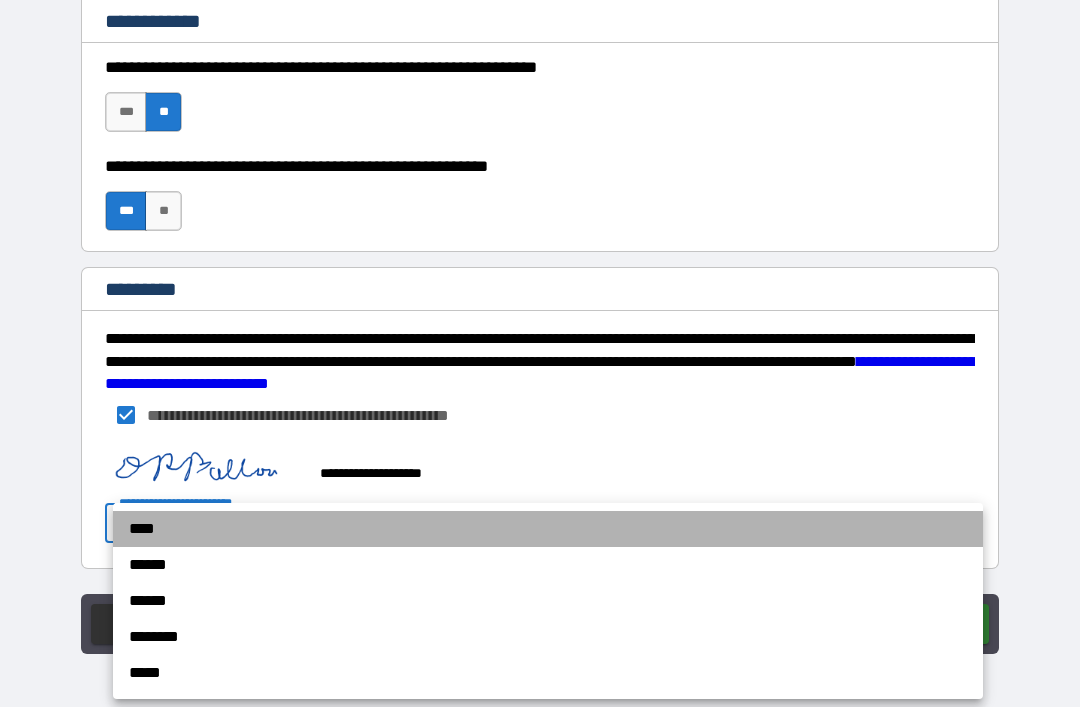 click on "****" at bounding box center [548, 529] 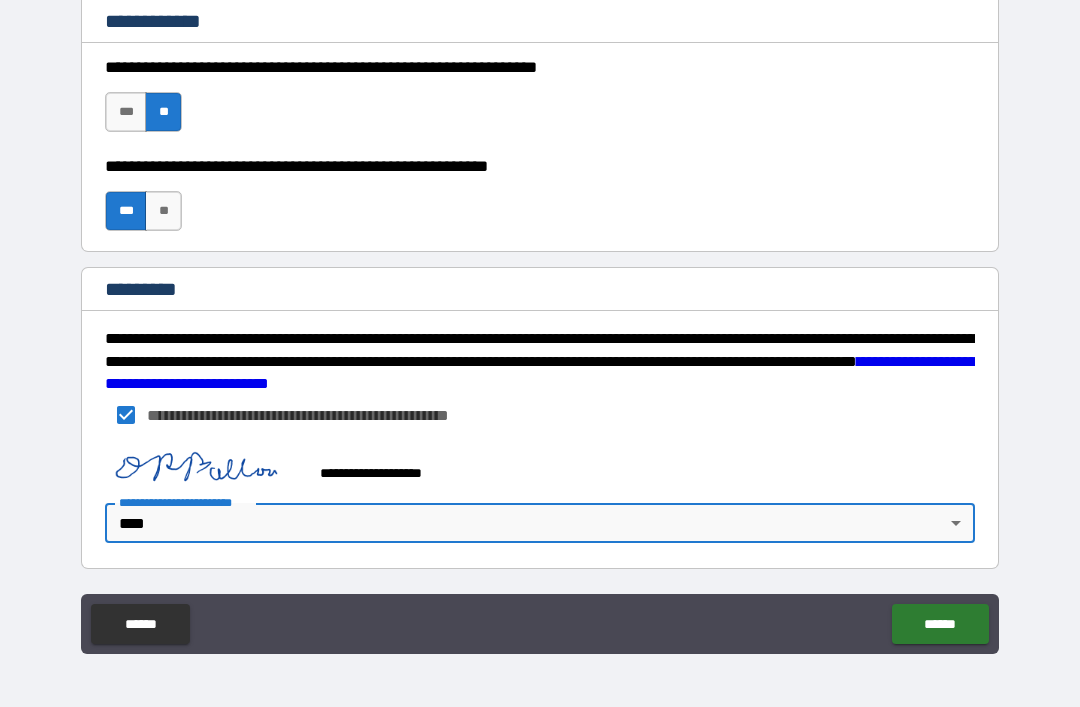 click on "******" at bounding box center [940, 624] 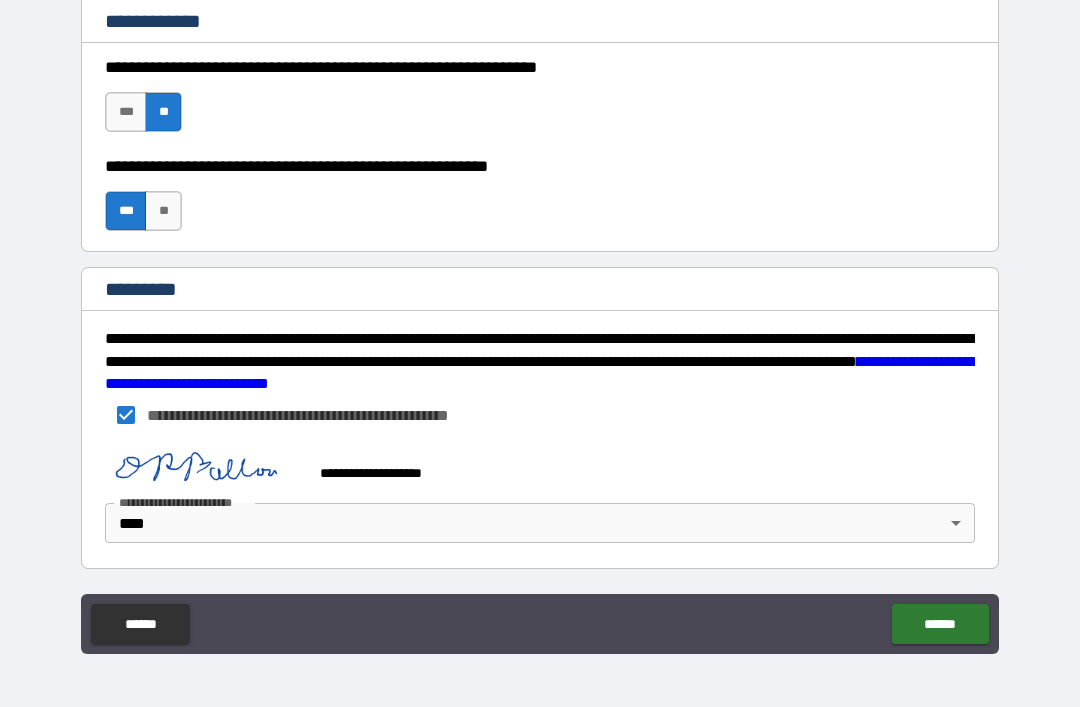 click on "[FIRST] [LAST] [PHONE] [EMAIL] [ADDRESS] [CITY] [STATE] [POSTAL CODE] [COUNTRY] [BIRTH DATE] [AGE] [GENDER] [NATIONALITY] [OCCUPATION] [EMPLOYER] [JOB TITLE] [COMPANY NAME] [WEBSITE] [SOCIAL MEDIA HANDLE] [USERNAME] [PASSWORD] [SECURITY QUESTION] [ANSWER] [IP ADDRESS] [DEVICE INFO] [OPERATING SYSTEM] [BROWSER] [COOKIES] [SESSION ID] [USER AGENT] [REFERRER] [LANGUAGE] [TIMEZONE] [CURRENCY] [PRICE] [PRODUCT NAME] [BRAND NAME] [ORDER ID] [TRANSACTION ID] [PAYMENT METHOD] [CARD TYPE] [EXPIRY DATE] [CVV] [BILLING ADDRESS] [SHIPPING ADDRESS] [POSTAL CODE] [COUNTRY] [PHONE NUMBER] [EMAIL ADDRESS]" at bounding box center (540, 324) 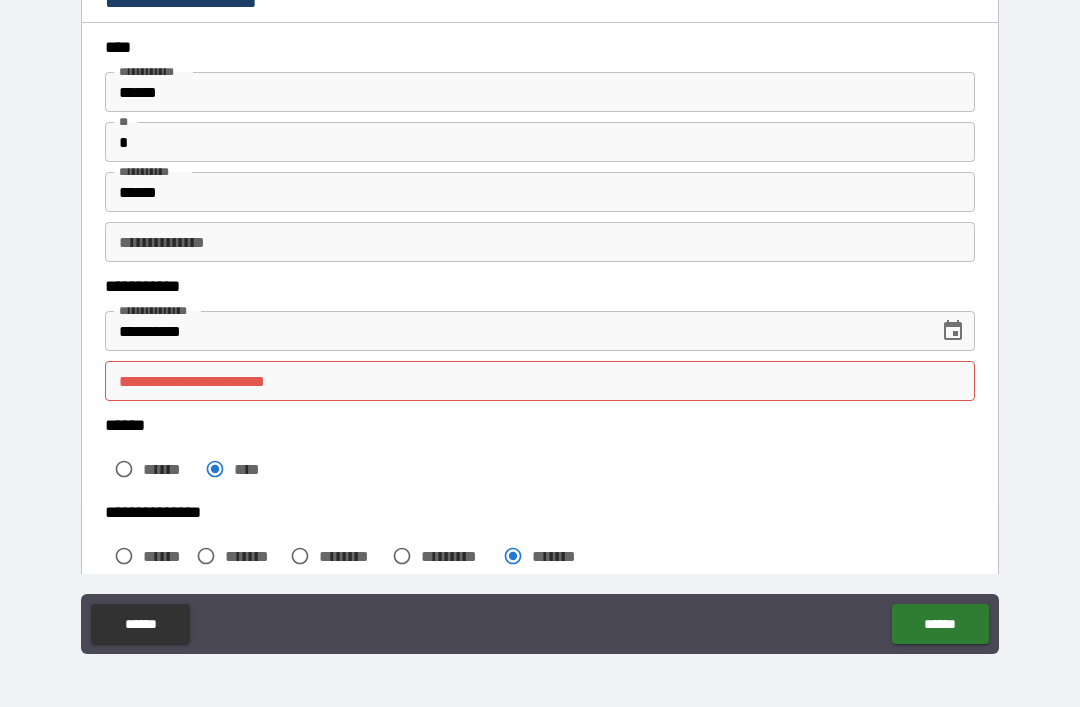 scroll, scrollTop: 63, scrollLeft: 0, axis: vertical 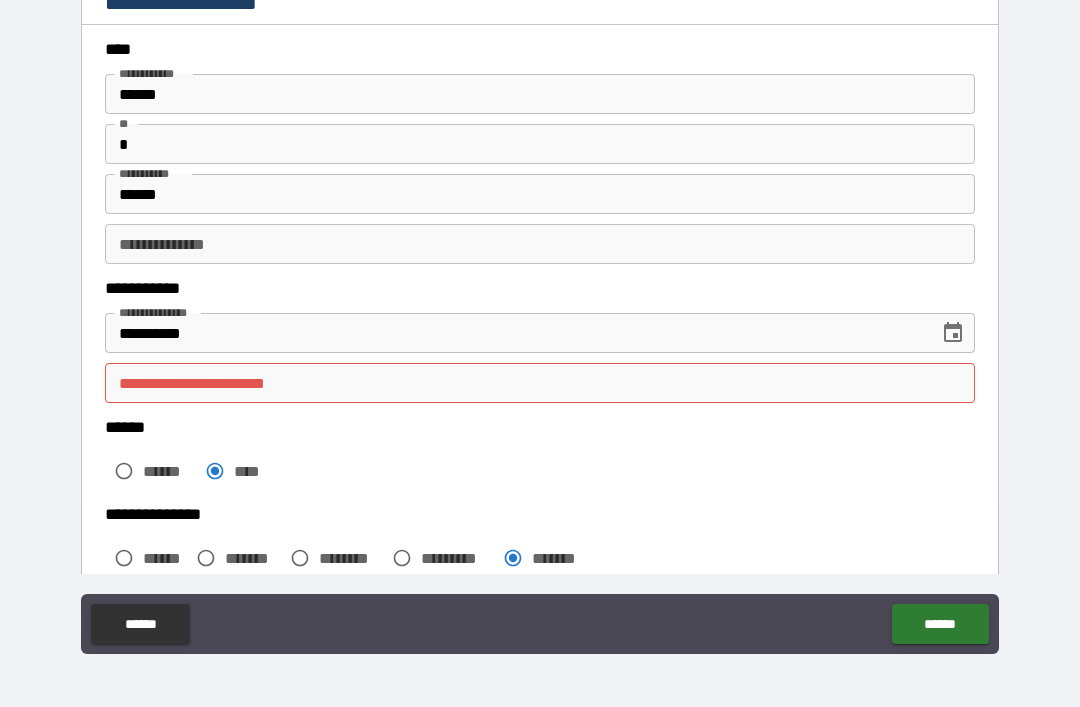 click on "**********" at bounding box center [540, 383] 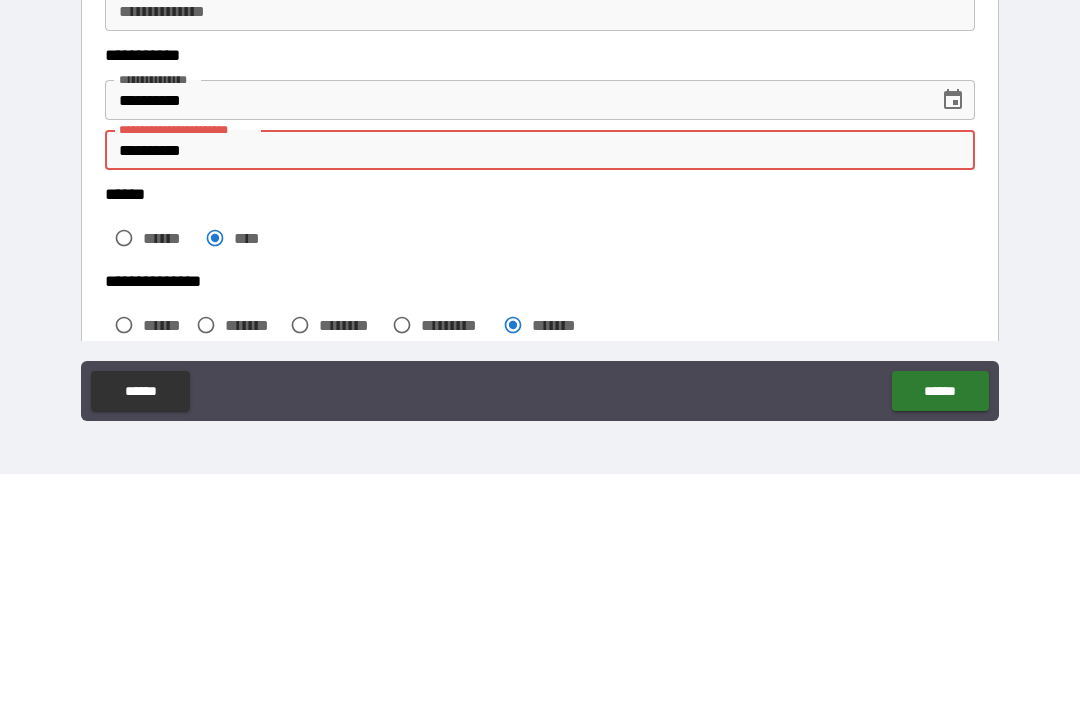 type on "**********" 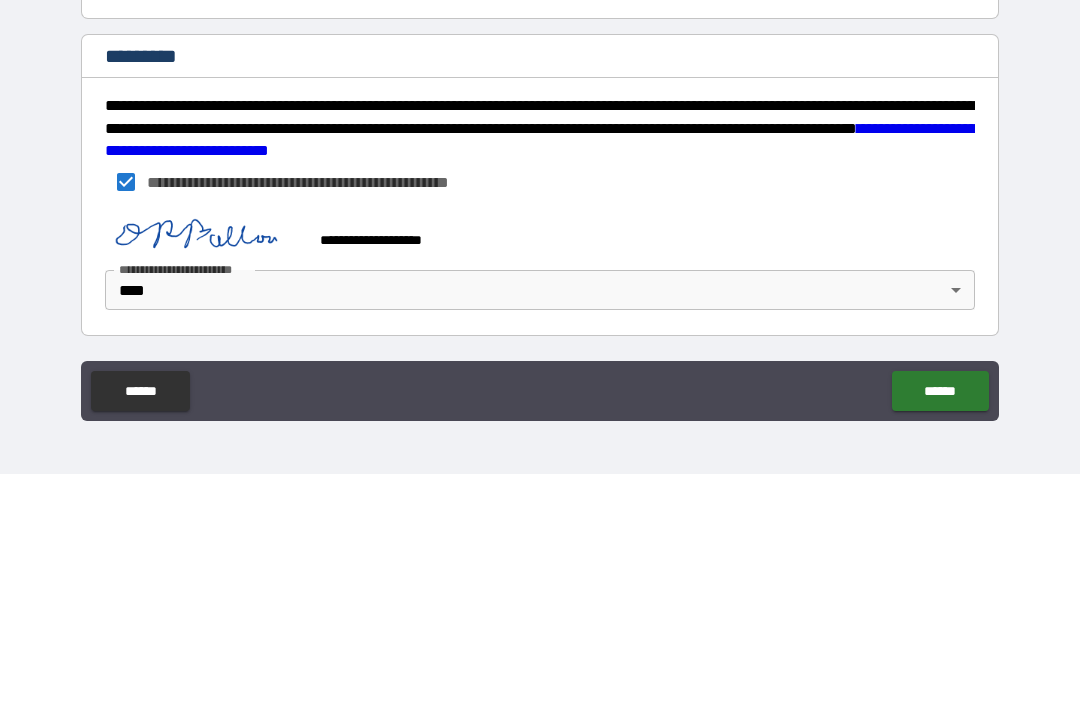 scroll, scrollTop: 3519, scrollLeft: 0, axis: vertical 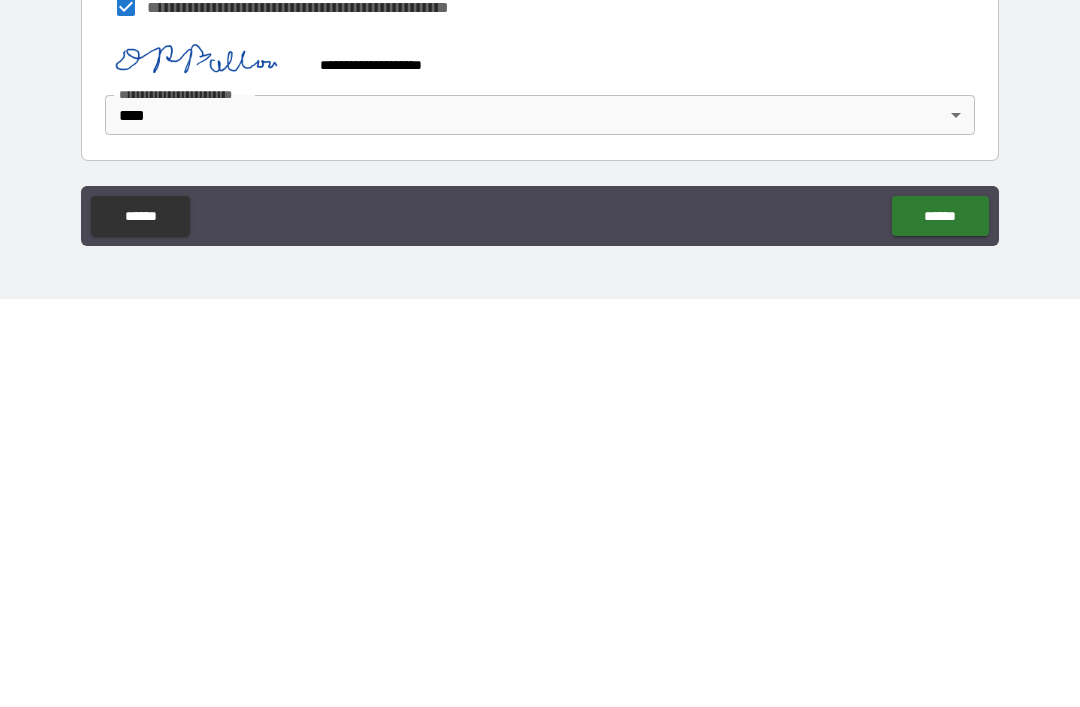 click on "******" at bounding box center [940, 624] 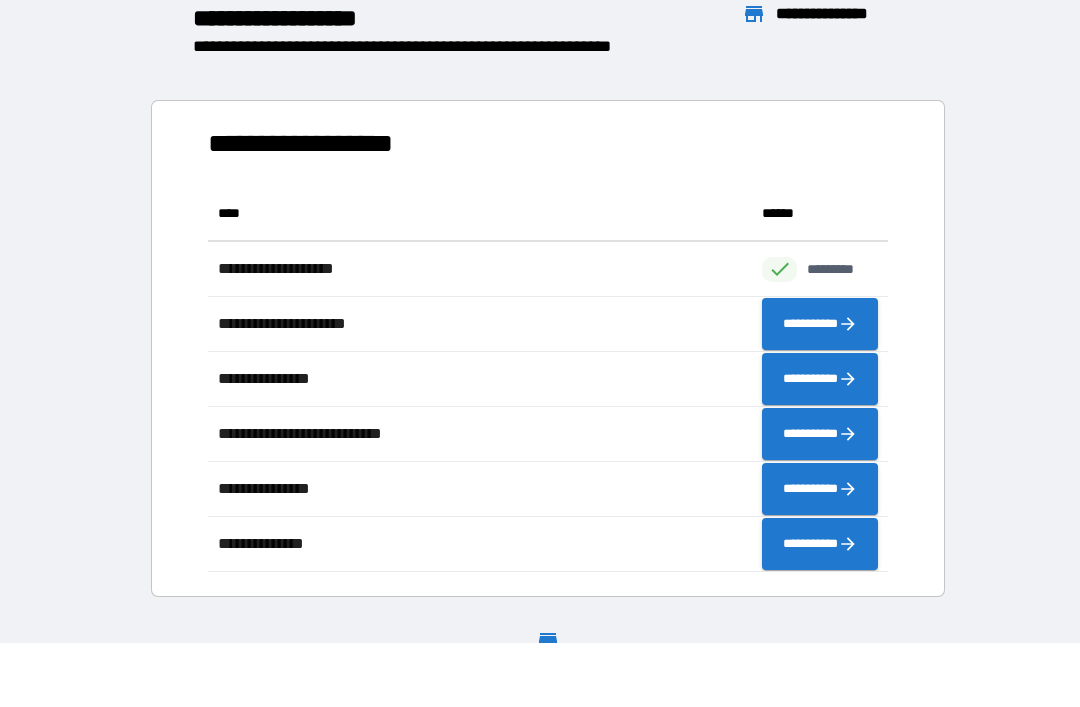 scroll, scrollTop: 1, scrollLeft: 1, axis: both 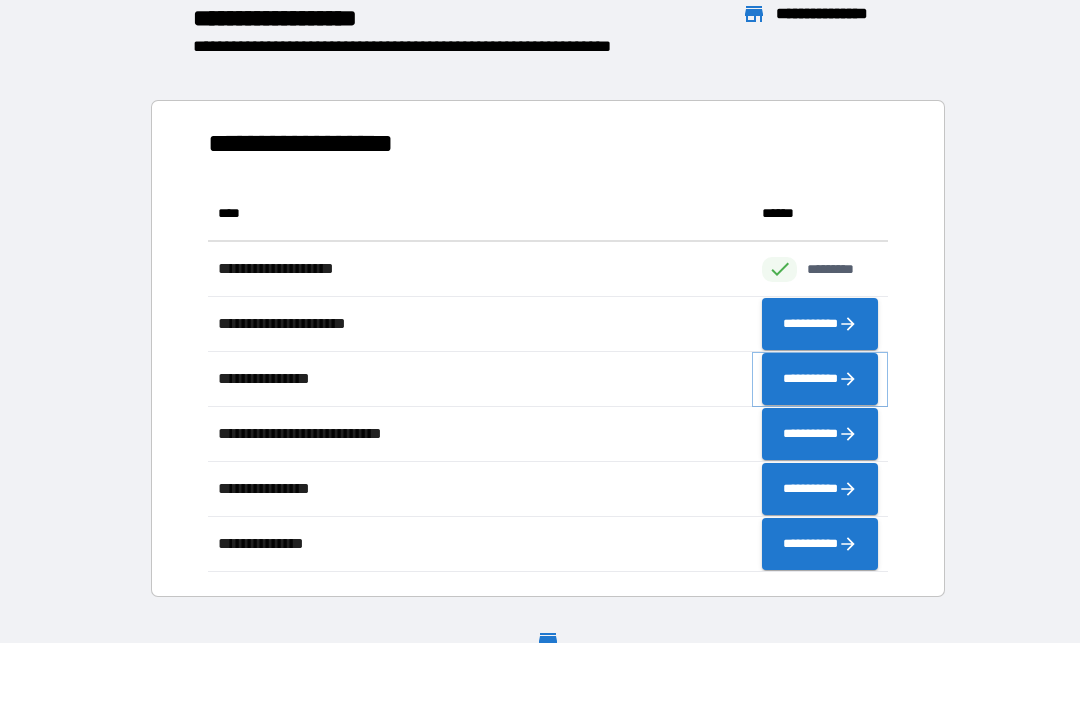click 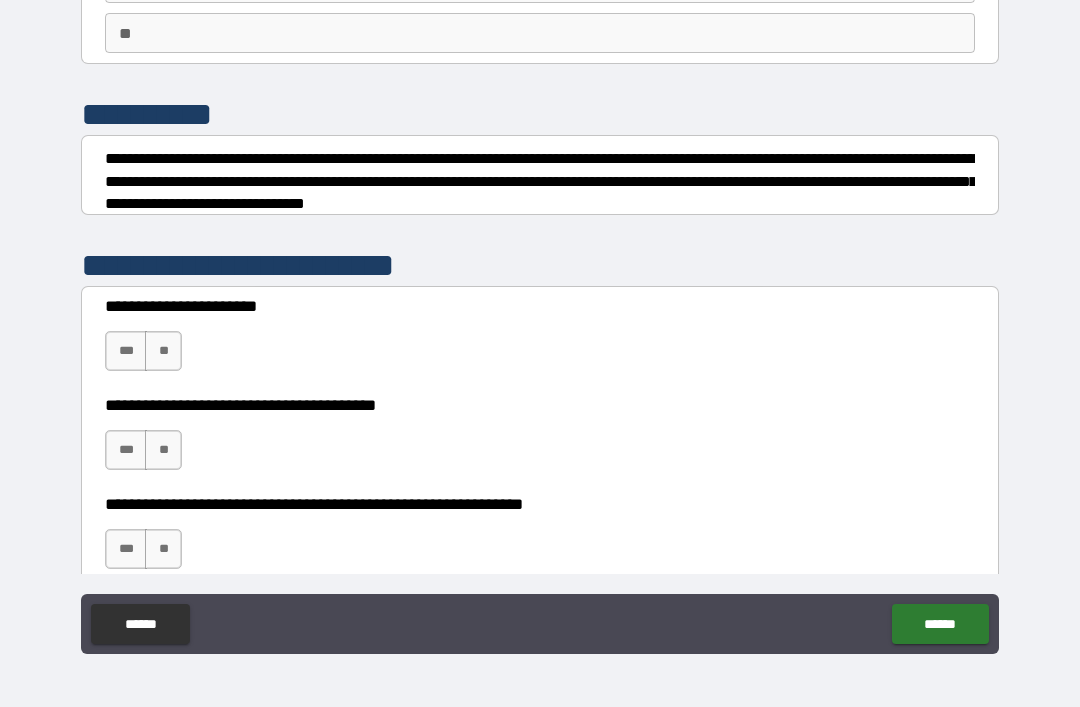 scroll, scrollTop: 171, scrollLeft: 0, axis: vertical 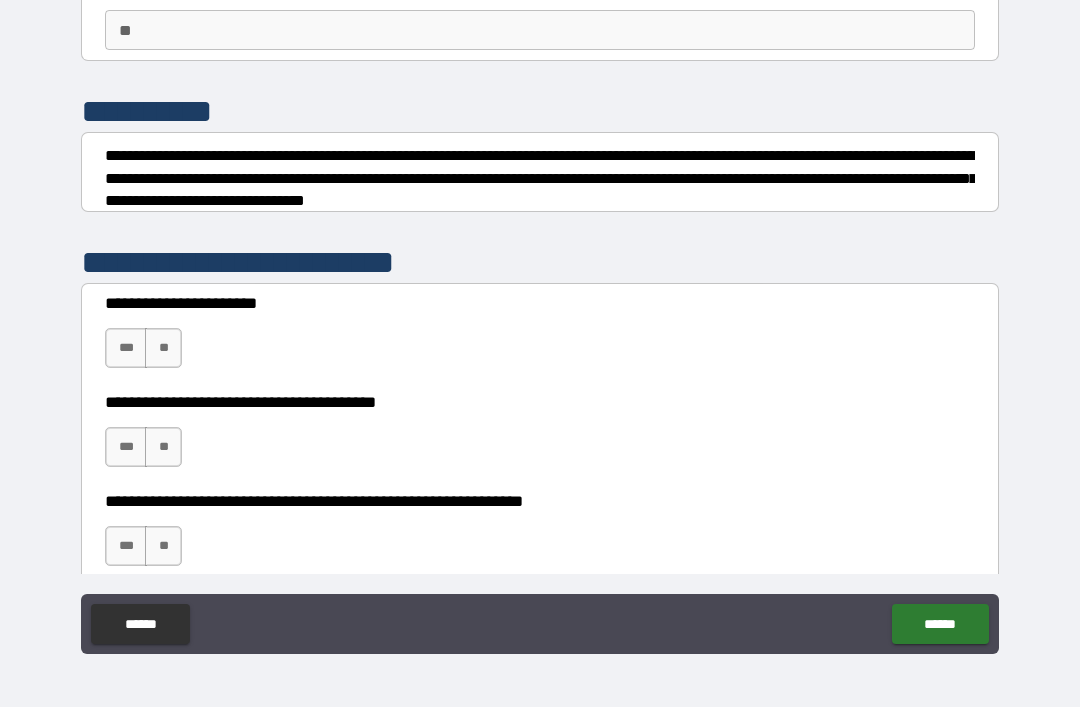 click on "**" at bounding box center (163, 348) 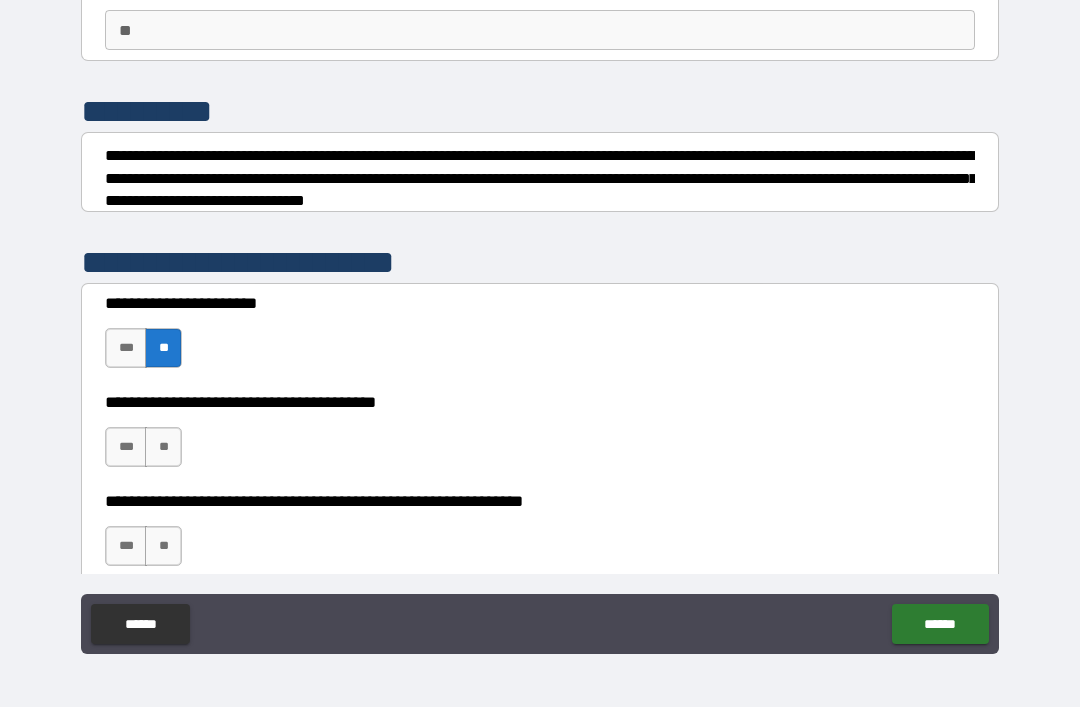 click on "**" at bounding box center [163, 447] 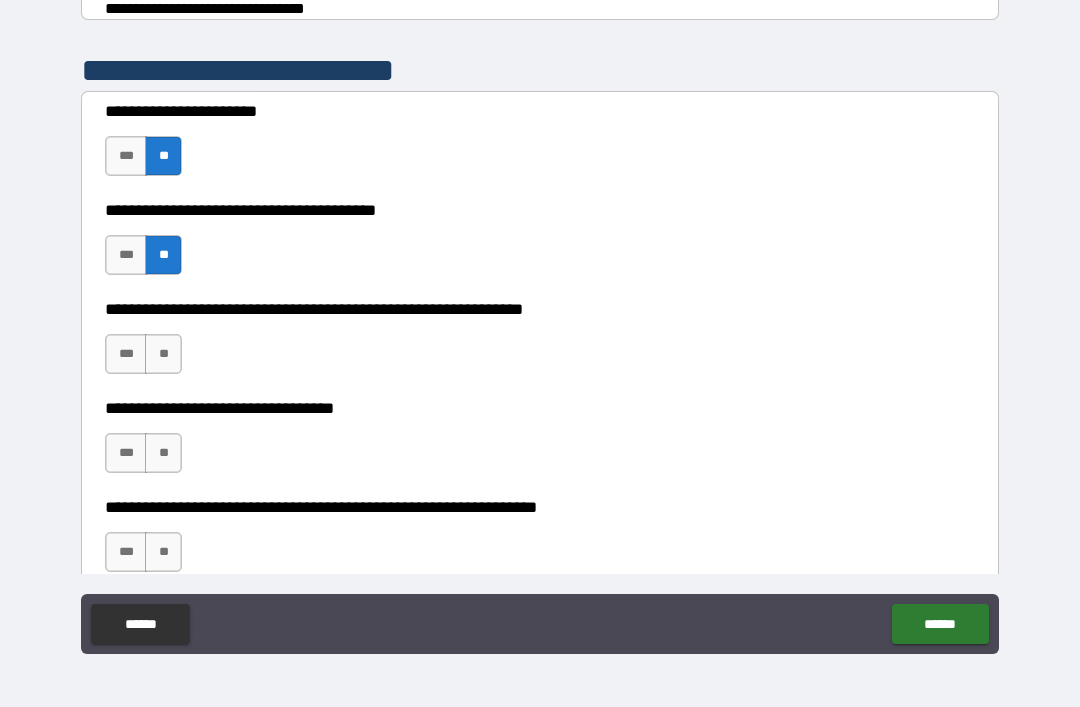scroll, scrollTop: 363, scrollLeft: 0, axis: vertical 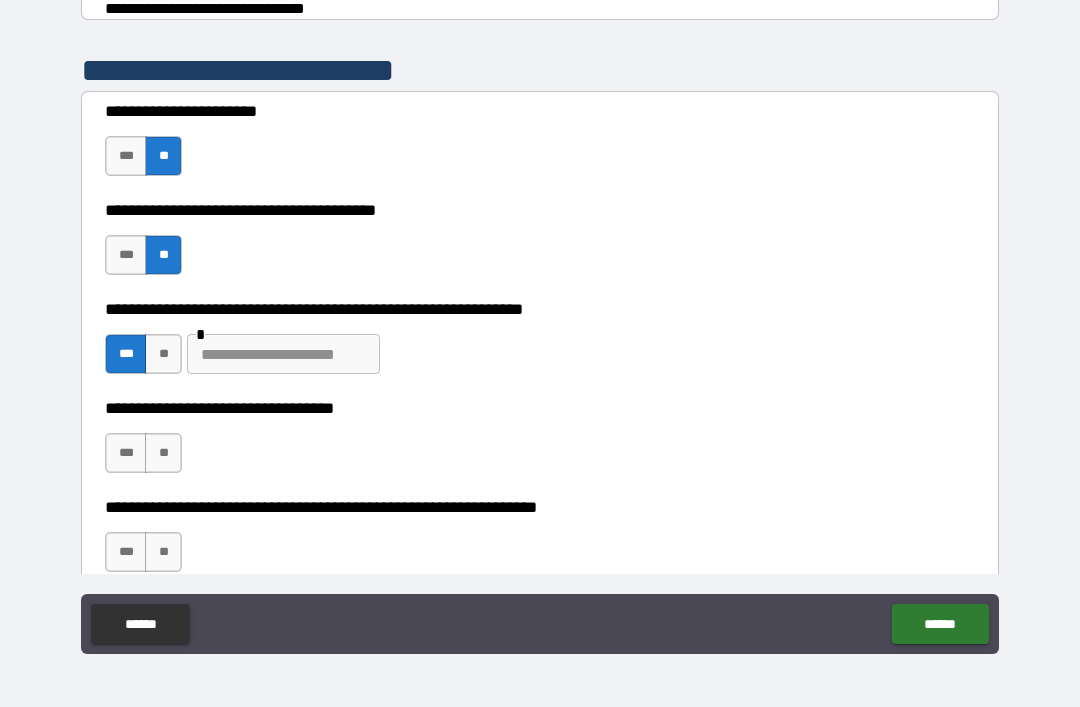 click on "[FIRST] [LAST]" at bounding box center (540, 443) 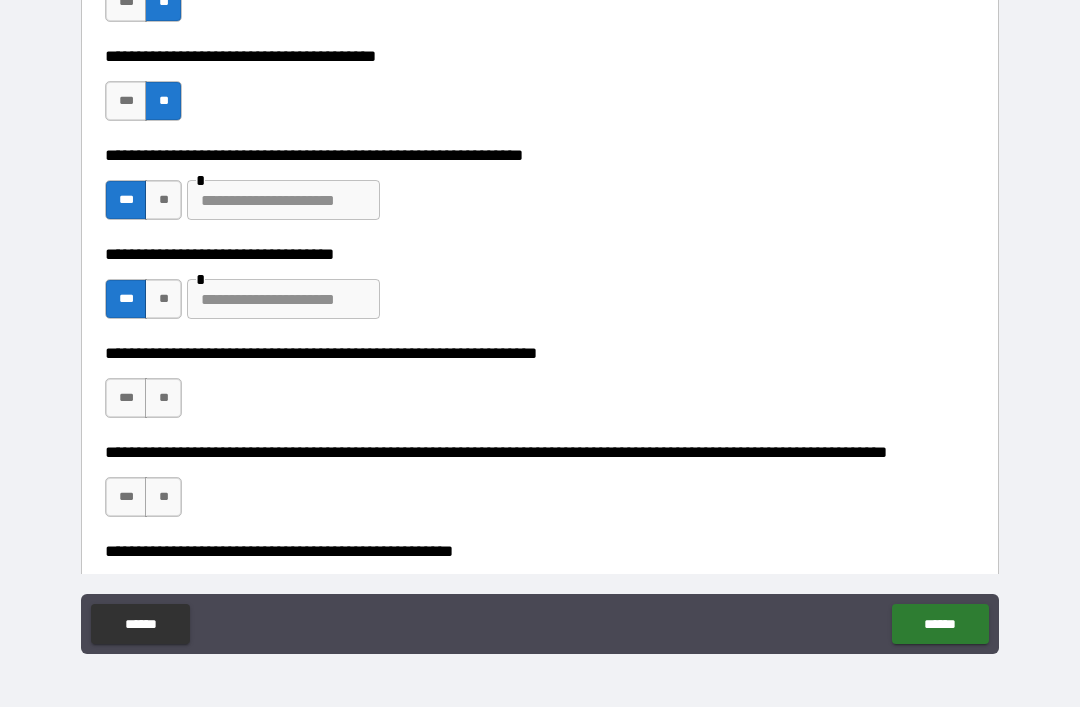 scroll, scrollTop: 518, scrollLeft: 0, axis: vertical 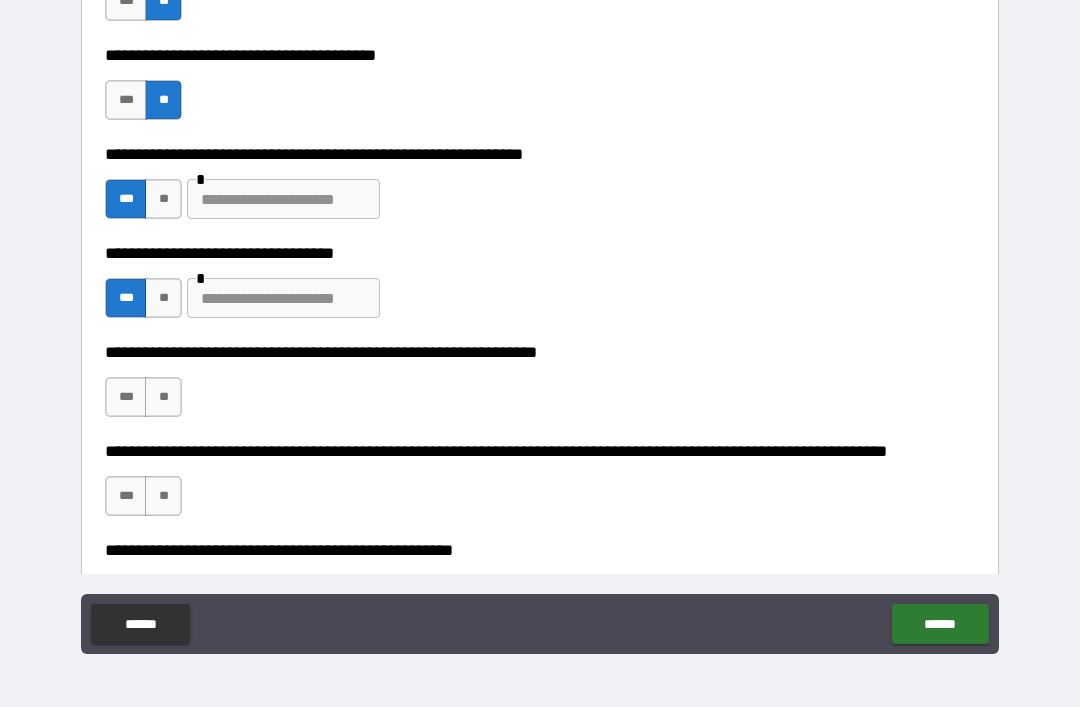 click on "**" at bounding box center (163, 397) 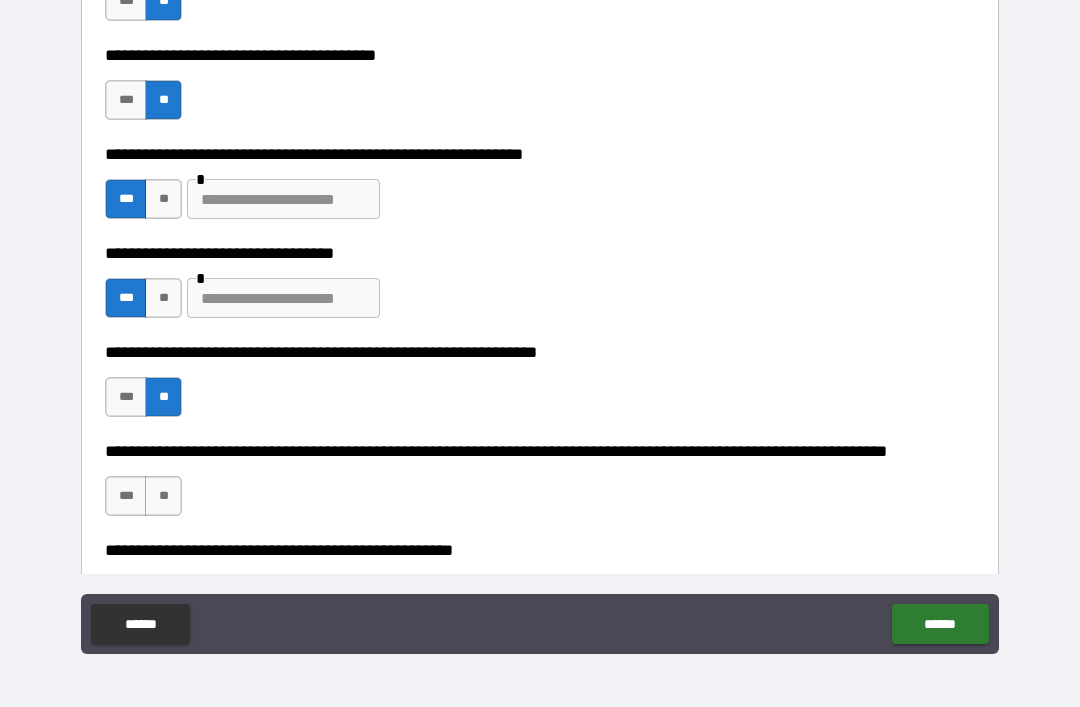 click on "**" at bounding box center (163, 496) 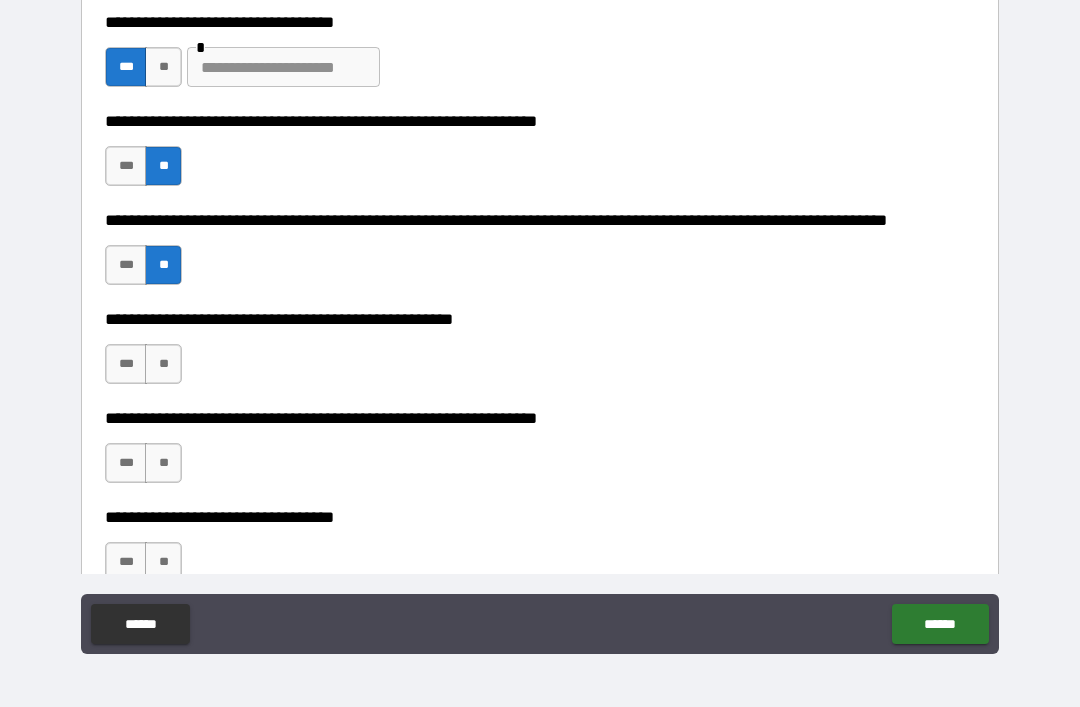 scroll, scrollTop: 751, scrollLeft: 0, axis: vertical 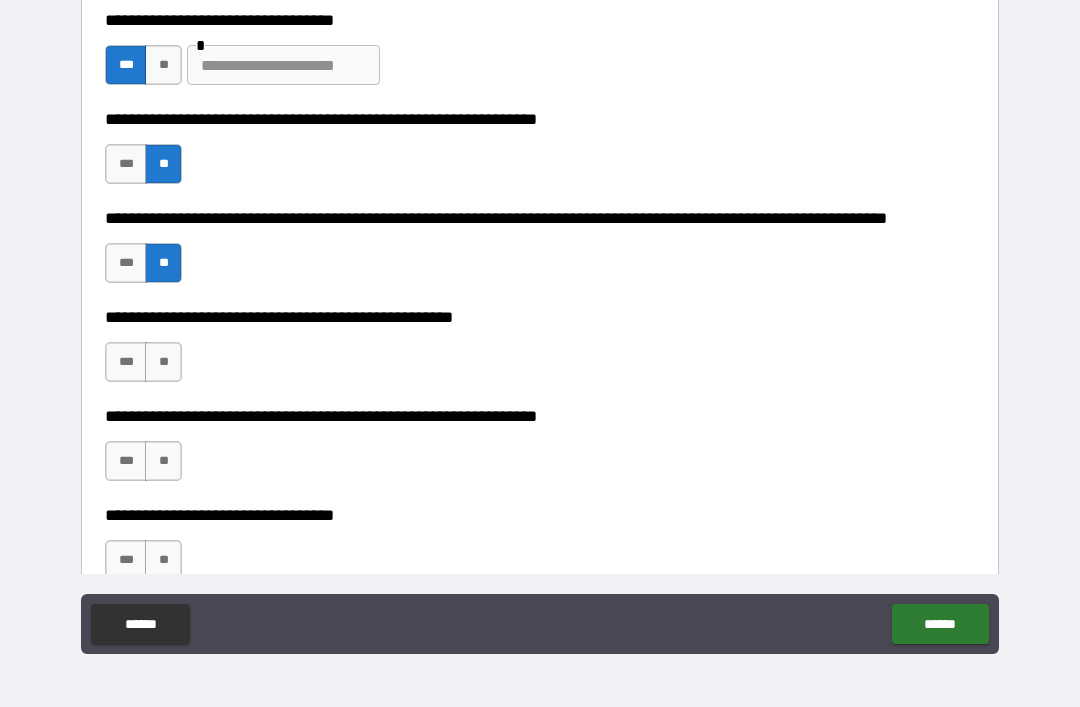 click on "**" at bounding box center [163, 362] 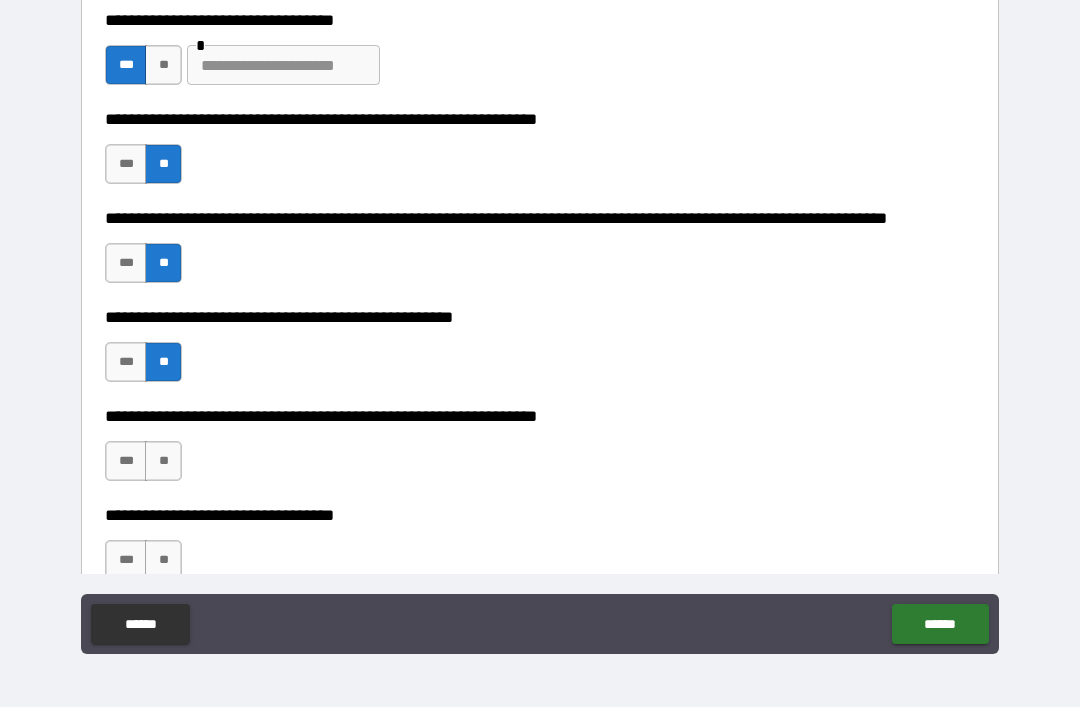 click on "***" at bounding box center (126, 461) 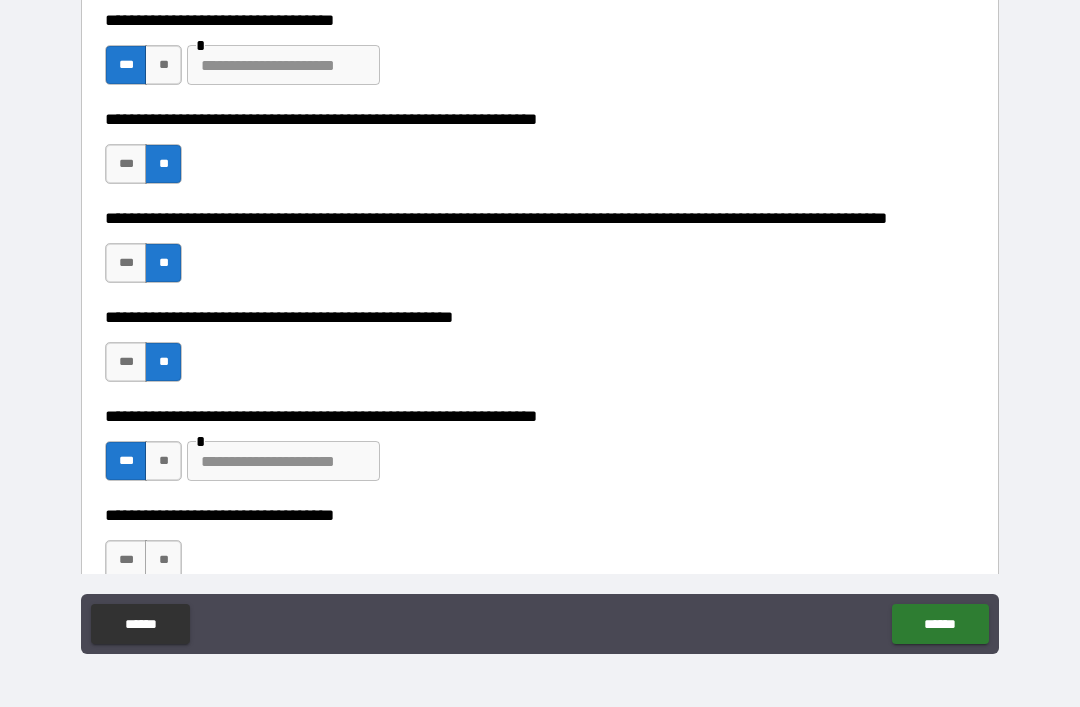 click at bounding box center (283, 461) 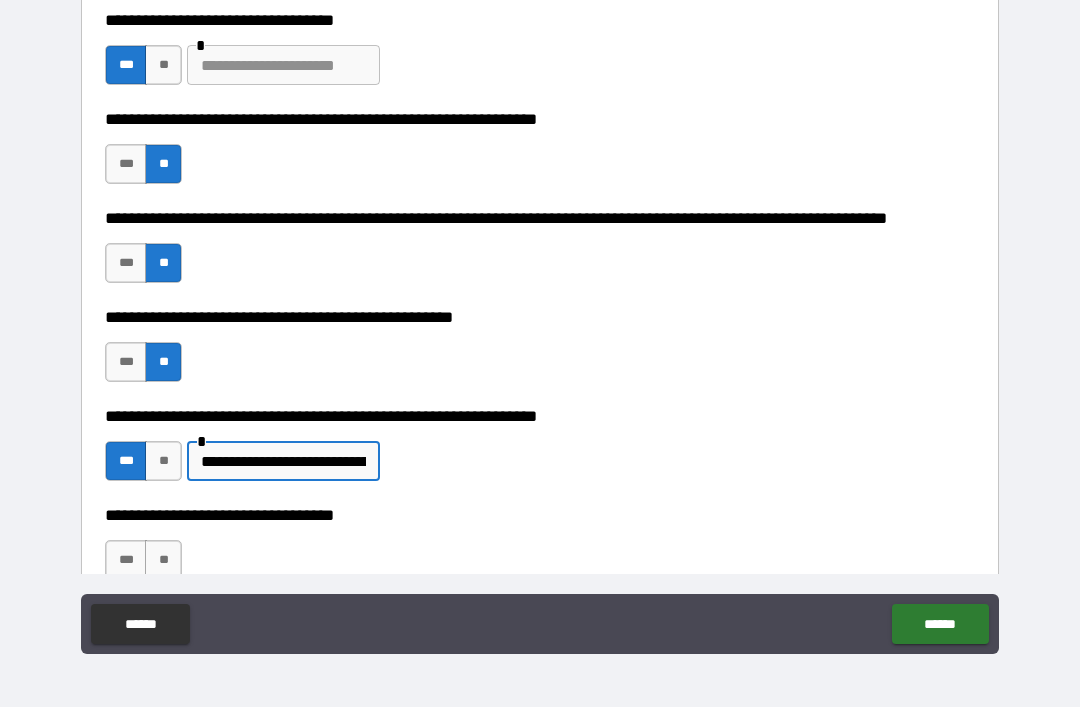 type on "**********" 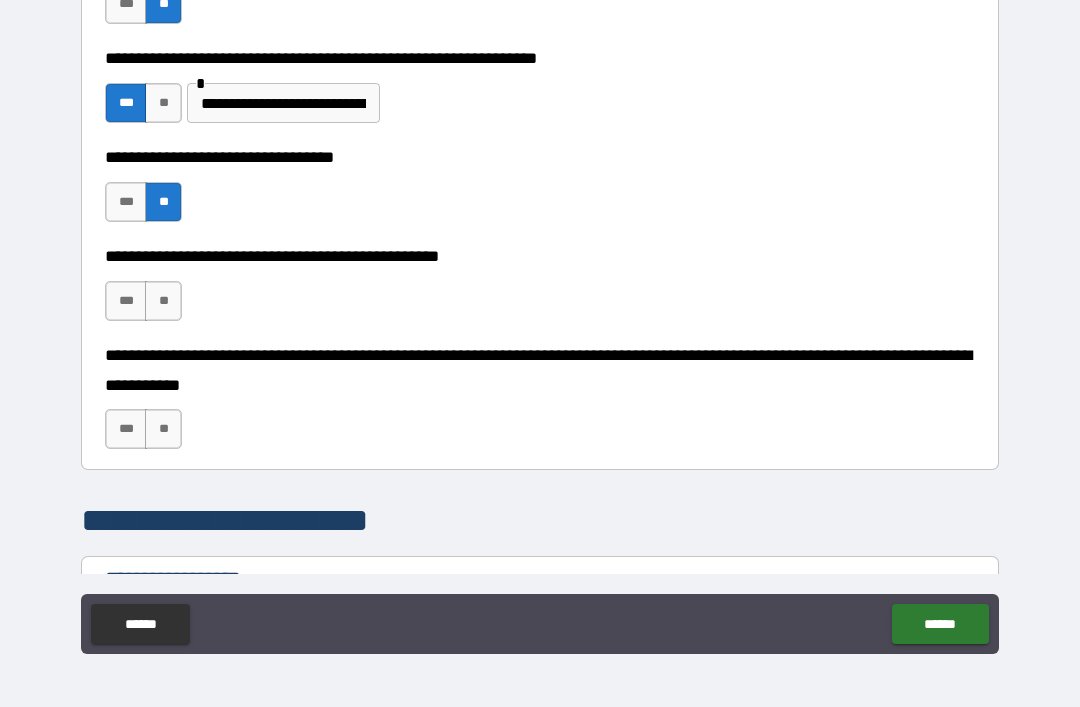 scroll, scrollTop: 1111, scrollLeft: 0, axis: vertical 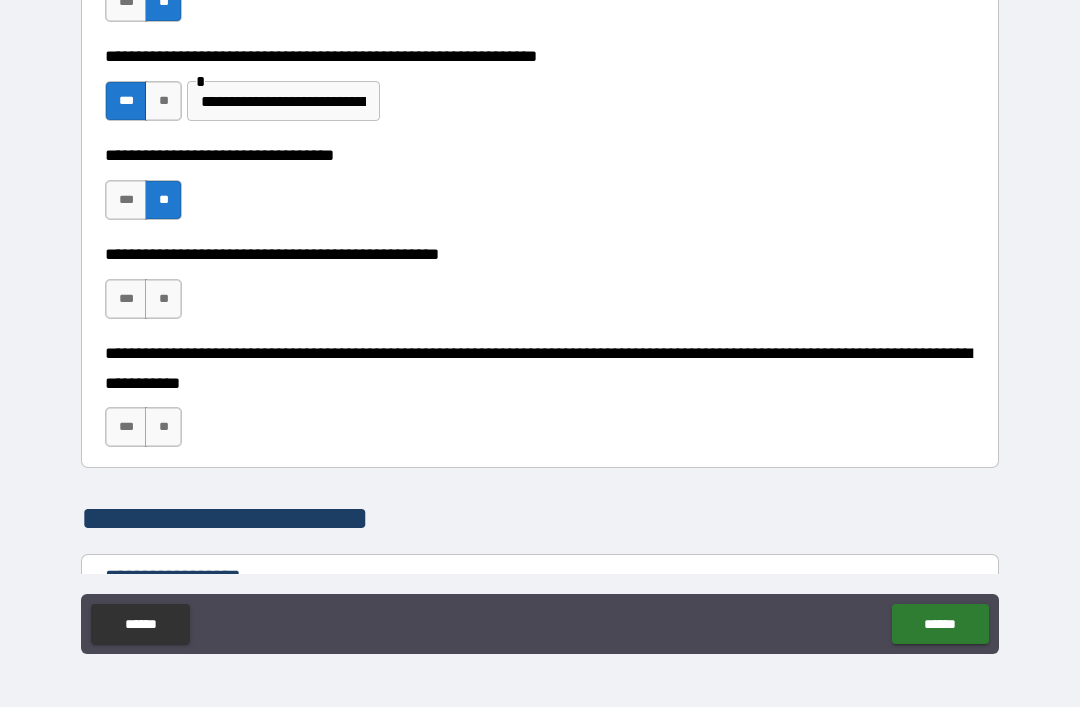 click on "[CREDIT CARD NUMBER]" at bounding box center [540, 368] 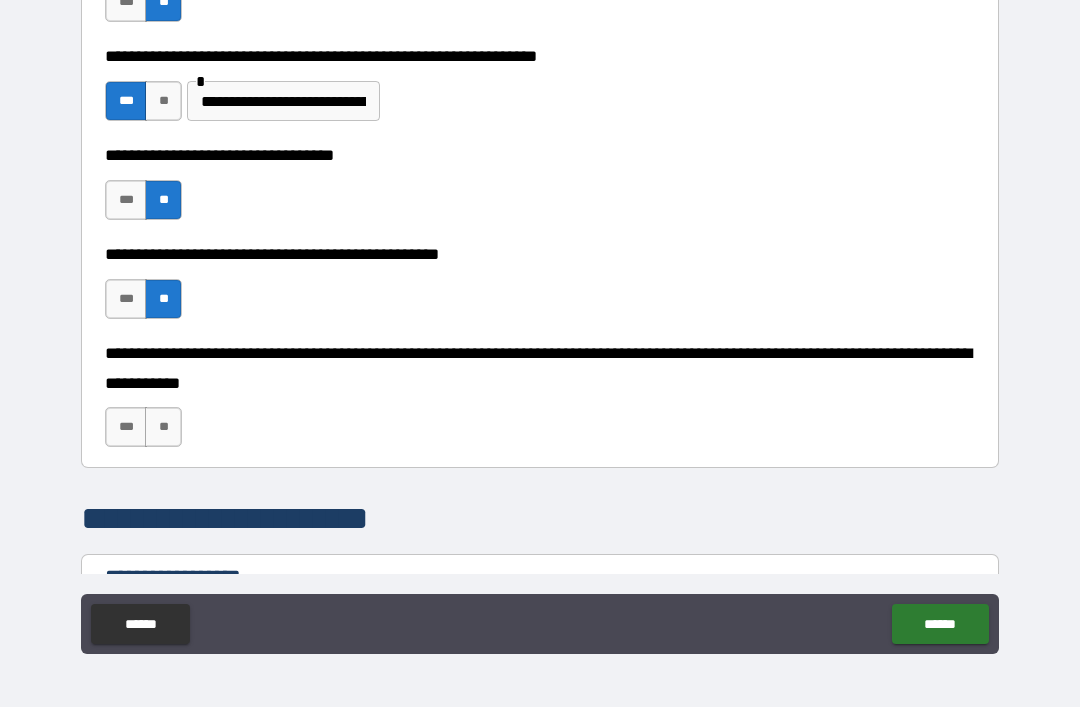click on "***" at bounding box center (126, 427) 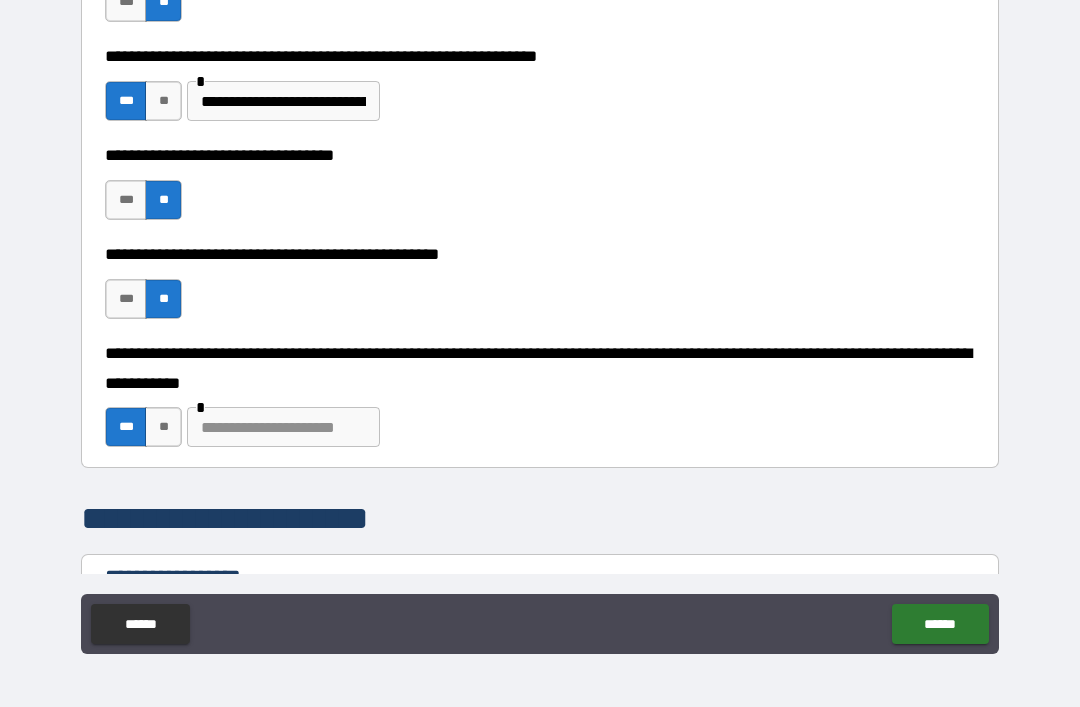 click at bounding box center (283, 427) 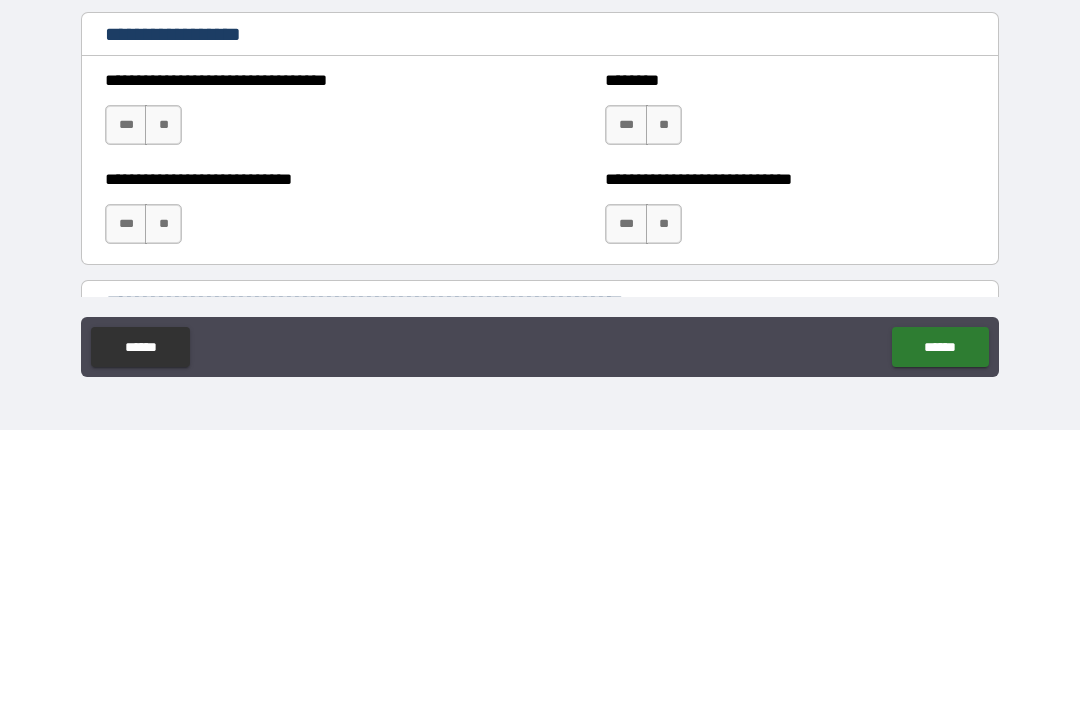 scroll, scrollTop: 1377, scrollLeft: 0, axis: vertical 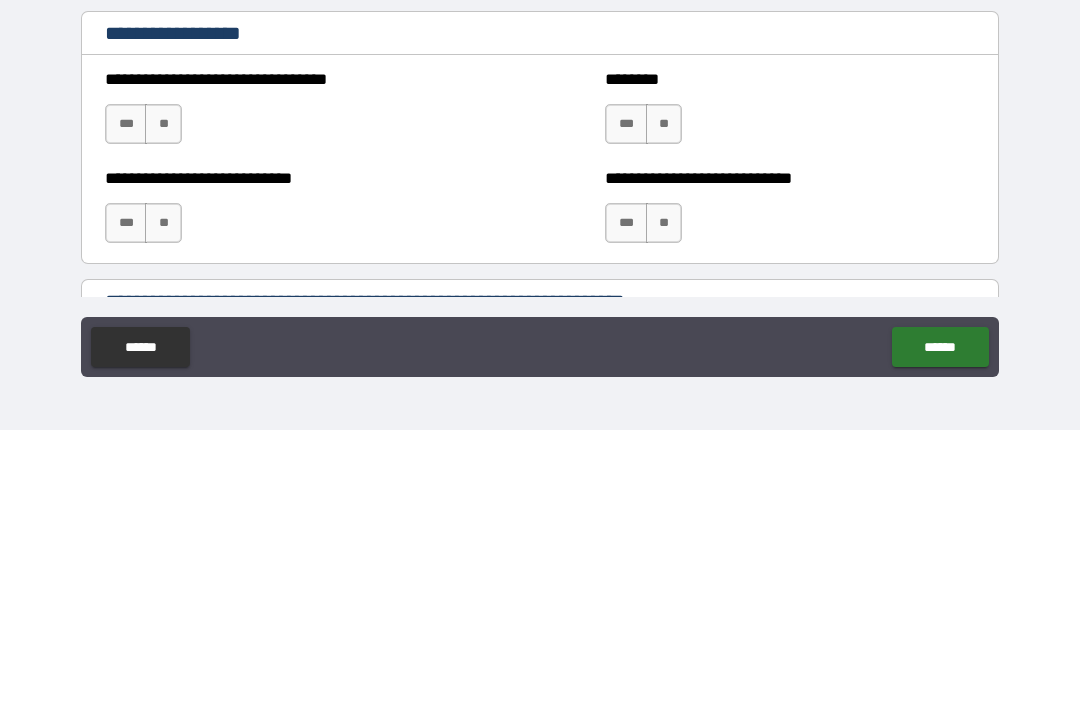 type on "*******" 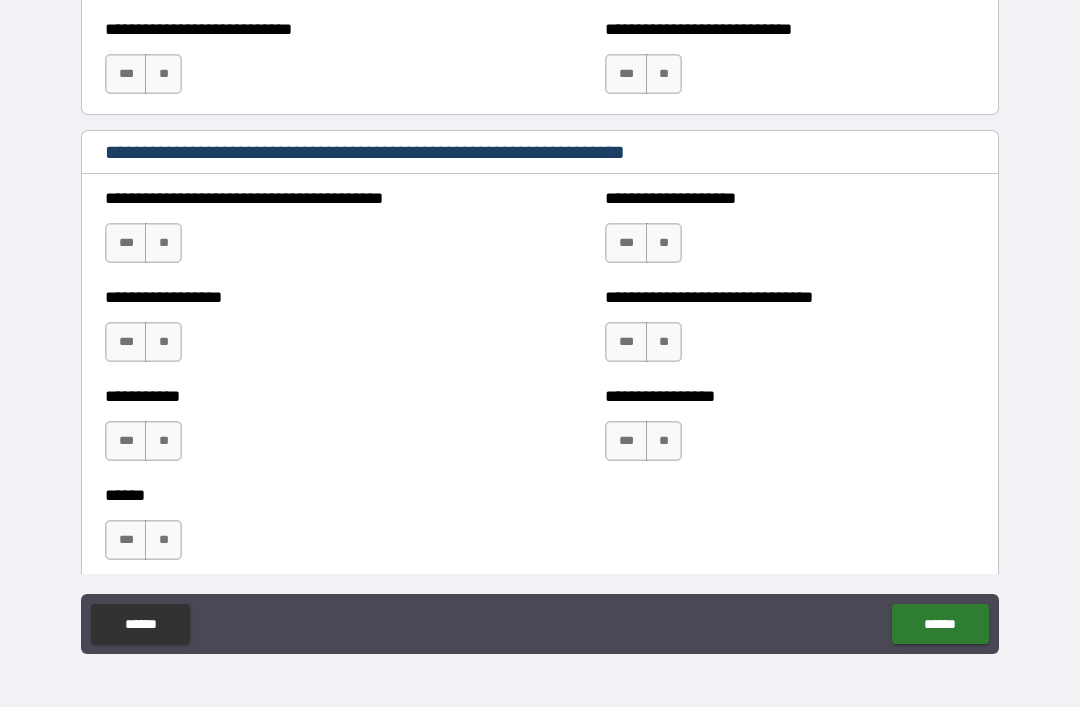 scroll, scrollTop: 1798, scrollLeft: 0, axis: vertical 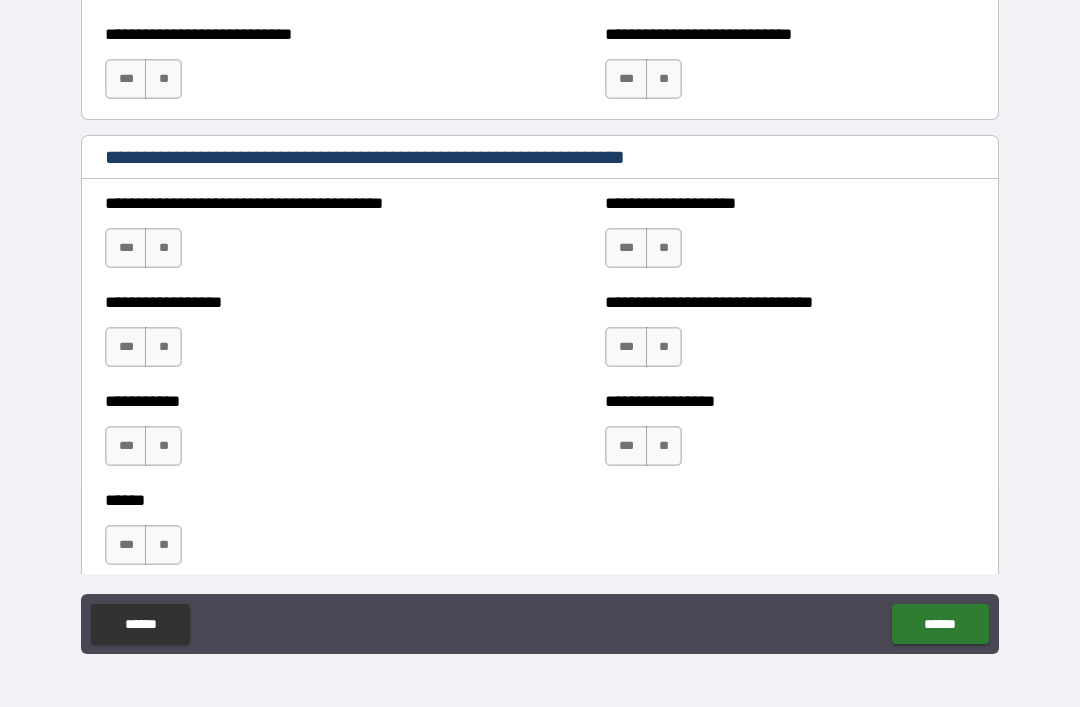 click on "[NUMBER] [STREET] [CITY] [STATE]" at bounding box center [540, 436] 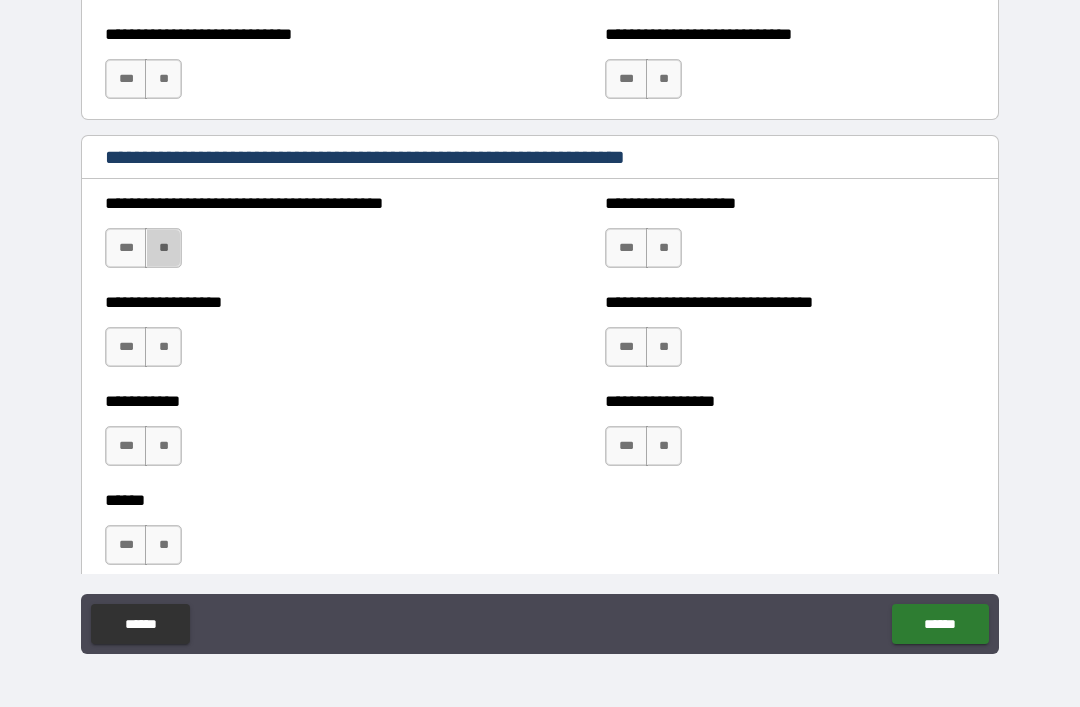 click on "**" at bounding box center [163, 248] 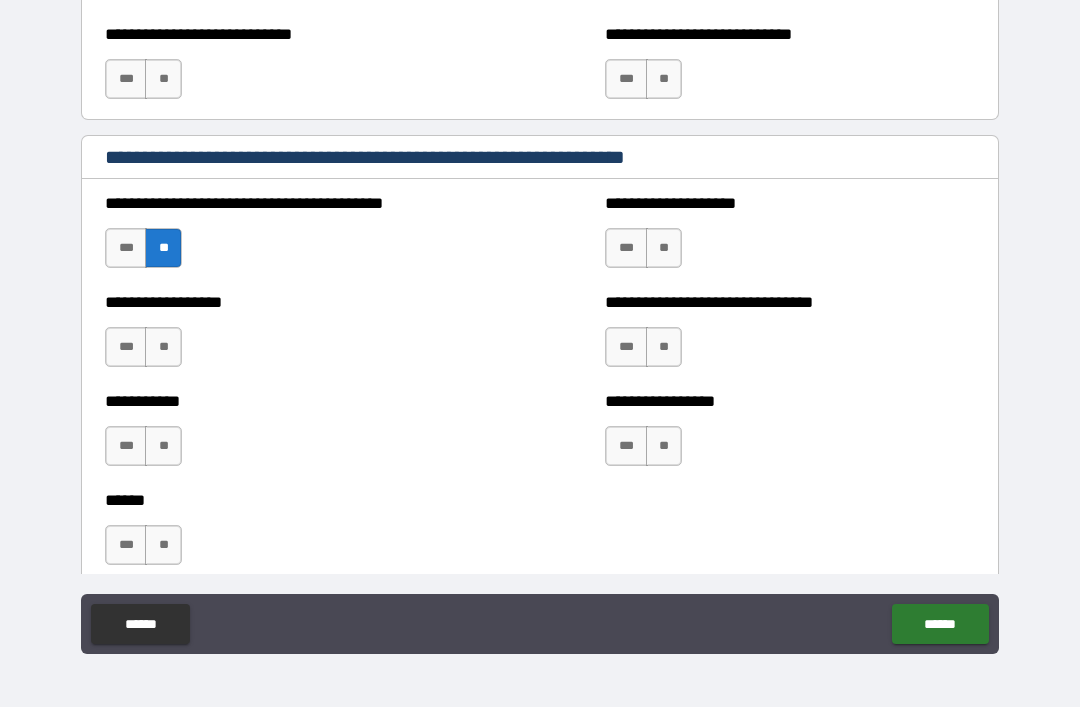 click on "**" at bounding box center (664, 248) 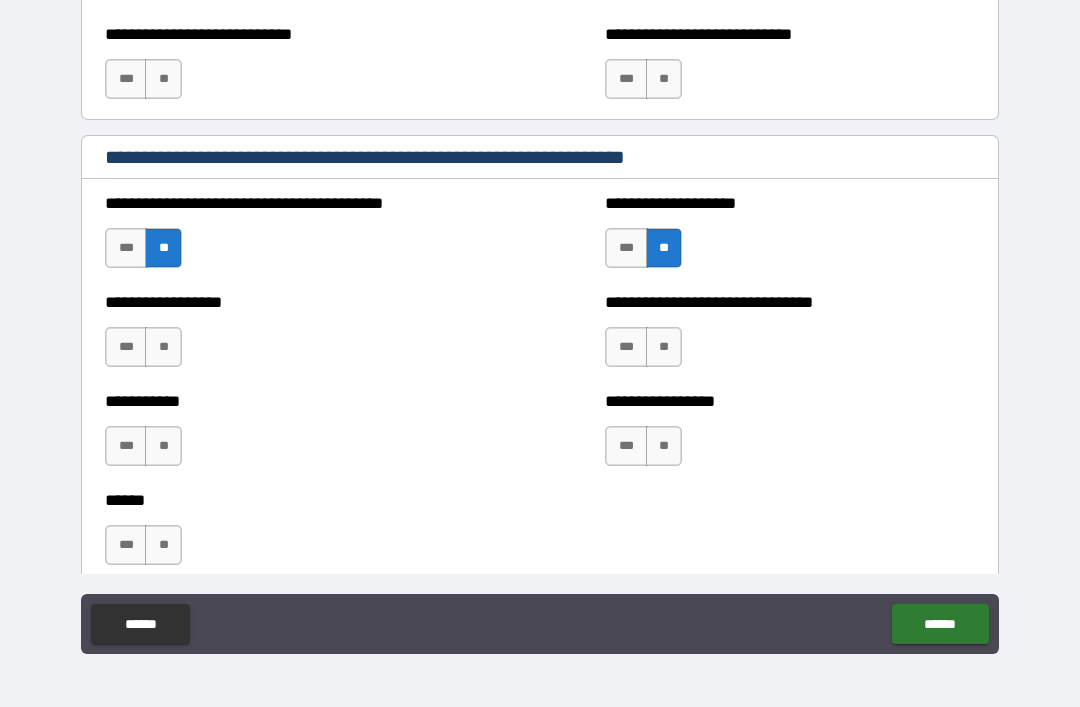 click on "**" at bounding box center (163, 347) 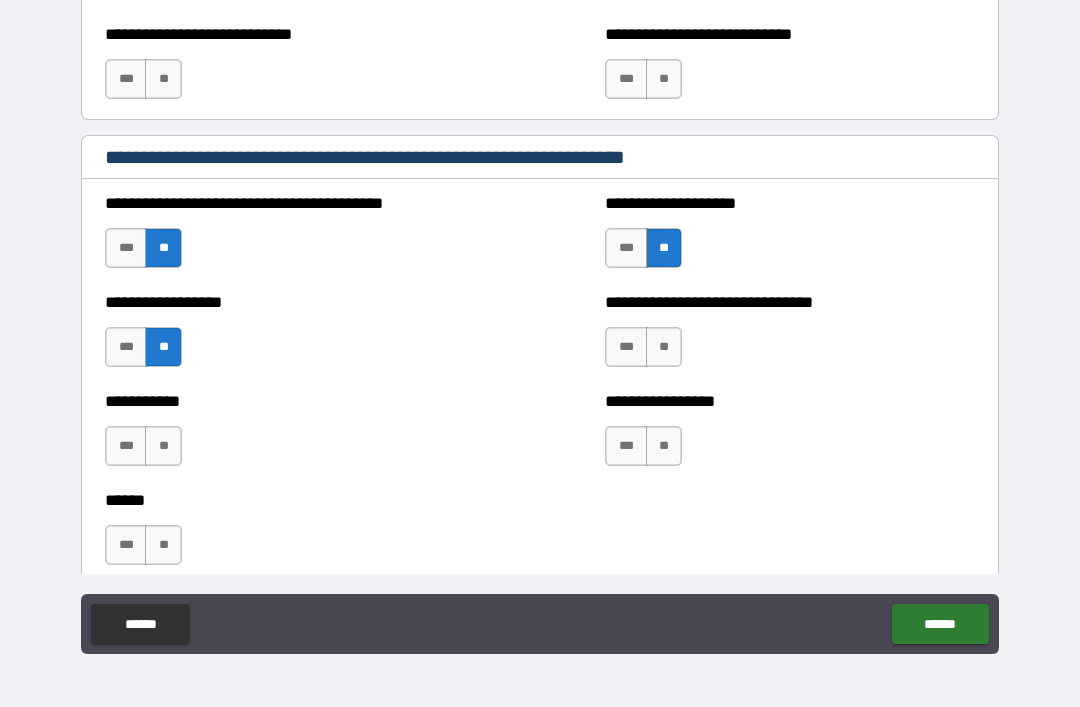 click on "**" at bounding box center (664, 347) 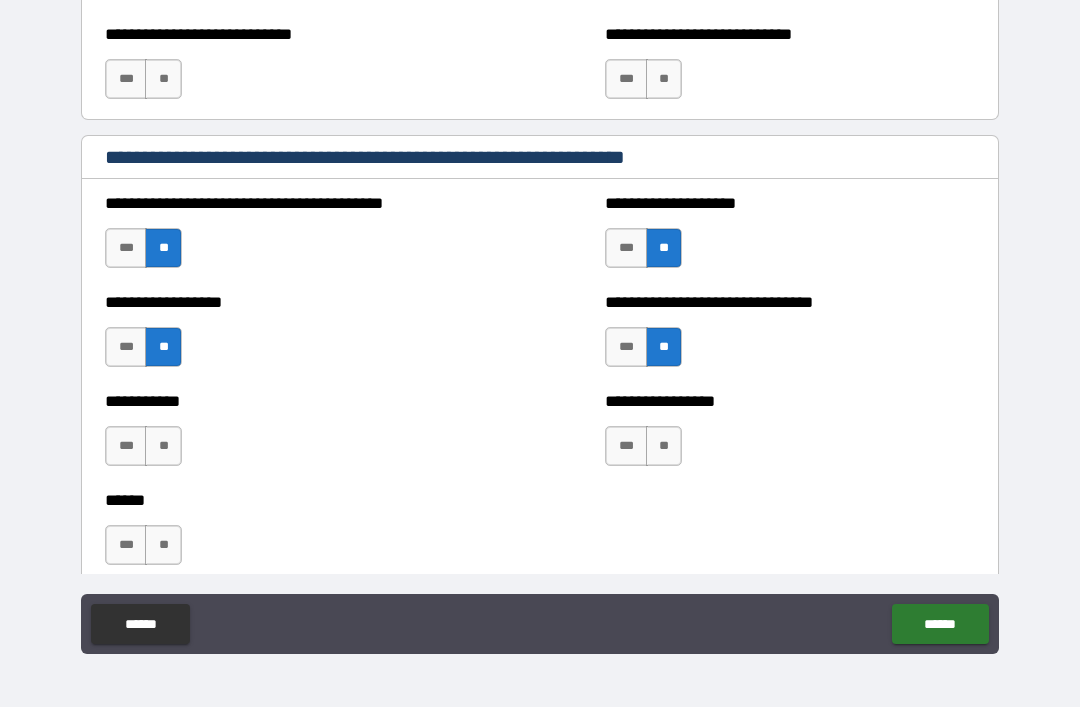 click on "**" at bounding box center [163, 446] 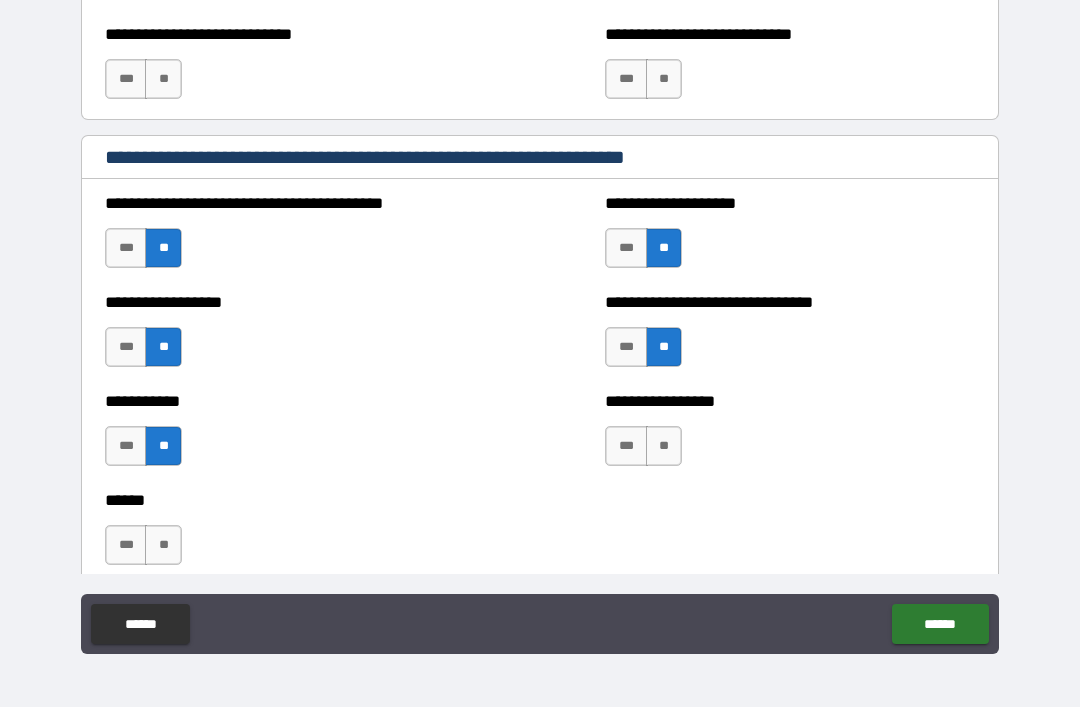 click on "**" at bounding box center (664, 446) 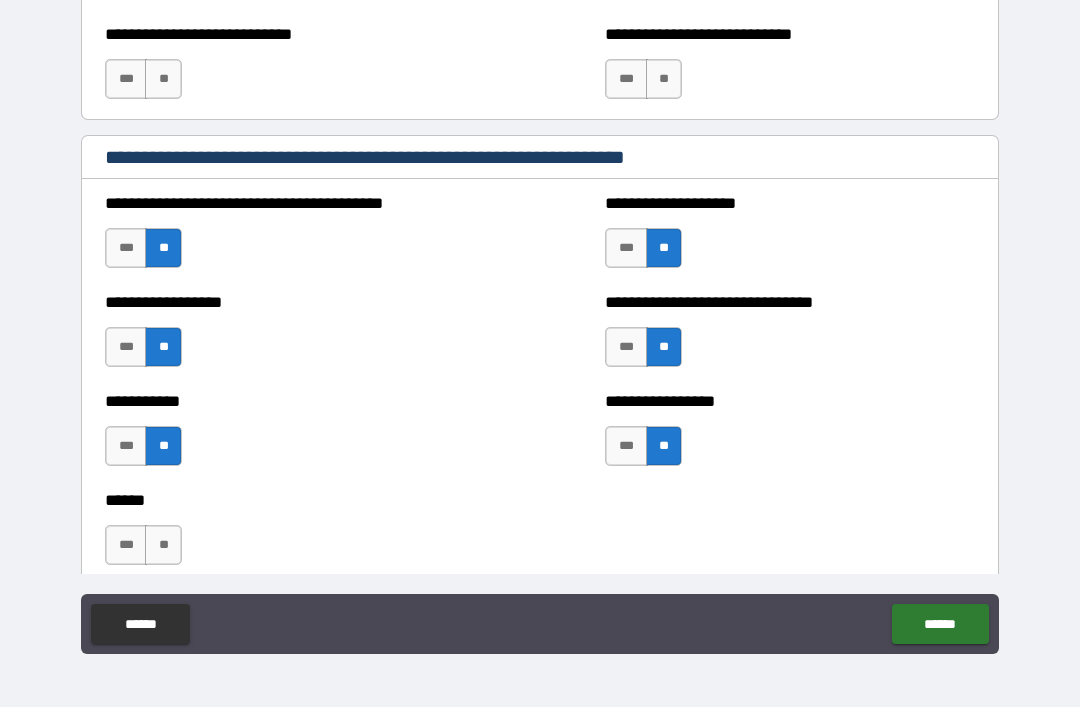 click on "**" at bounding box center [163, 545] 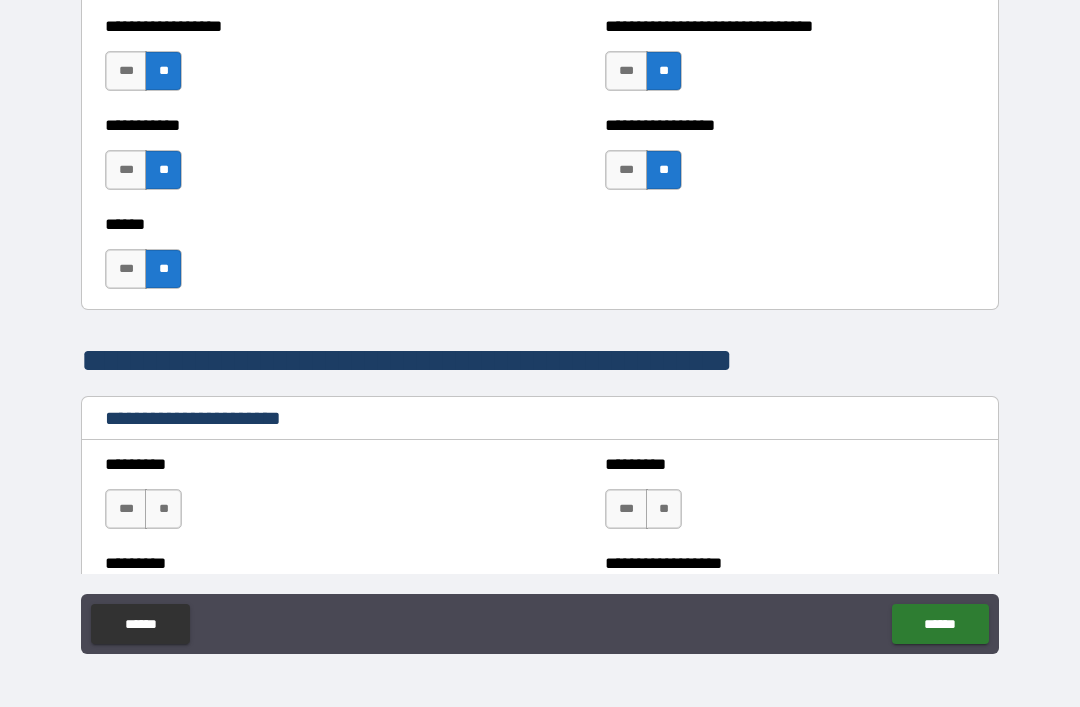 scroll, scrollTop: 2075, scrollLeft: 0, axis: vertical 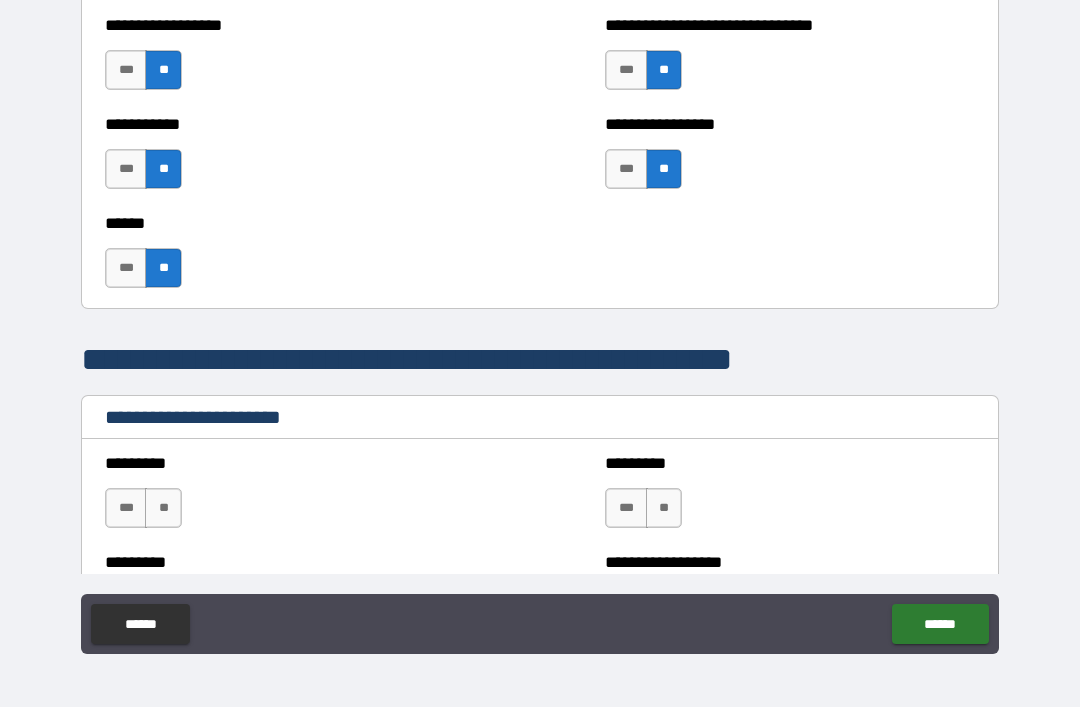 click on "***" at bounding box center [126, 508] 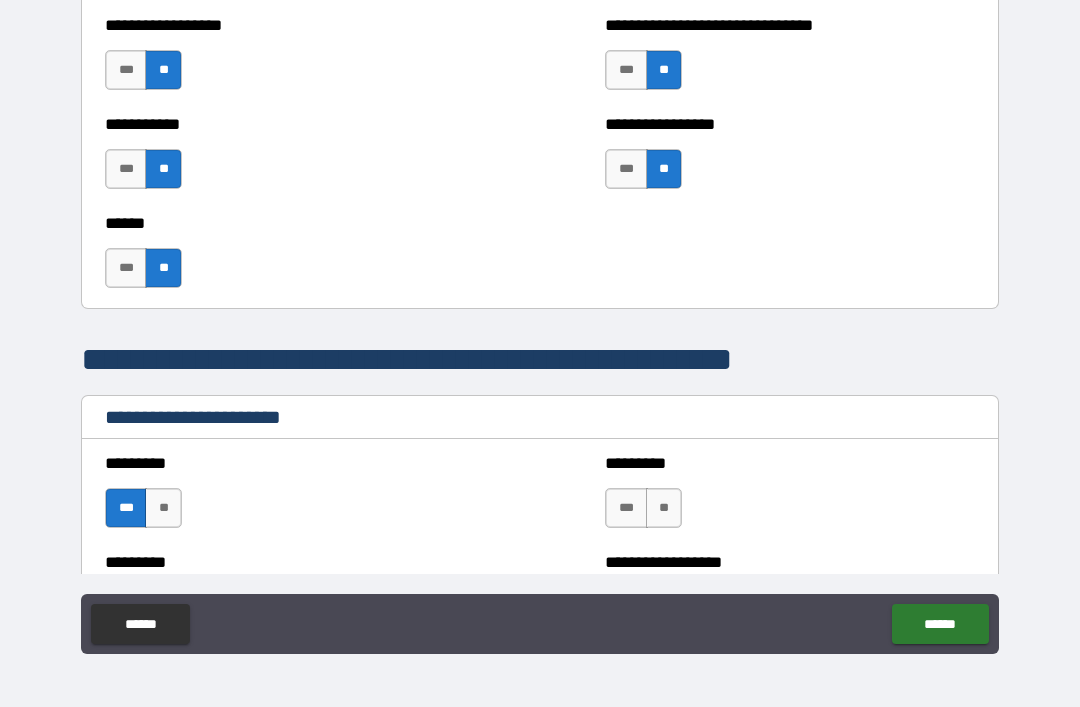 click on "***" at bounding box center (626, 508) 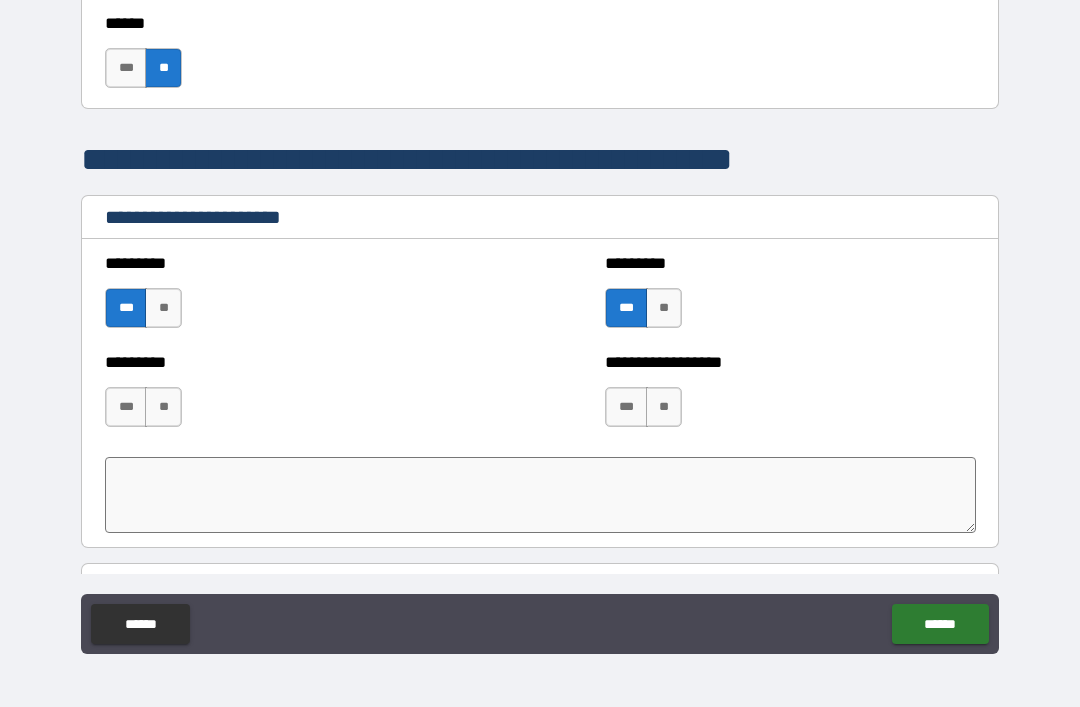scroll, scrollTop: 2275, scrollLeft: 0, axis: vertical 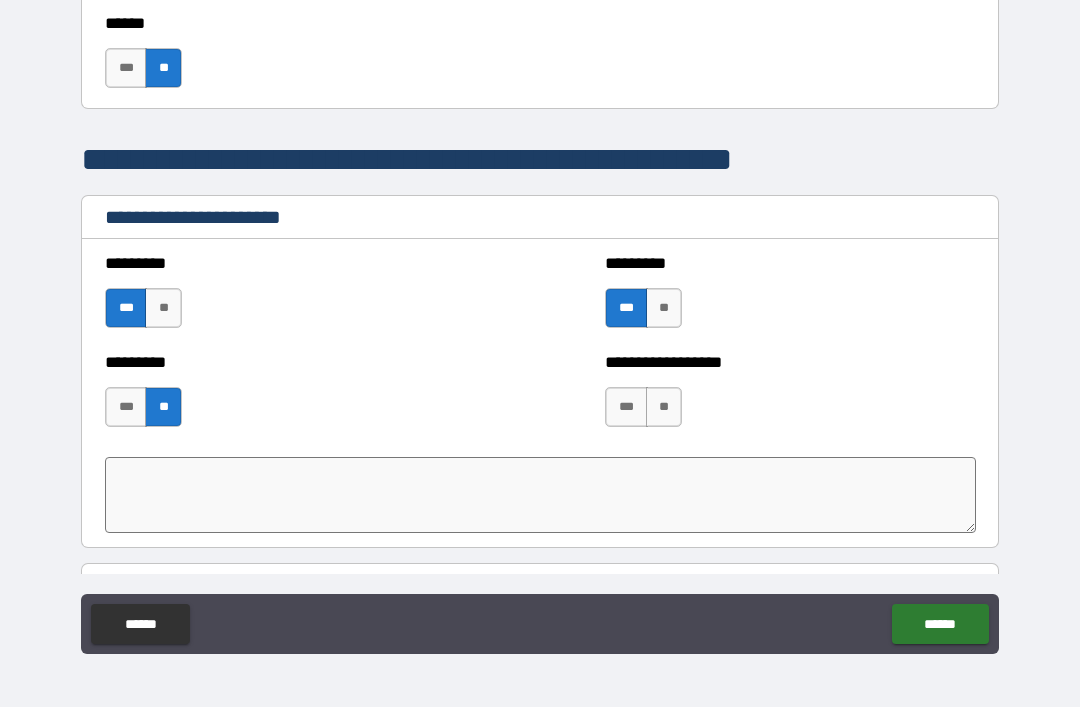 click on "***" at bounding box center [626, 407] 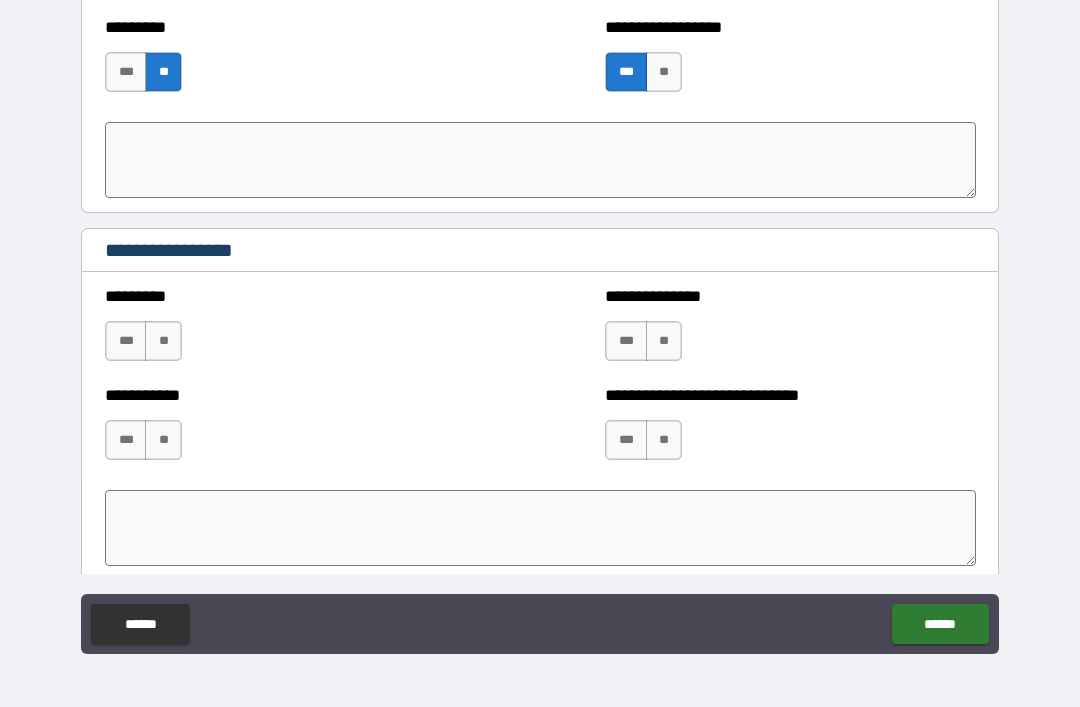 scroll, scrollTop: 2604, scrollLeft: 0, axis: vertical 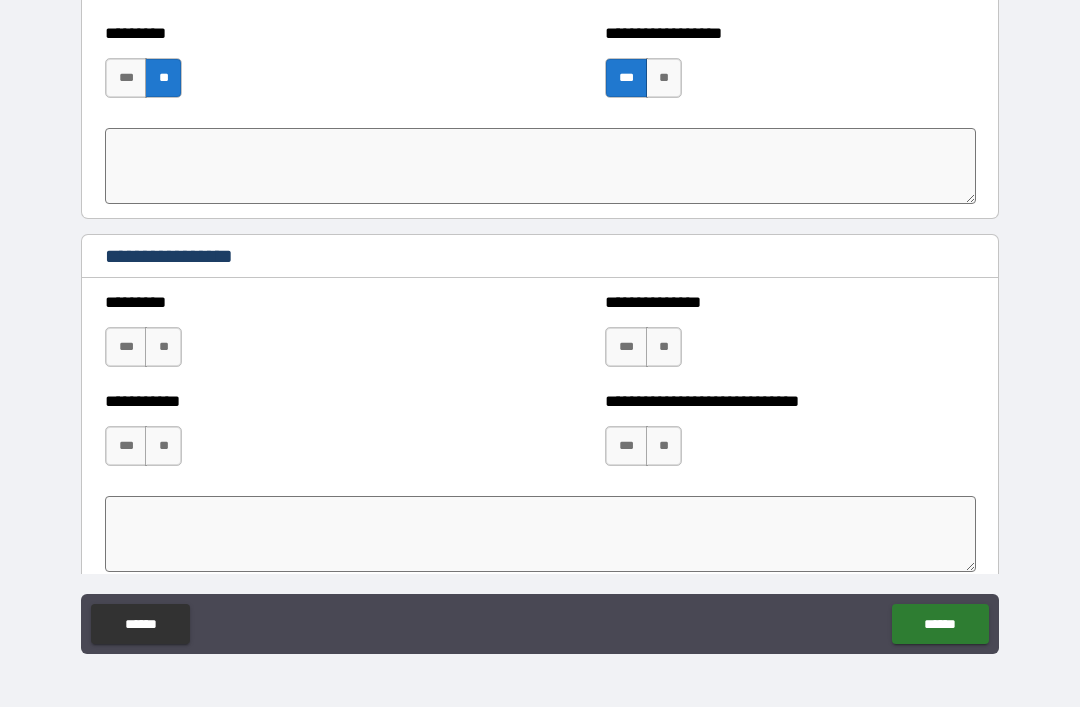 click on "**" at bounding box center [163, 347] 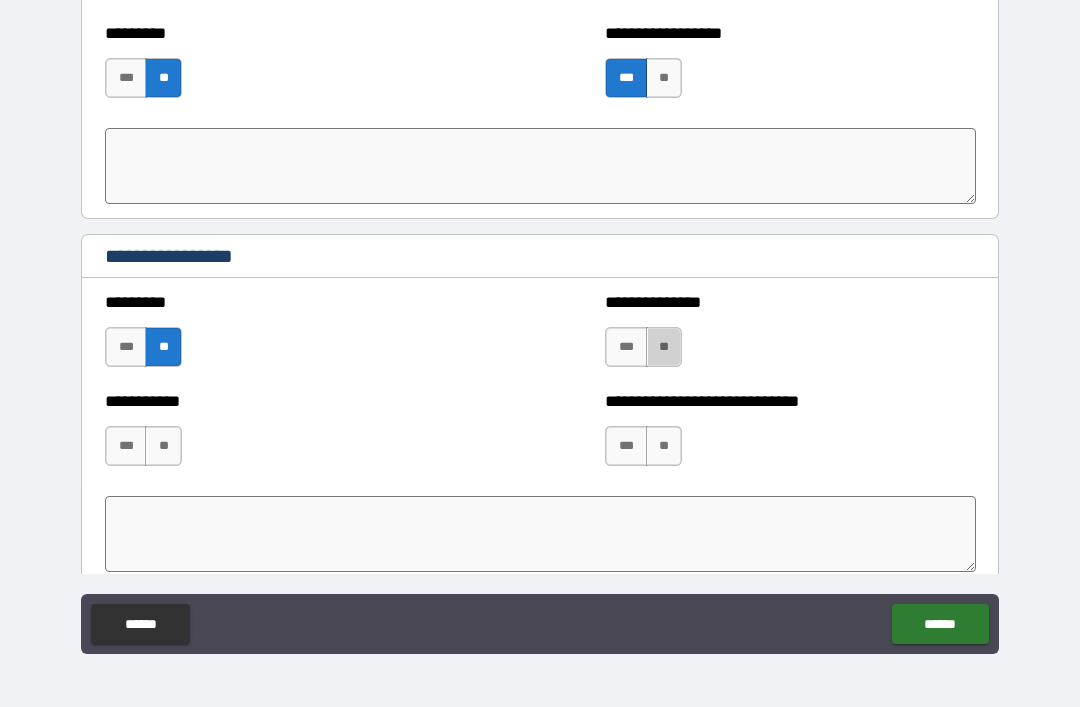 click on "**" at bounding box center (664, 347) 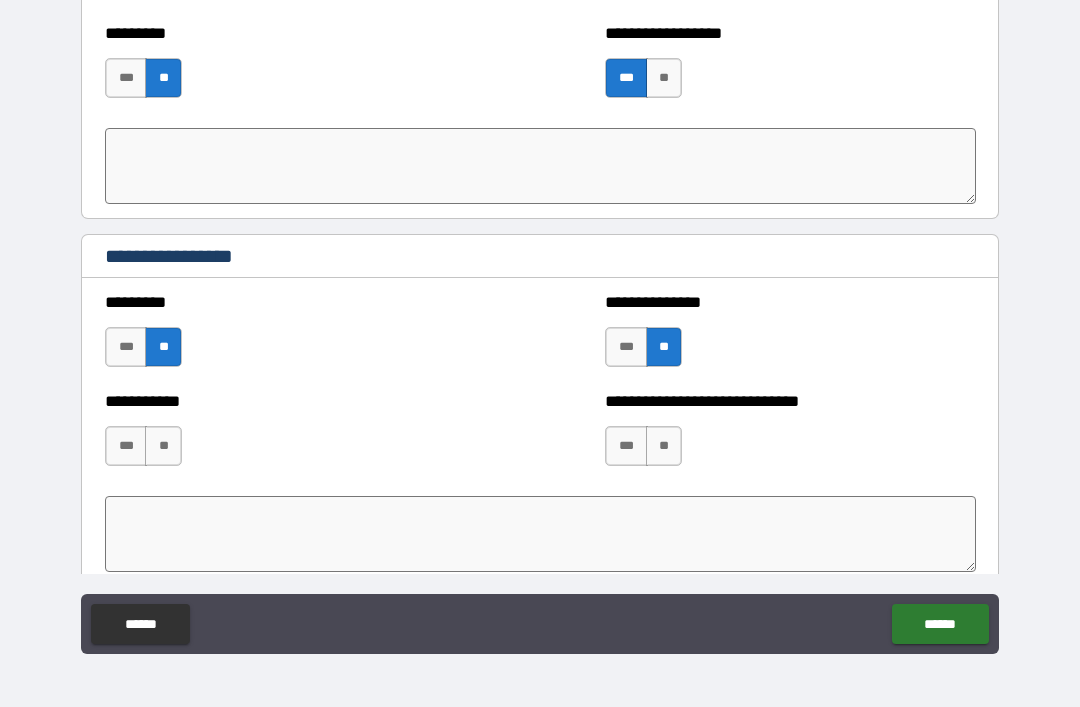 click on "**" at bounding box center [163, 446] 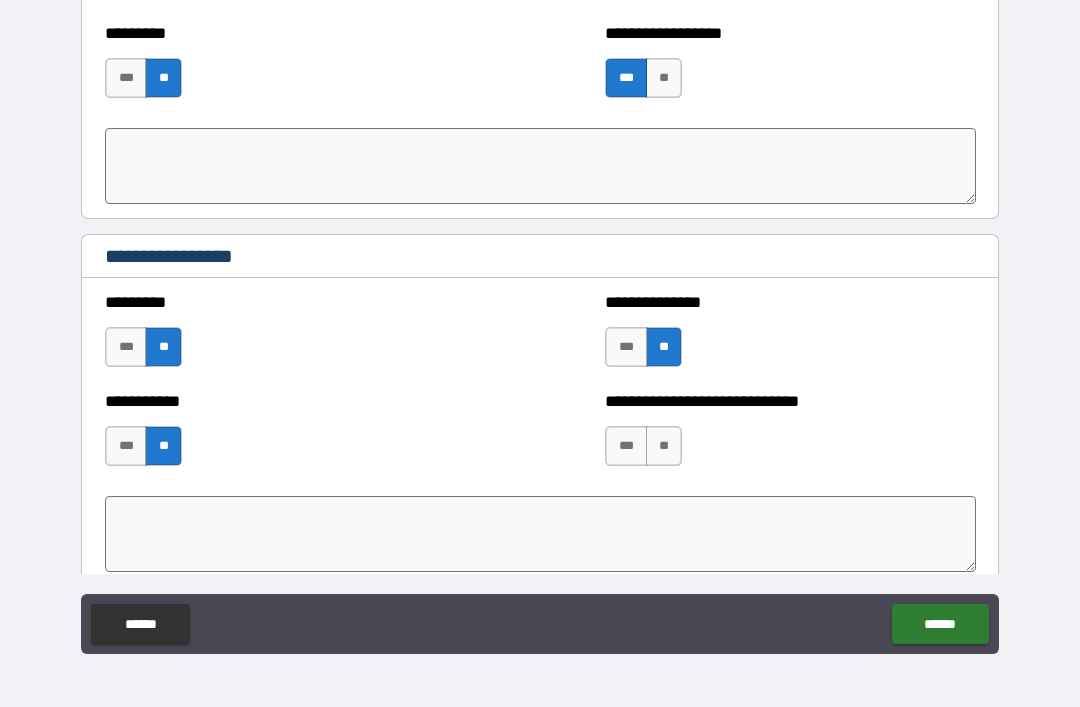 click on "**" at bounding box center [664, 446] 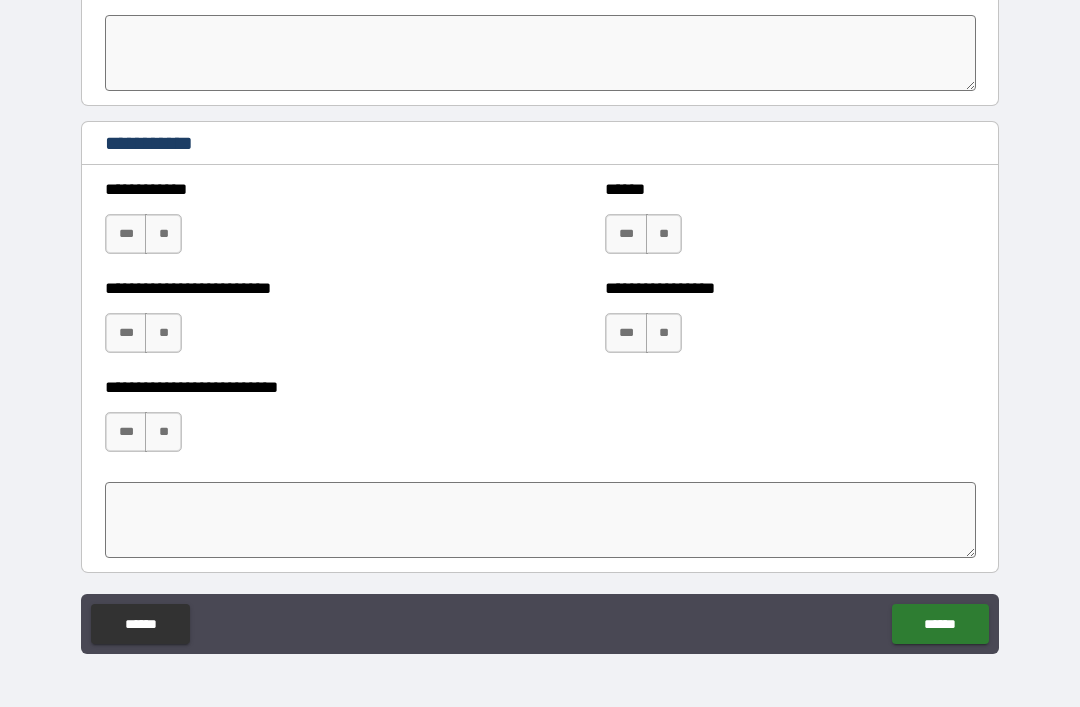 scroll, scrollTop: 3086, scrollLeft: 0, axis: vertical 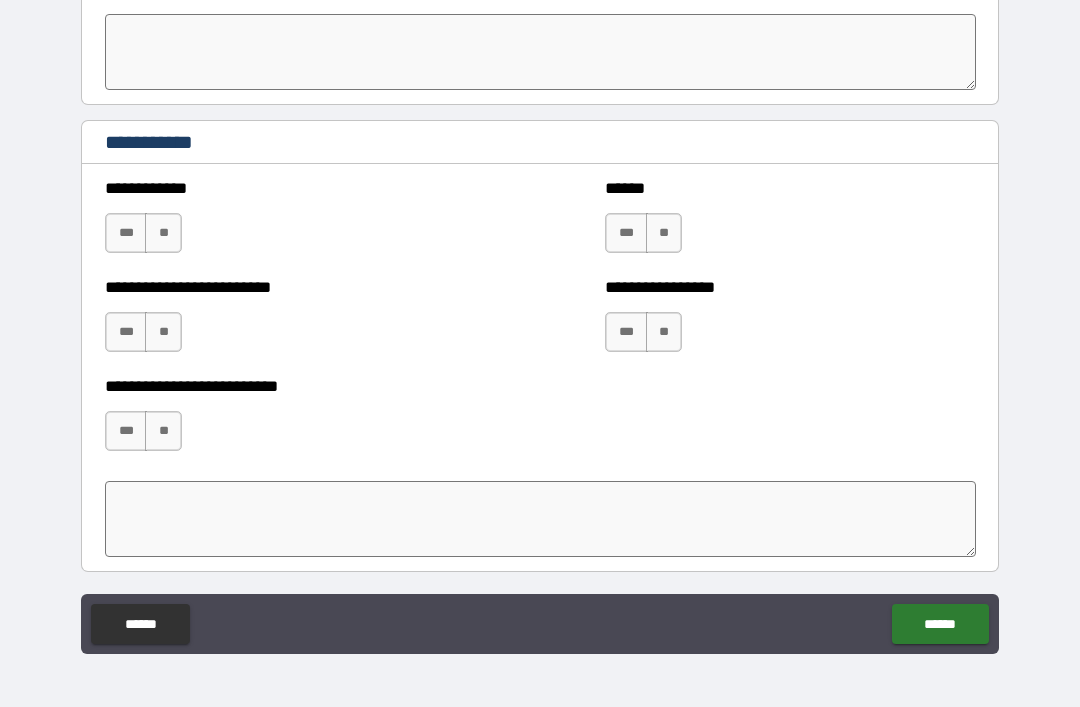 click on "**" at bounding box center [163, 233] 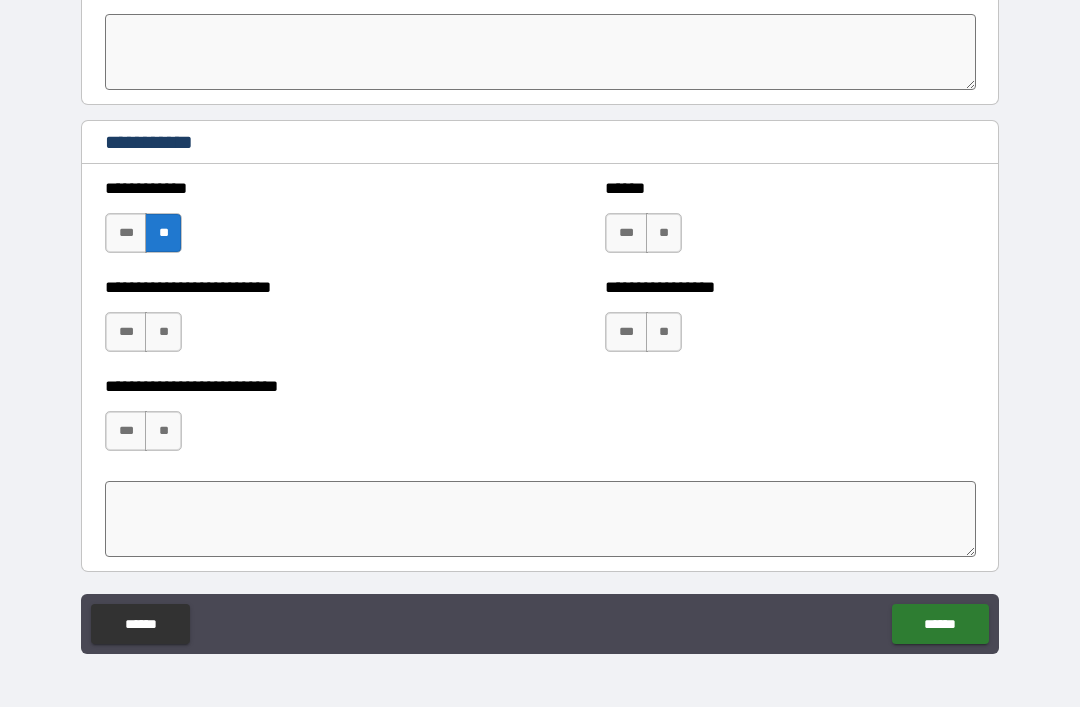 click on "**" at bounding box center [664, 233] 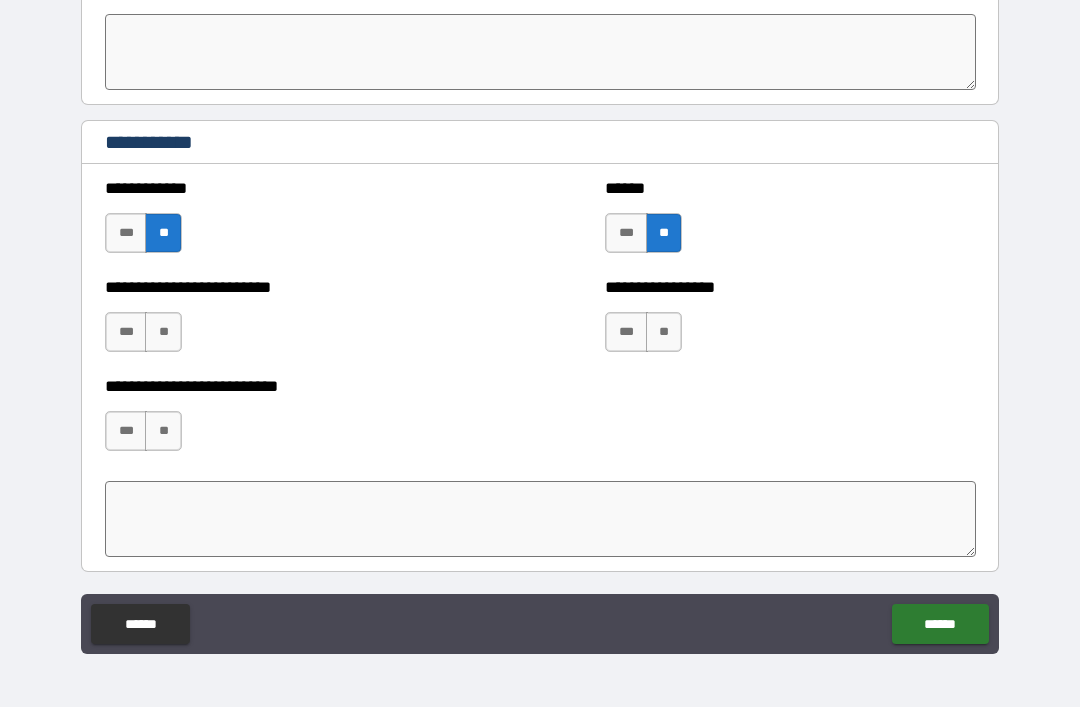 click on "**" at bounding box center (664, 332) 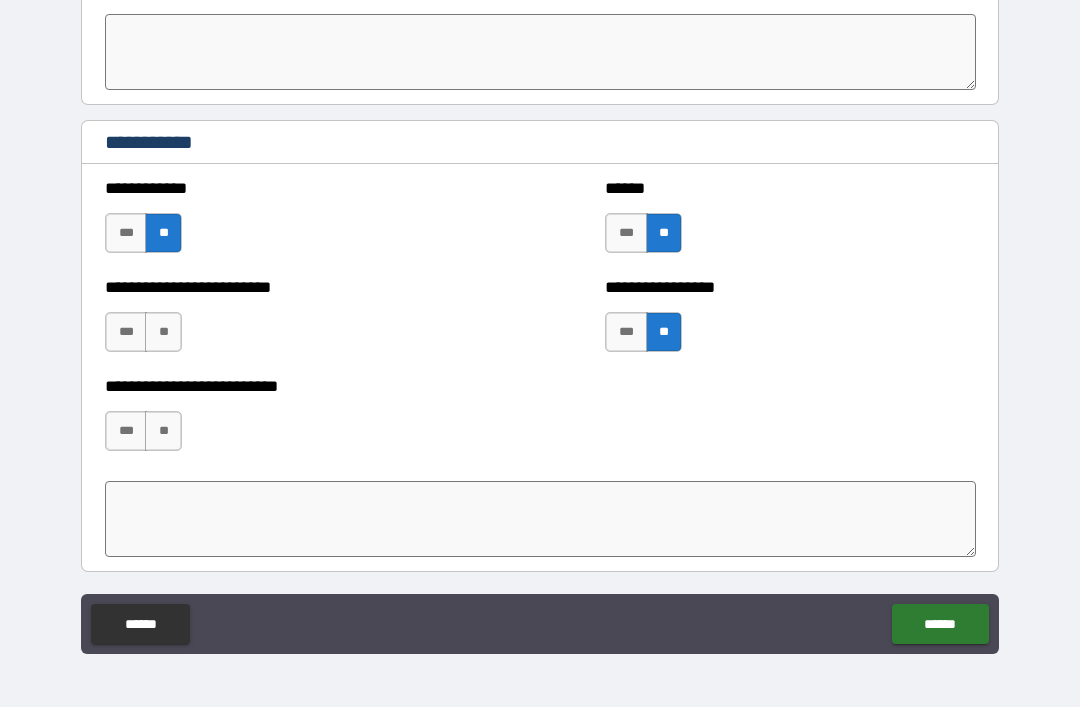 click on "**" at bounding box center [163, 332] 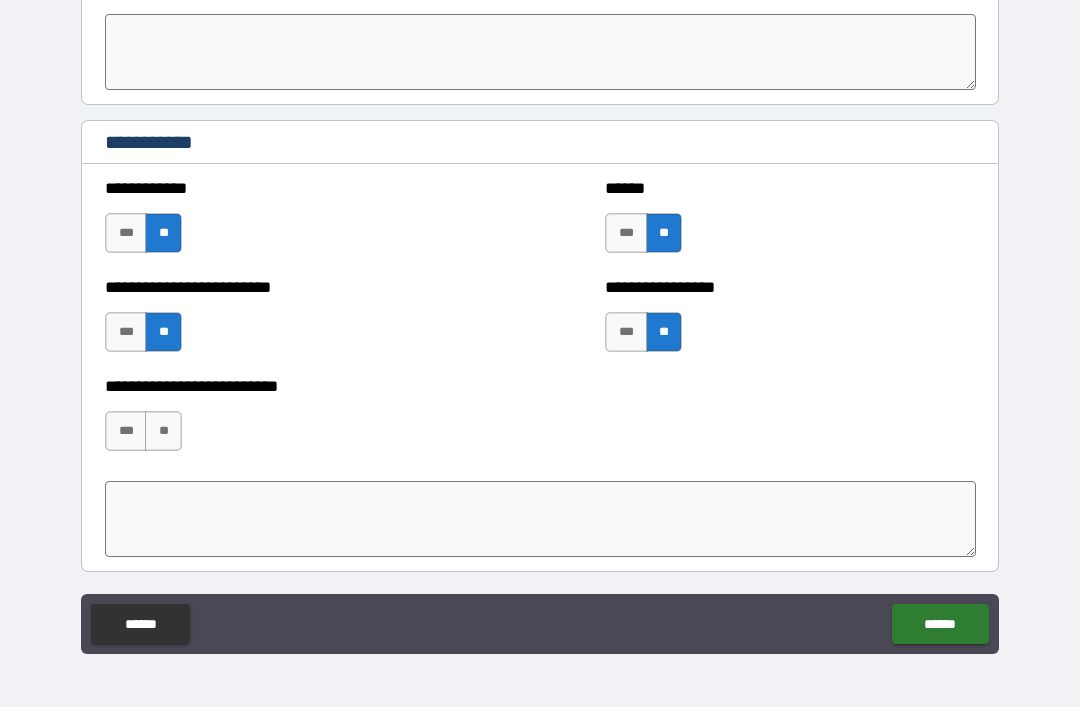 click on "**" at bounding box center (163, 431) 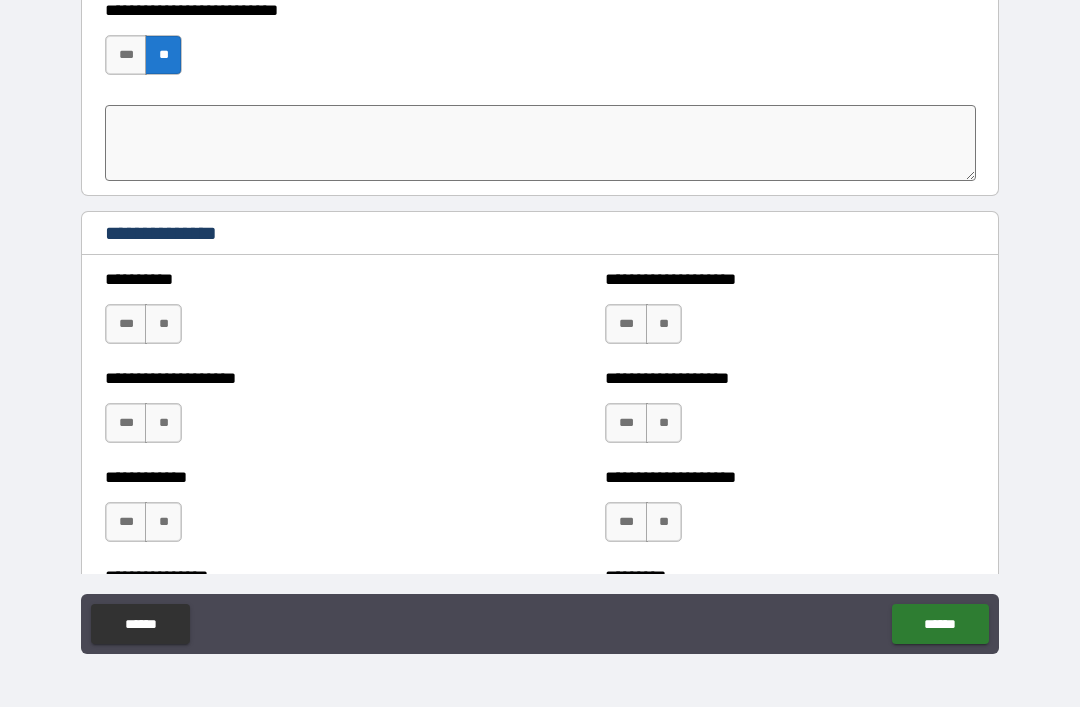 scroll, scrollTop: 3463, scrollLeft: 0, axis: vertical 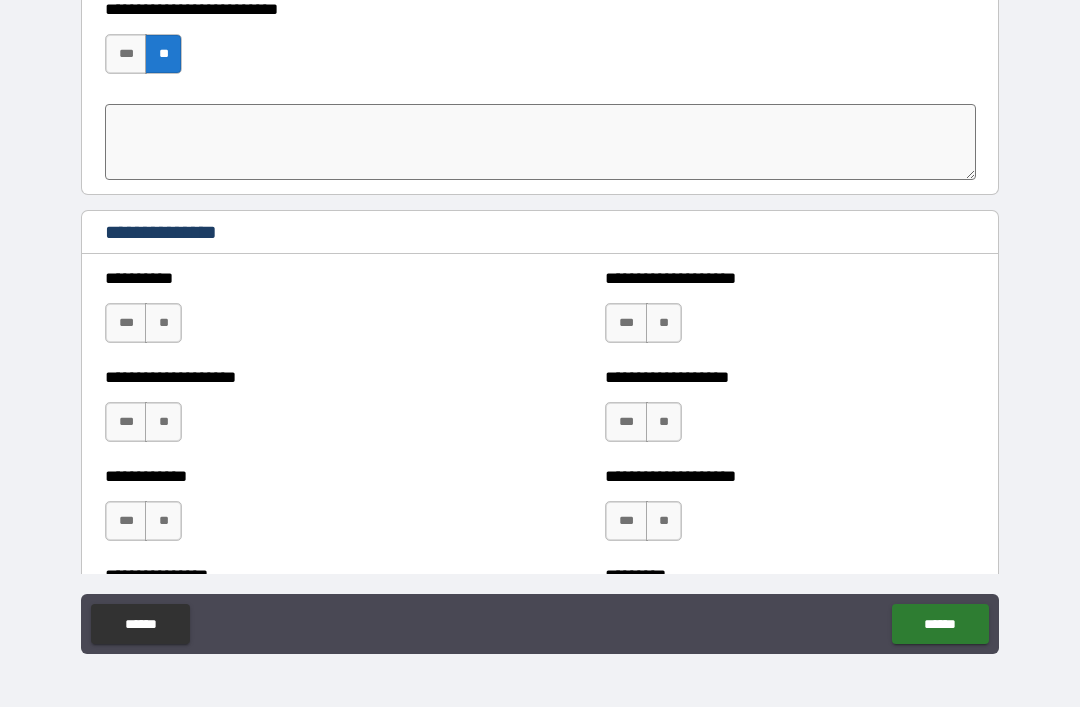 click on "**" at bounding box center [163, 323] 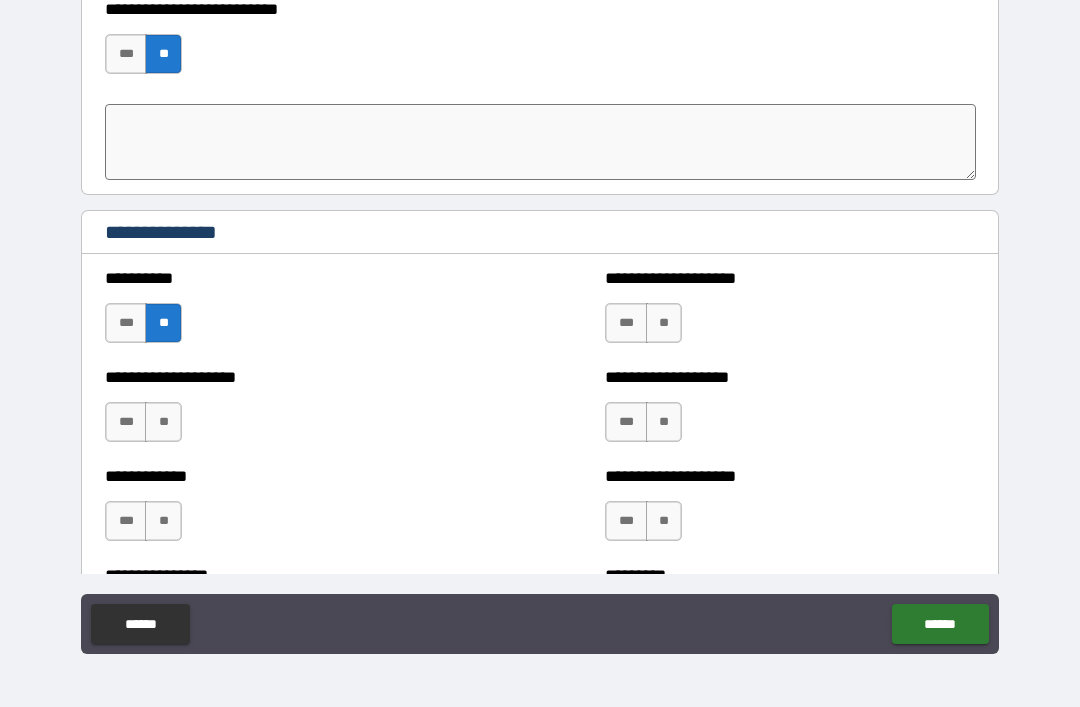 click on "**" at bounding box center (664, 323) 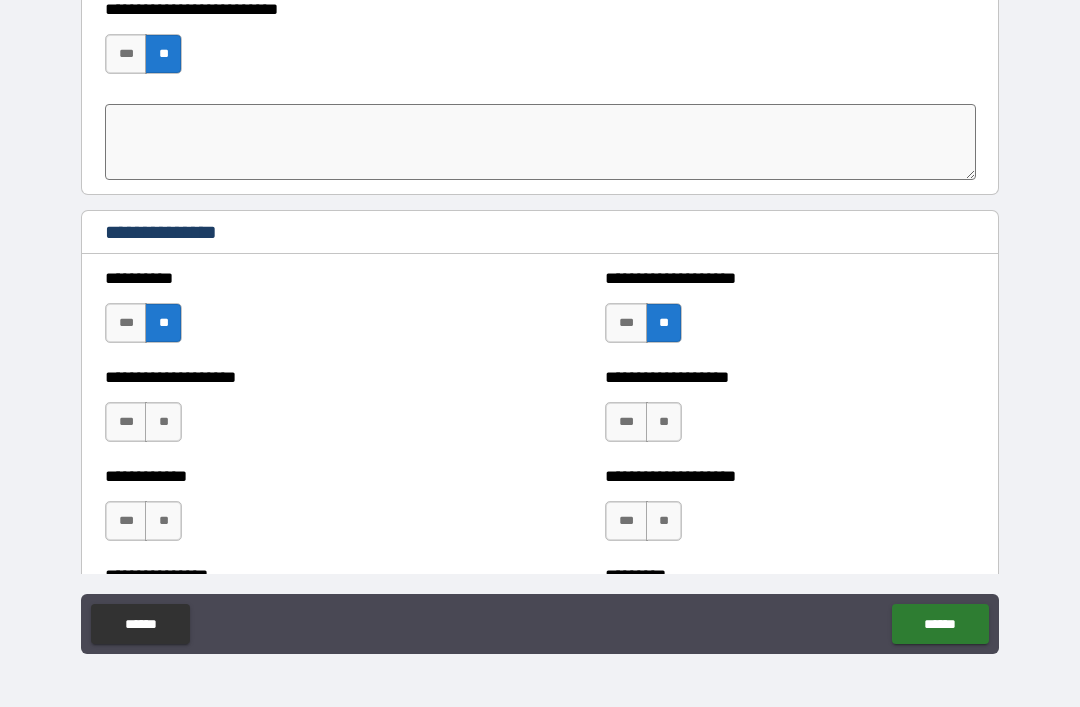 click on "**" at bounding box center [664, 422] 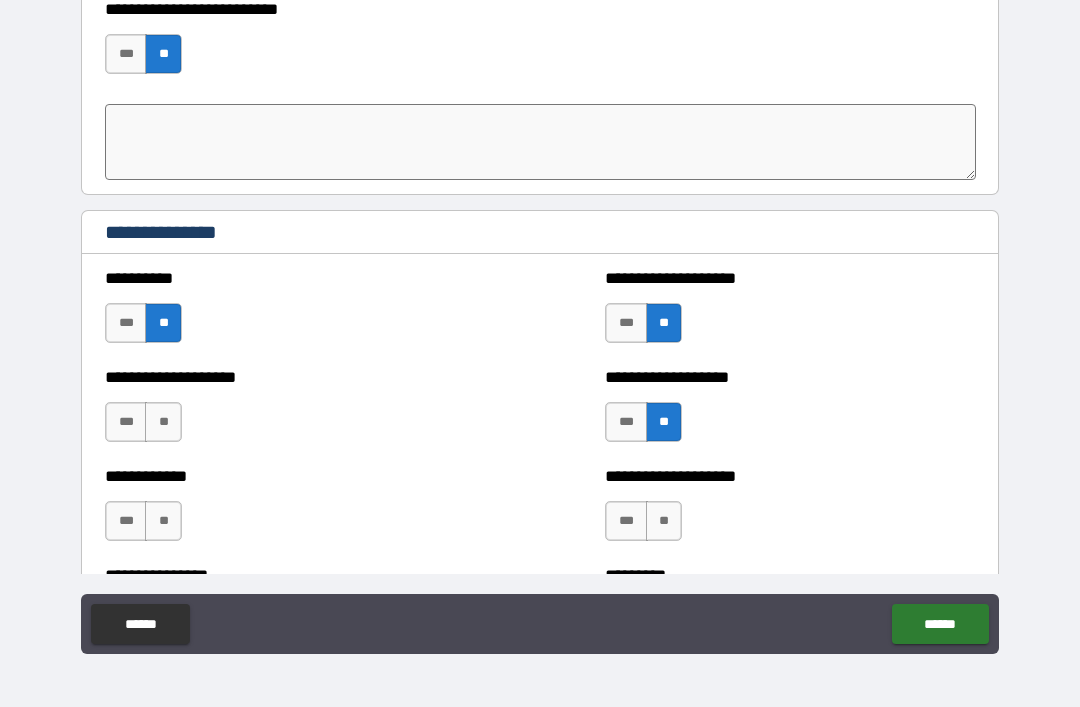 scroll, scrollTop: 3461, scrollLeft: 0, axis: vertical 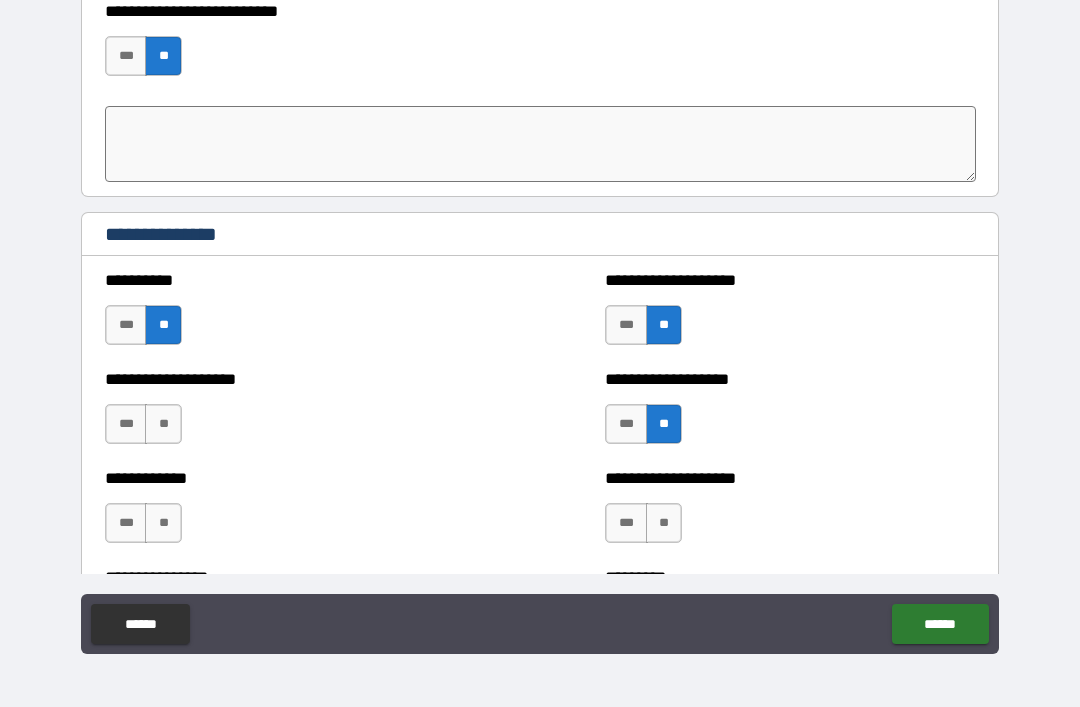 click on "***" at bounding box center [126, 424] 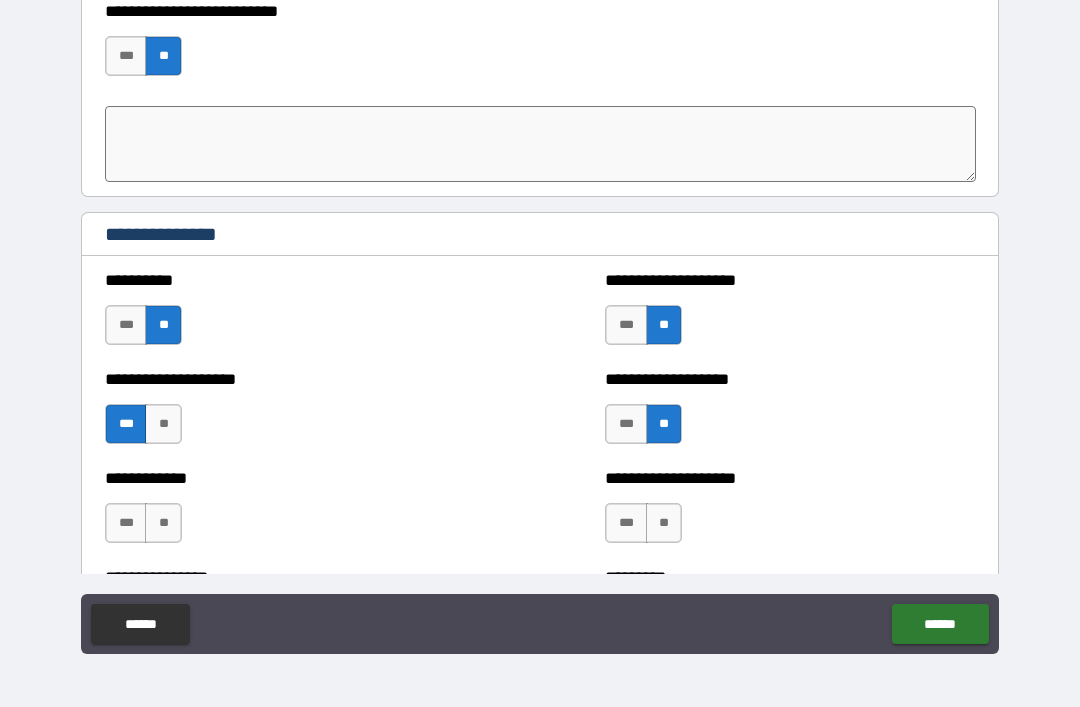 click on "**" at bounding box center (163, 523) 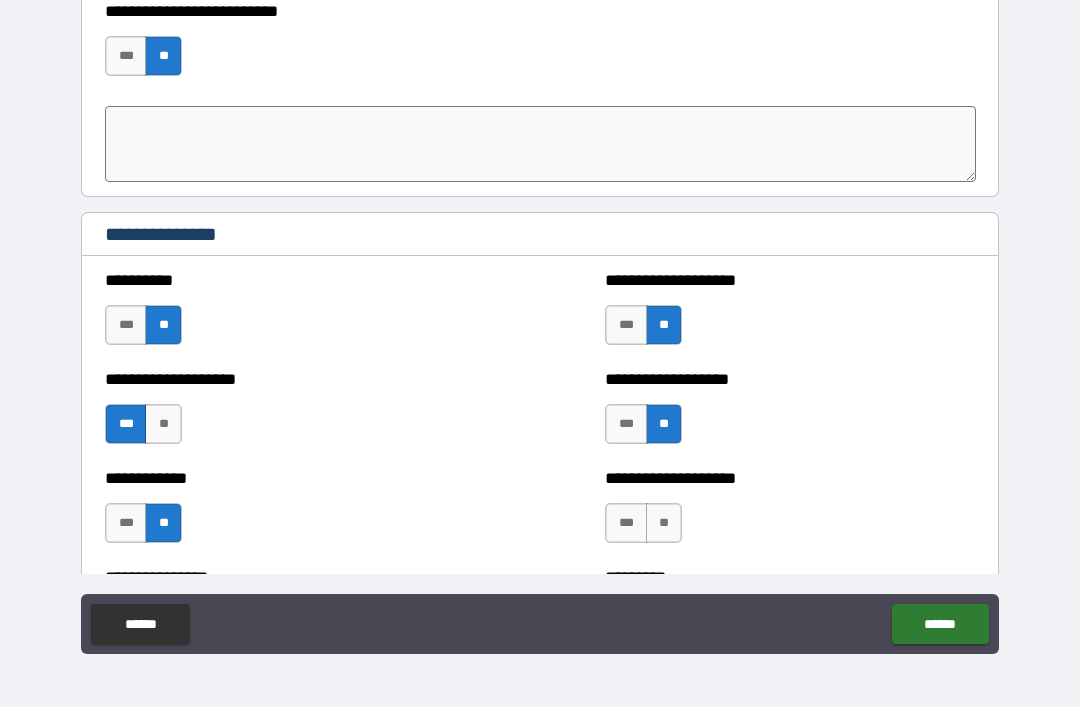 click on "**" at bounding box center [664, 523] 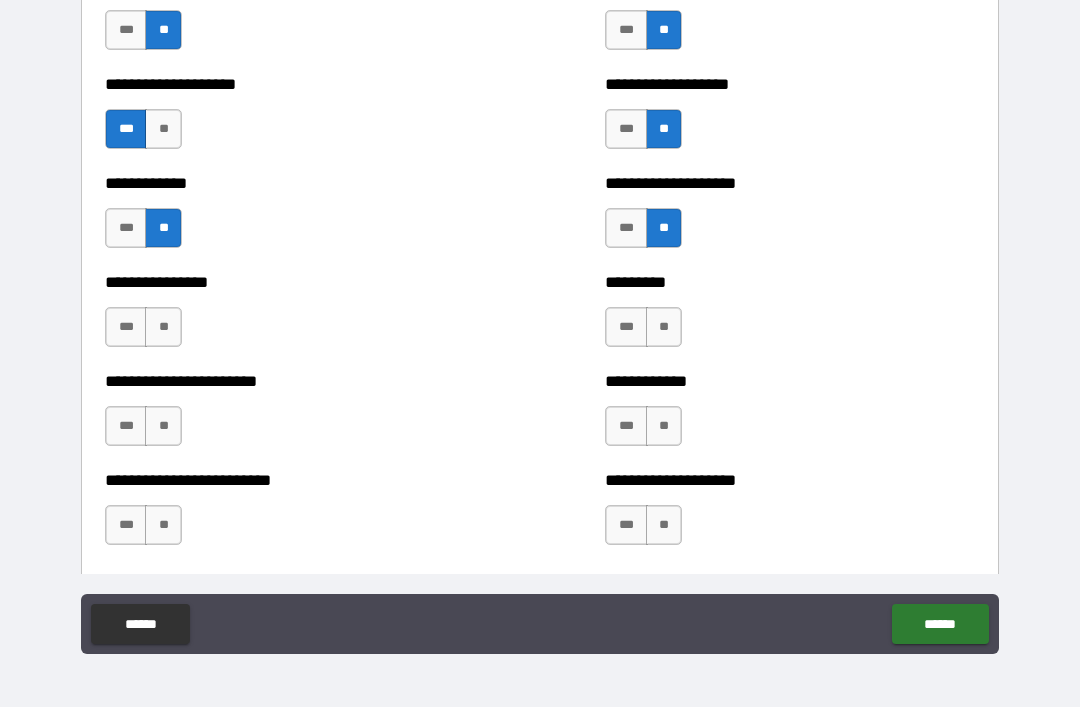 scroll, scrollTop: 3756, scrollLeft: 0, axis: vertical 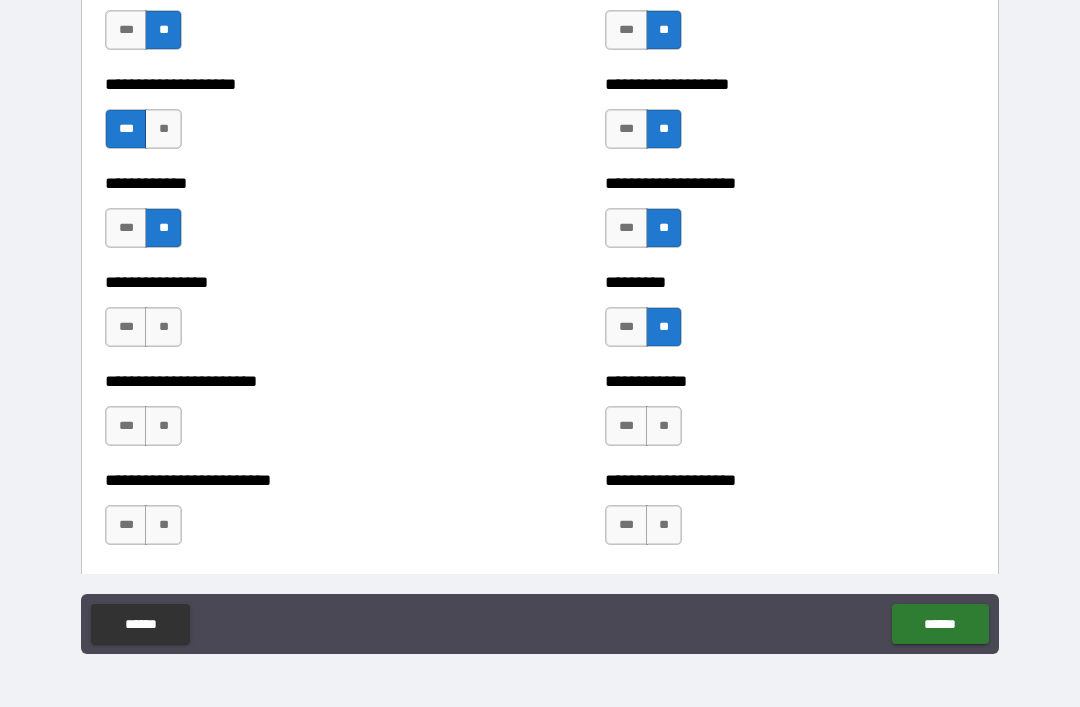 click on "**" at bounding box center (163, 327) 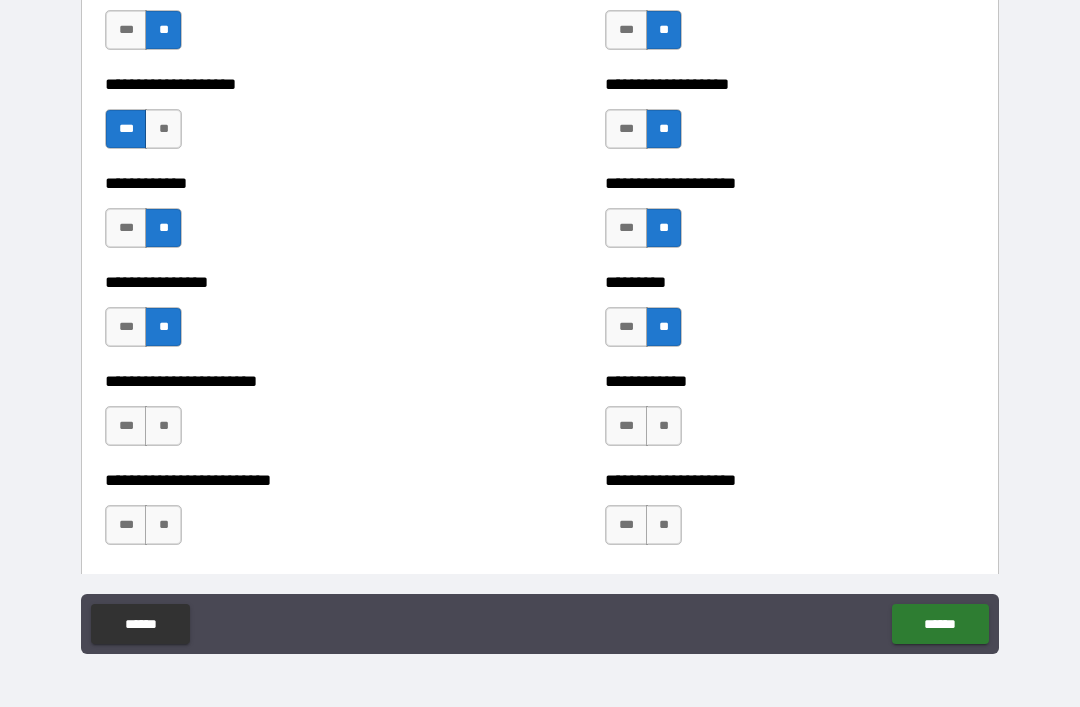 click on "**" at bounding box center (163, 426) 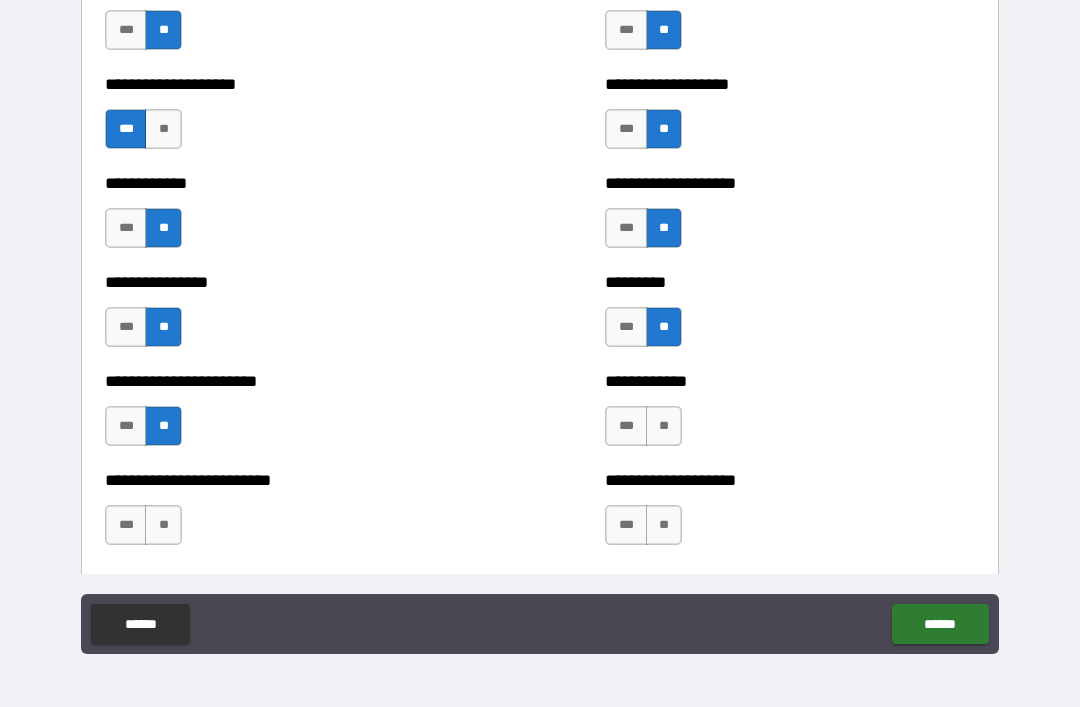 click on "**" at bounding box center [664, 426] 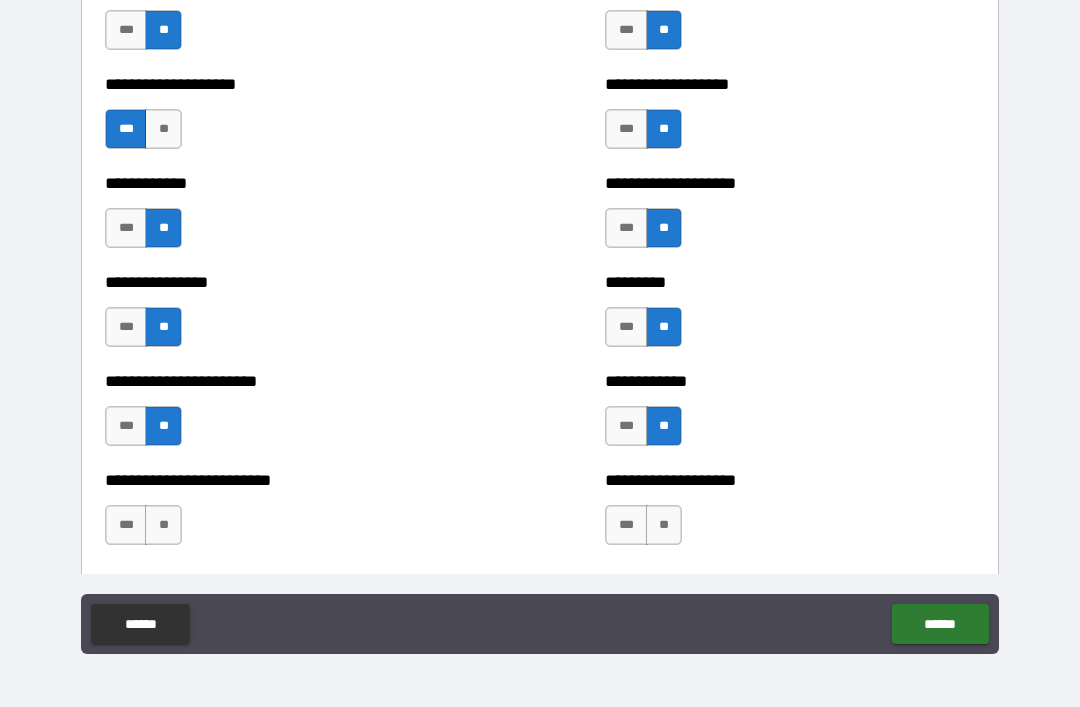 click on "***" at bounding box center [626, 525] 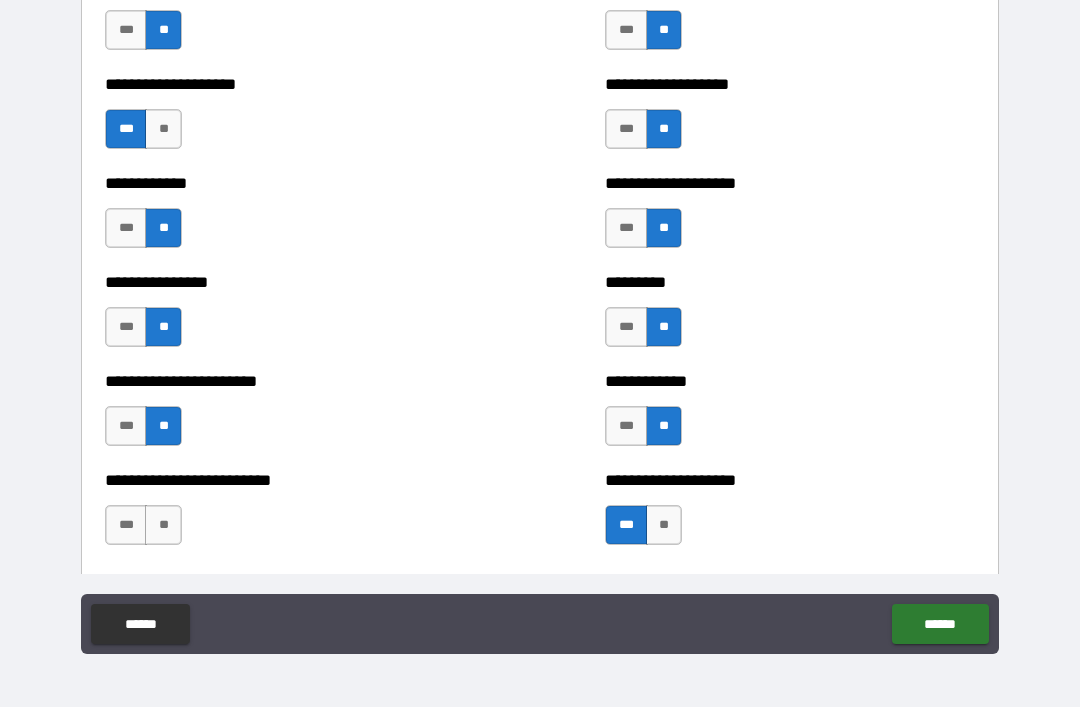 click on "***" at bounding box center (126, 525) 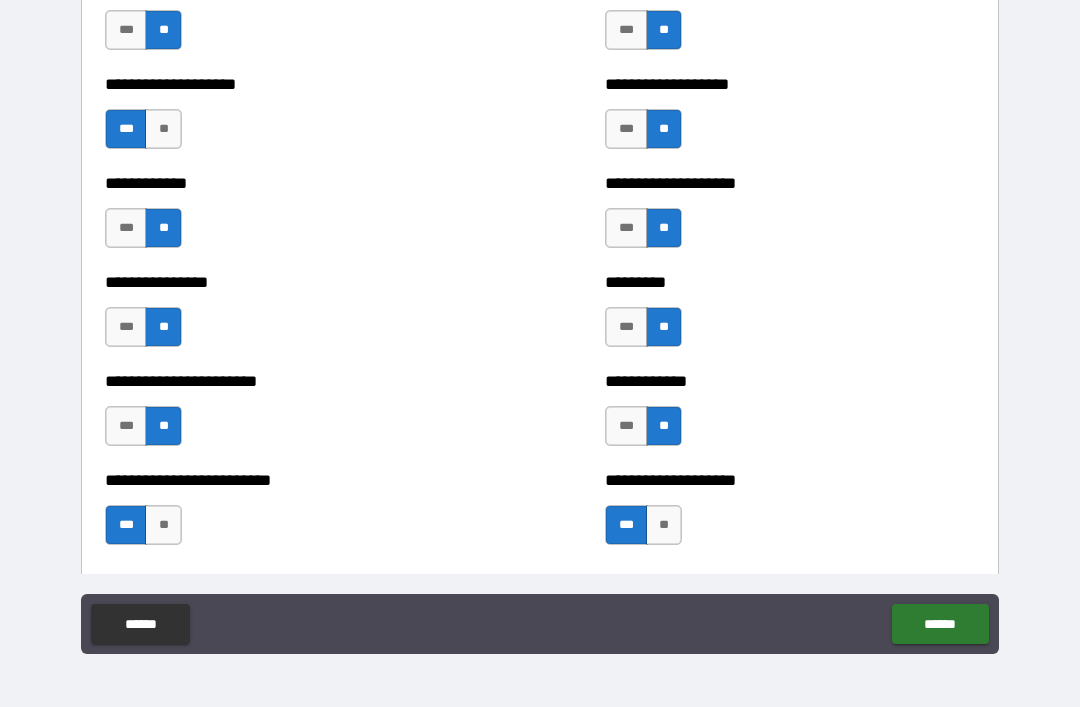 click on "**" at bounding box center (163, 525) 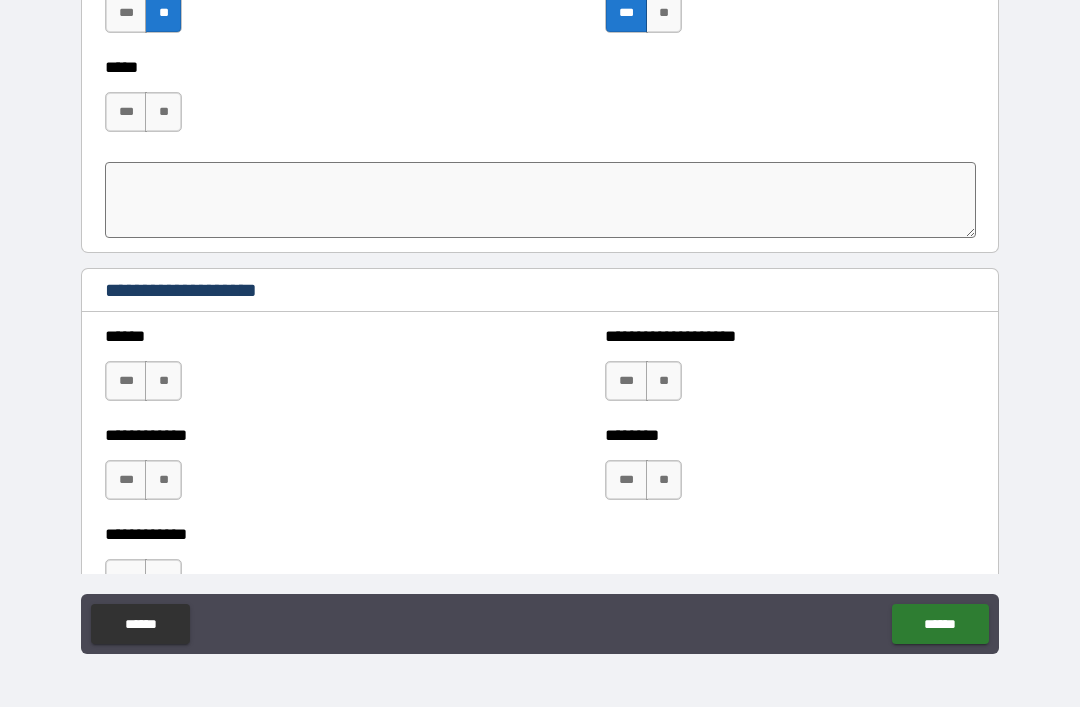 scroll, scrollTop: 4272, scrollLeft: 0, axis: vertical 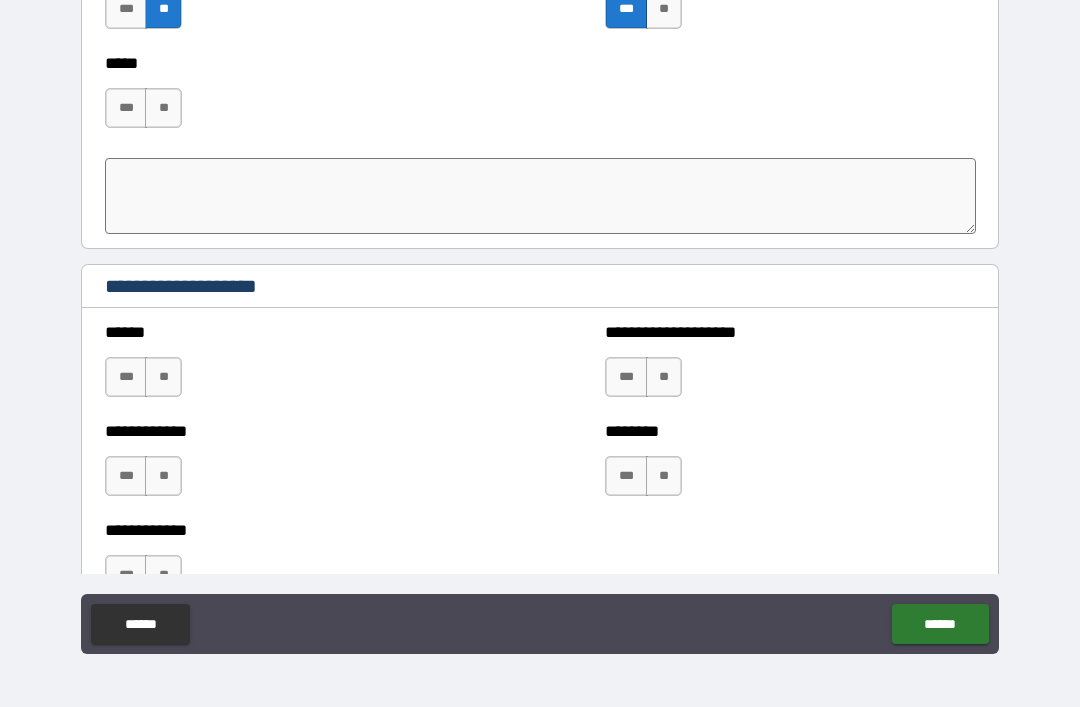 click on "**" at bounding box center [163, 108] 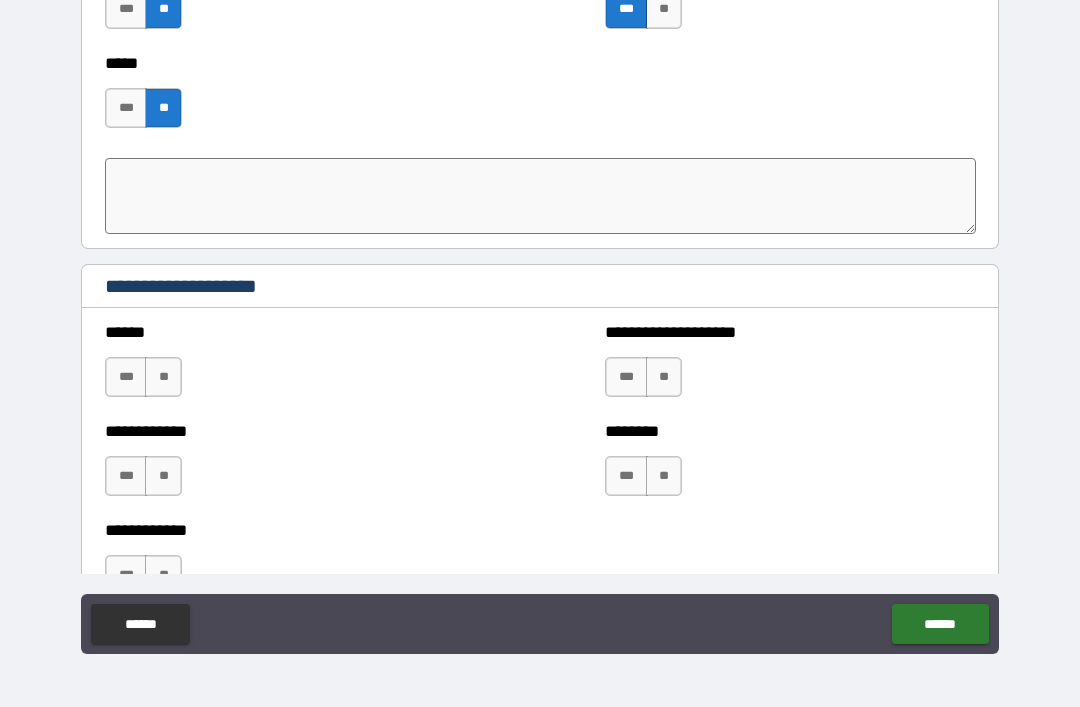 click on "**" at bounding box center (163, 377) 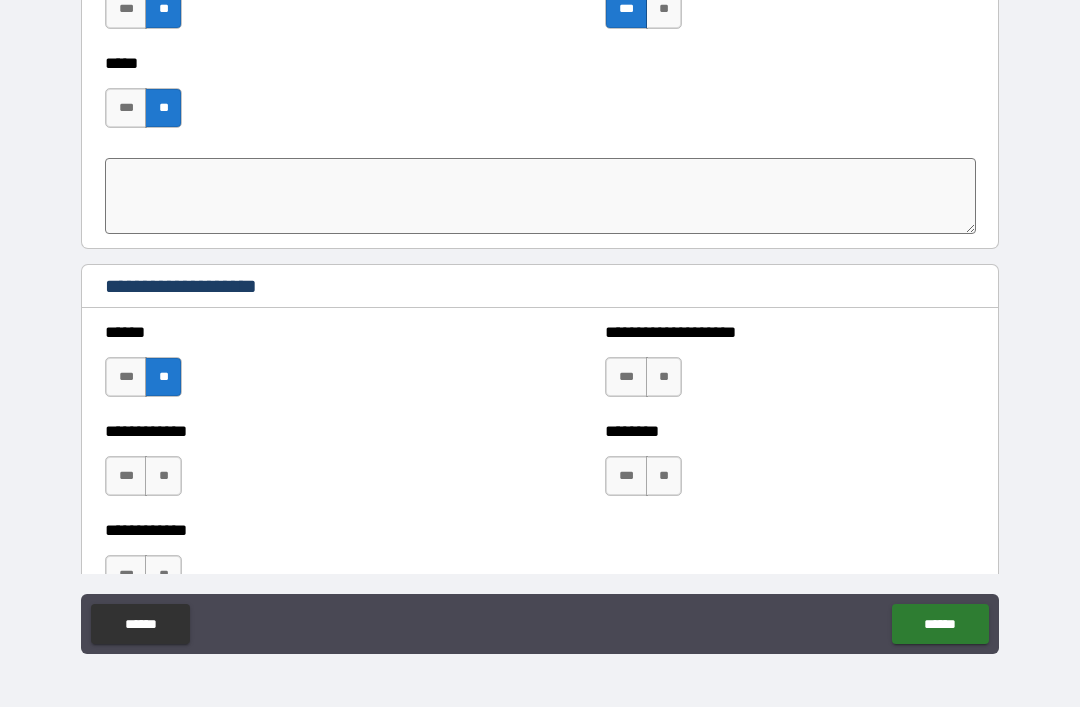 click on "**" at bounding box center [664, 377] 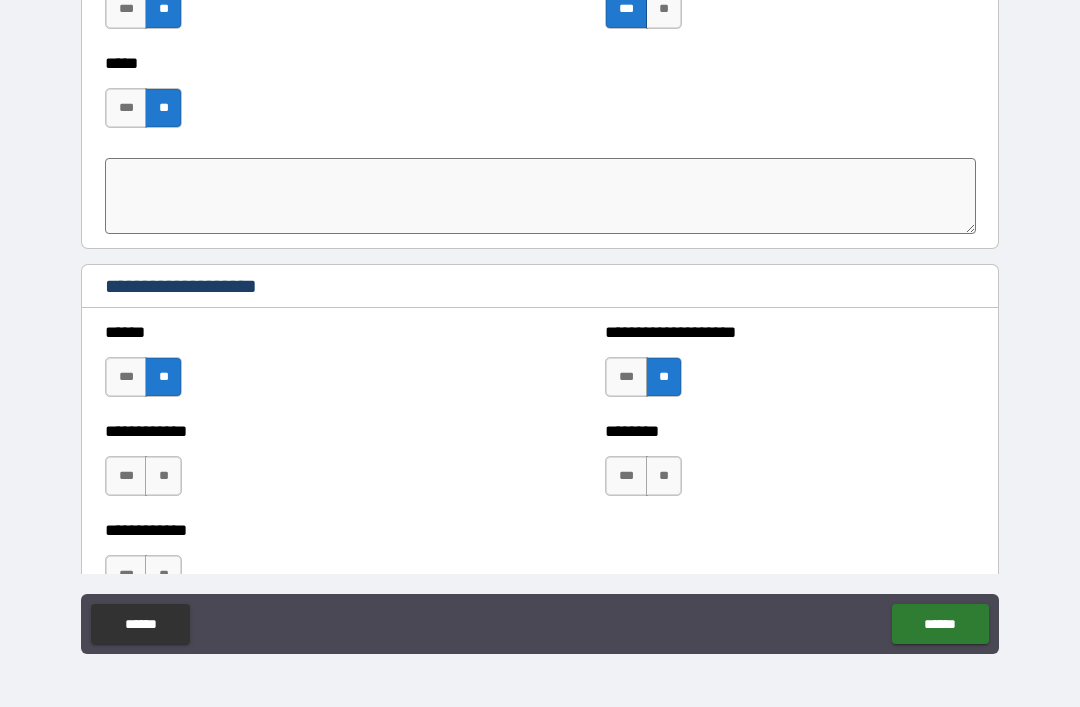 click on "**" at bounding box center [664, 476] 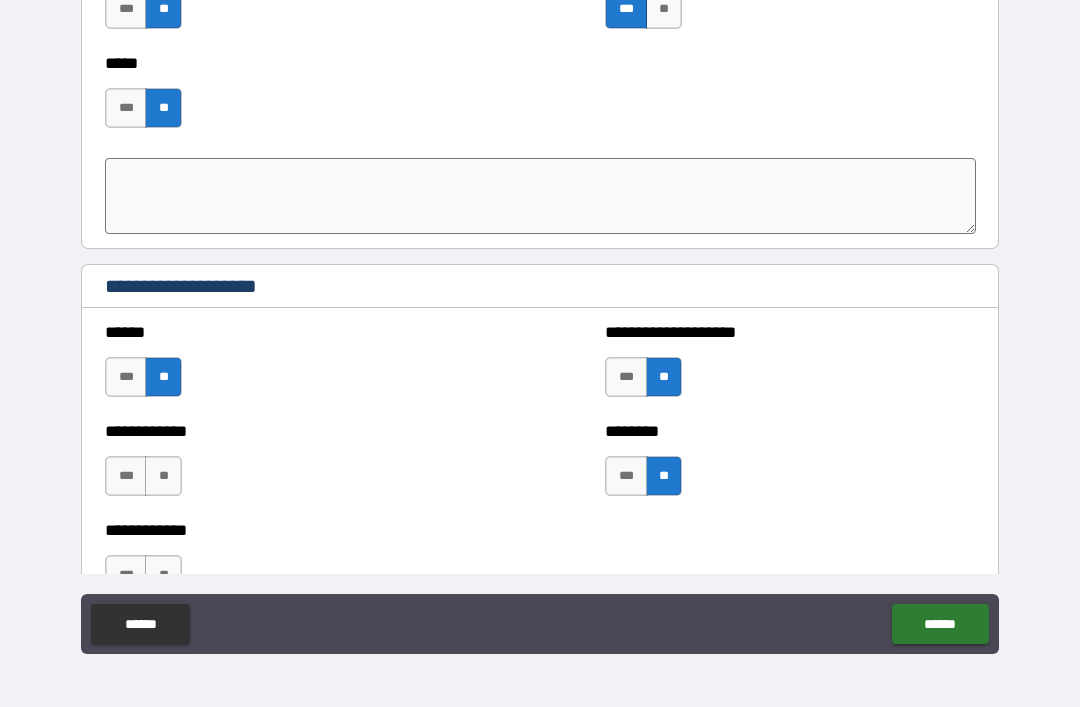 click on "**" at bounding box center (163, 476) 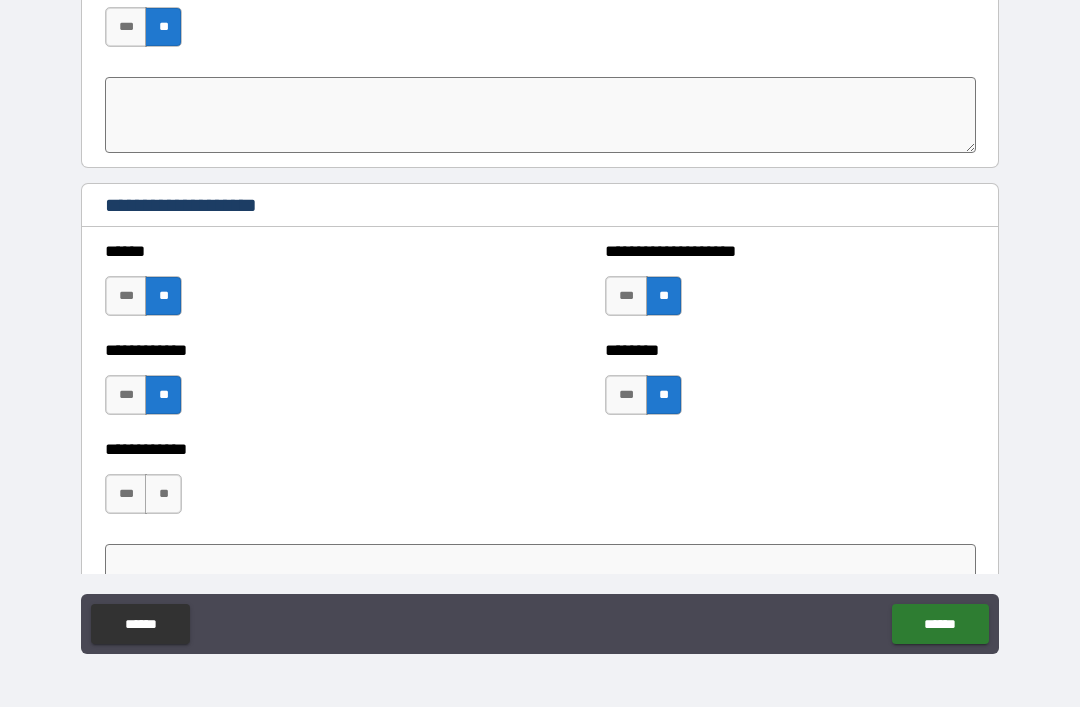 scroll, scrollTop: 4349, scrollLeft: 0, axis: vertical 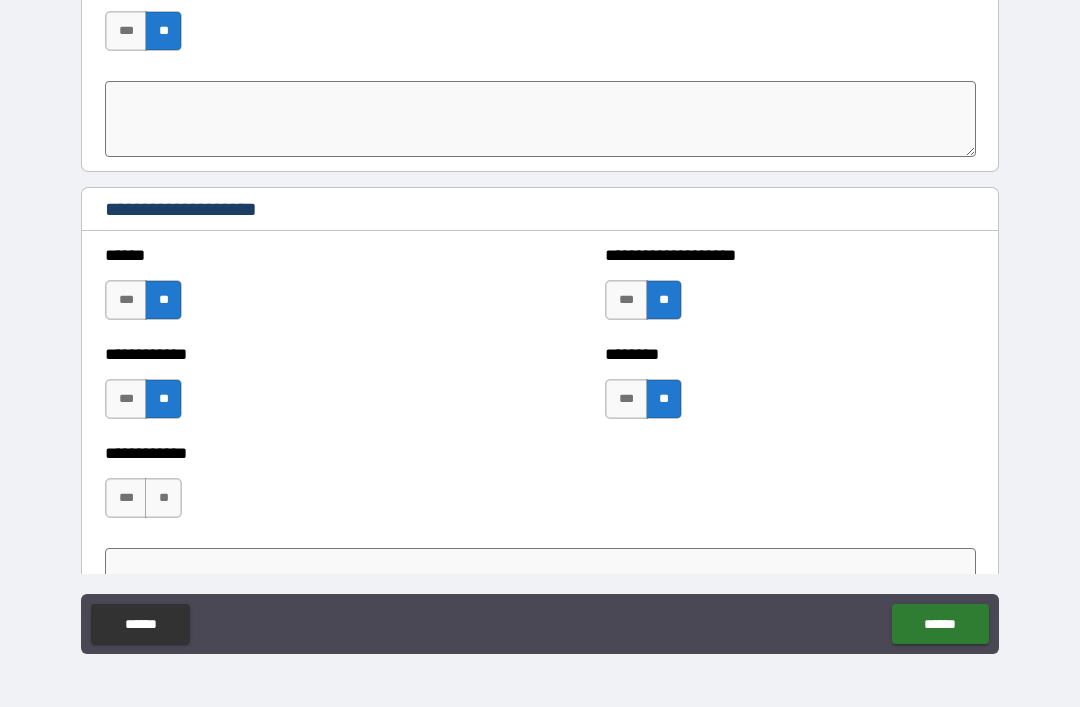click on "**" at bounding box center (163, 498) 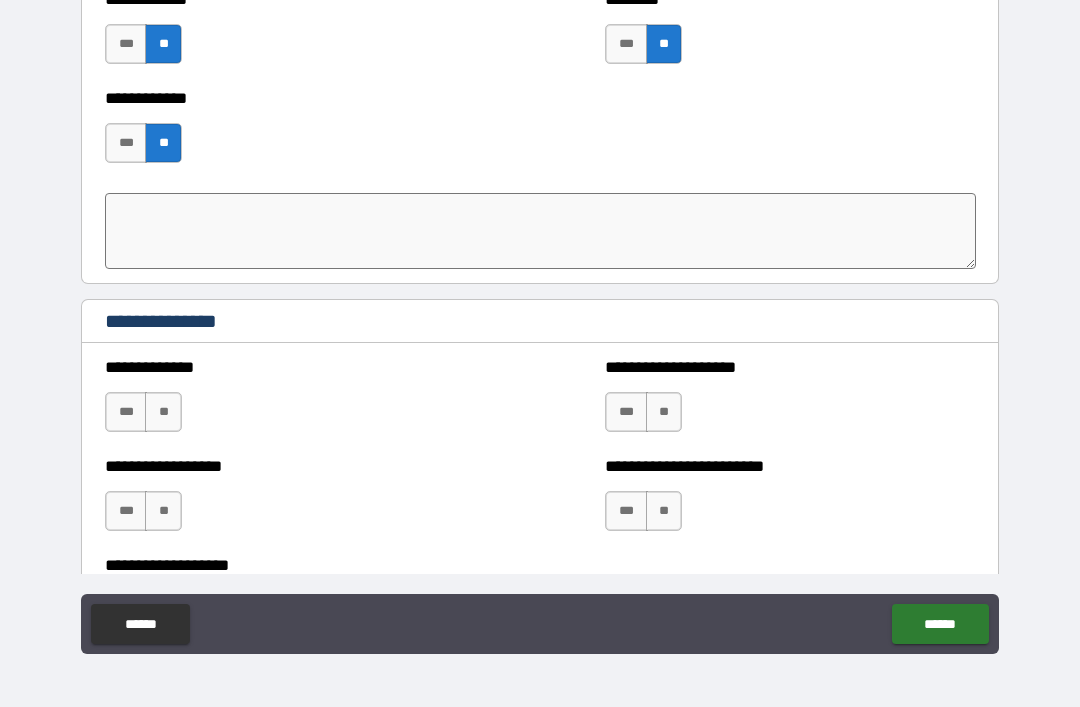 scroll, scrollTop: 4703, scrollLeft: 0, axis: vertical 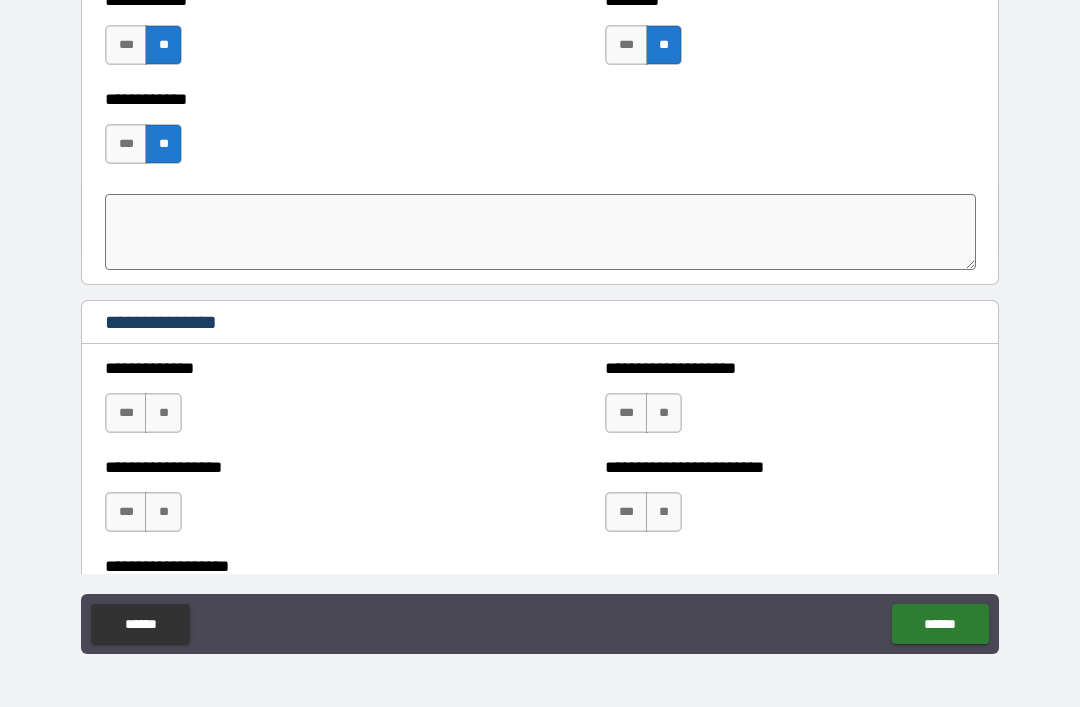 click on "***" at bounding box center (126, 413) 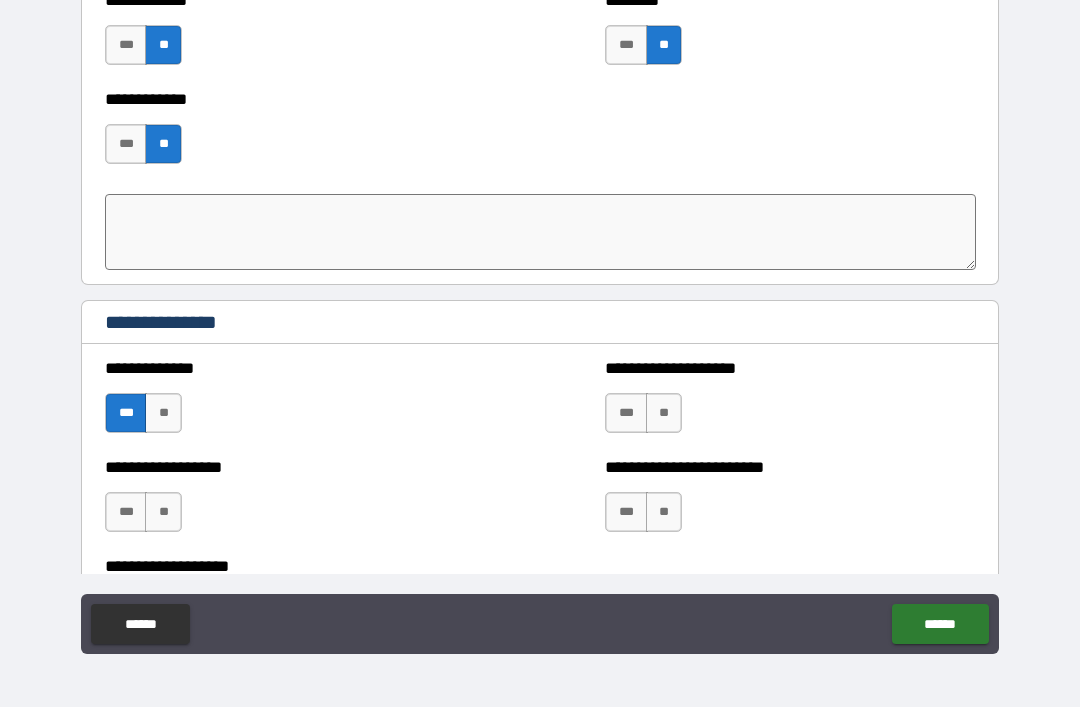 click on "**" at bounding box center [664, 413] 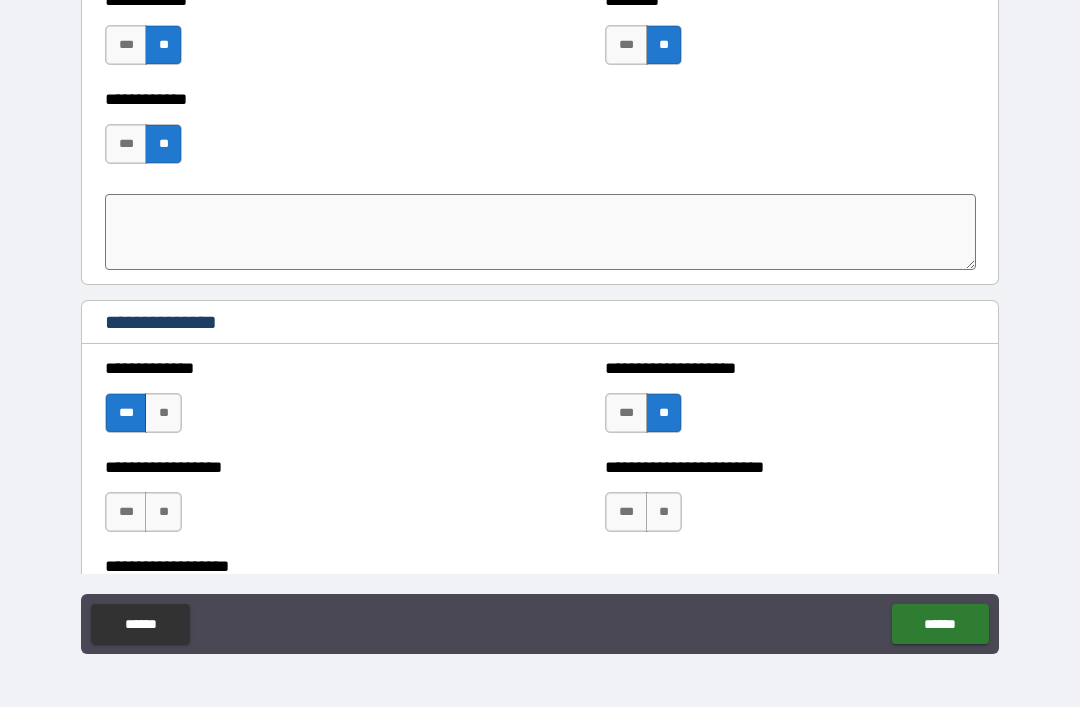 click on "**" at bounding box center [664, 512] 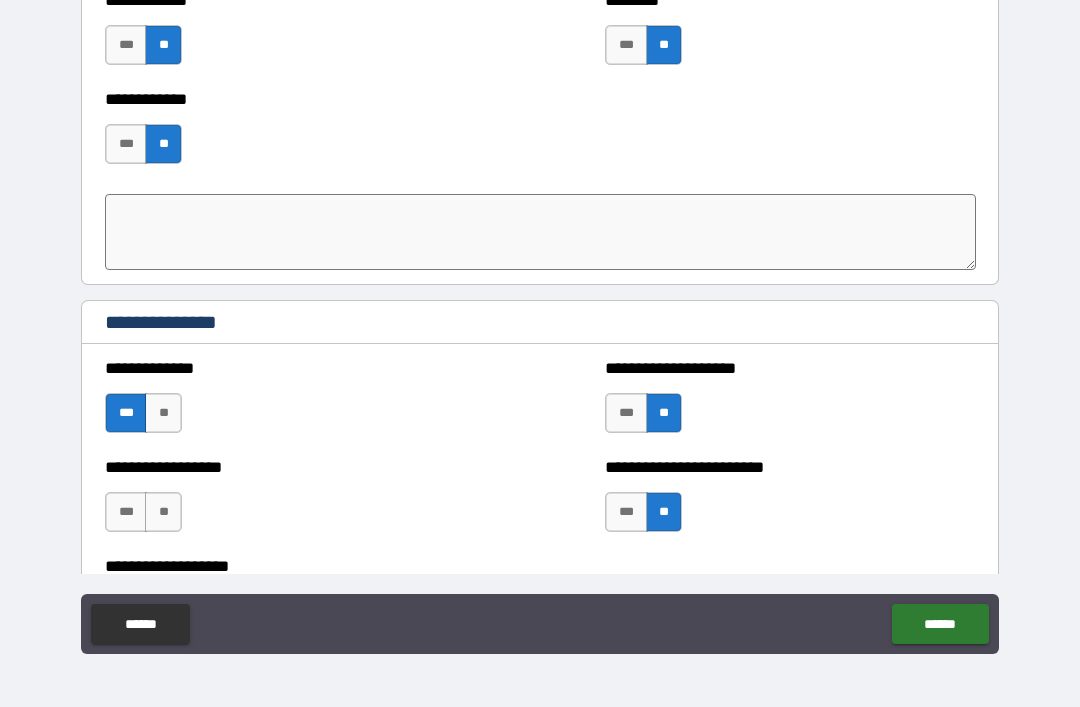 click on "**" at bounding box center (163, 512) 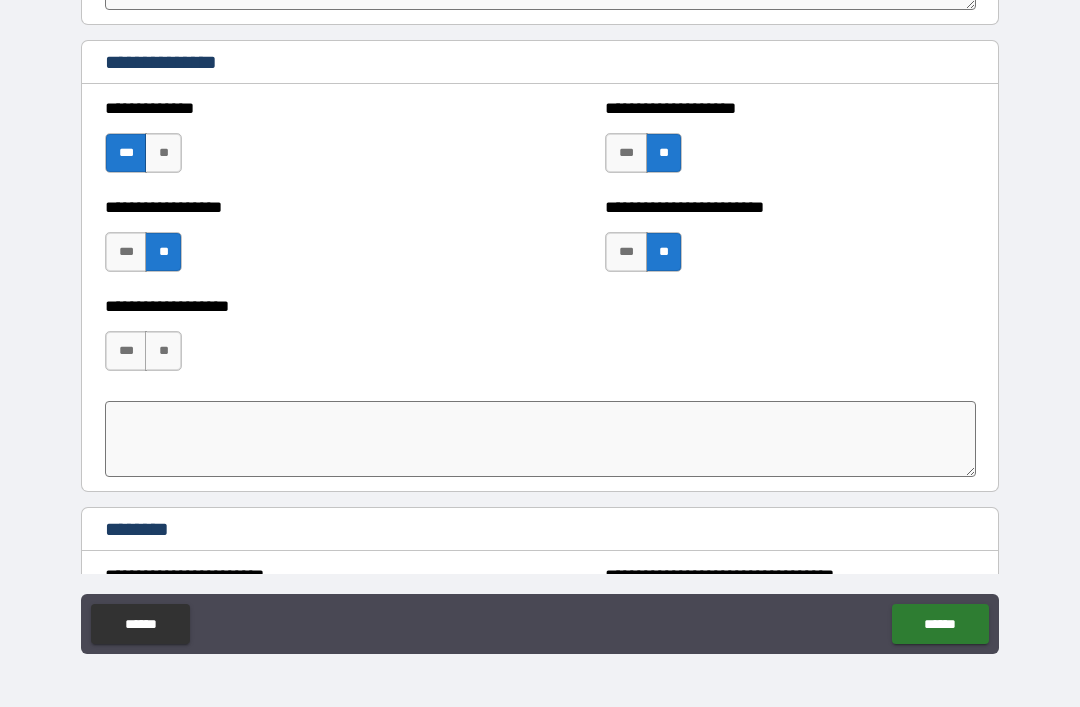 scroll, scrollTop: 4965, scrollLeft: 0, axis: vertical 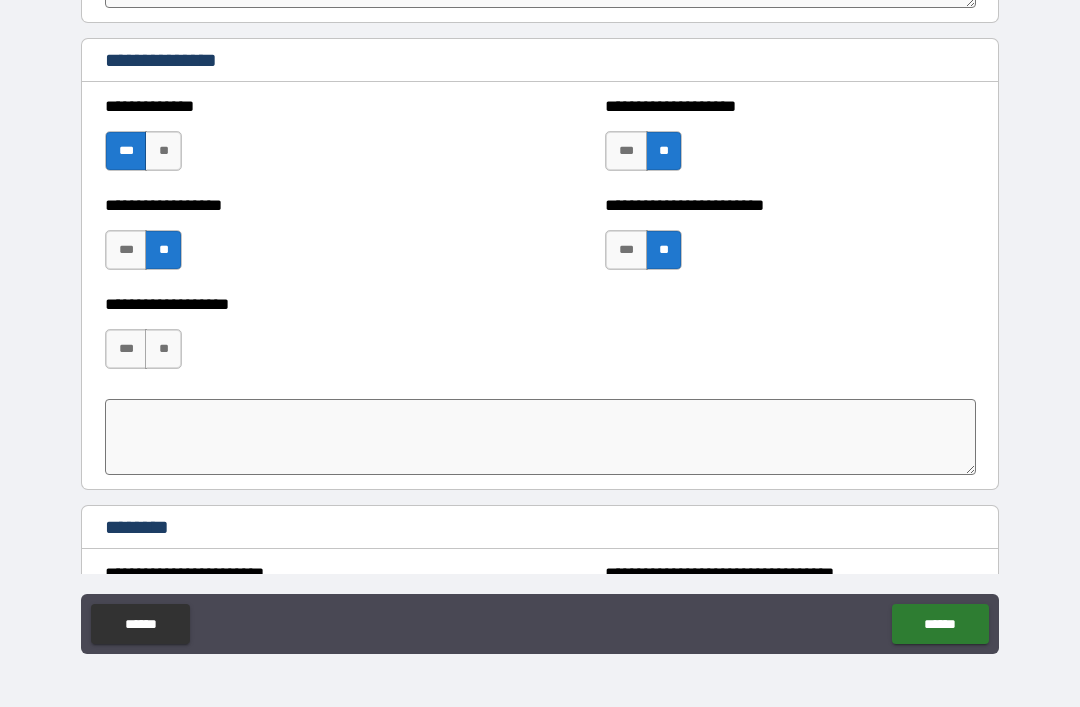 click on "**" at bounding box center (163, 349) 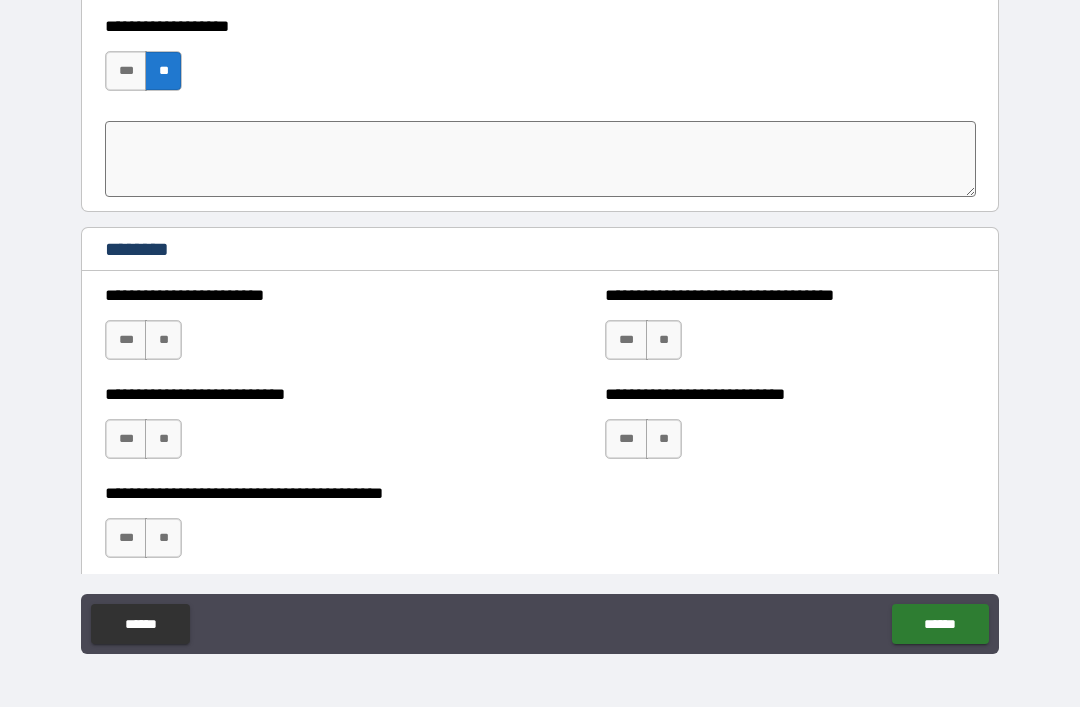 scroll, scrollTop: 5245, scrollLeft: 0, axis: vertical 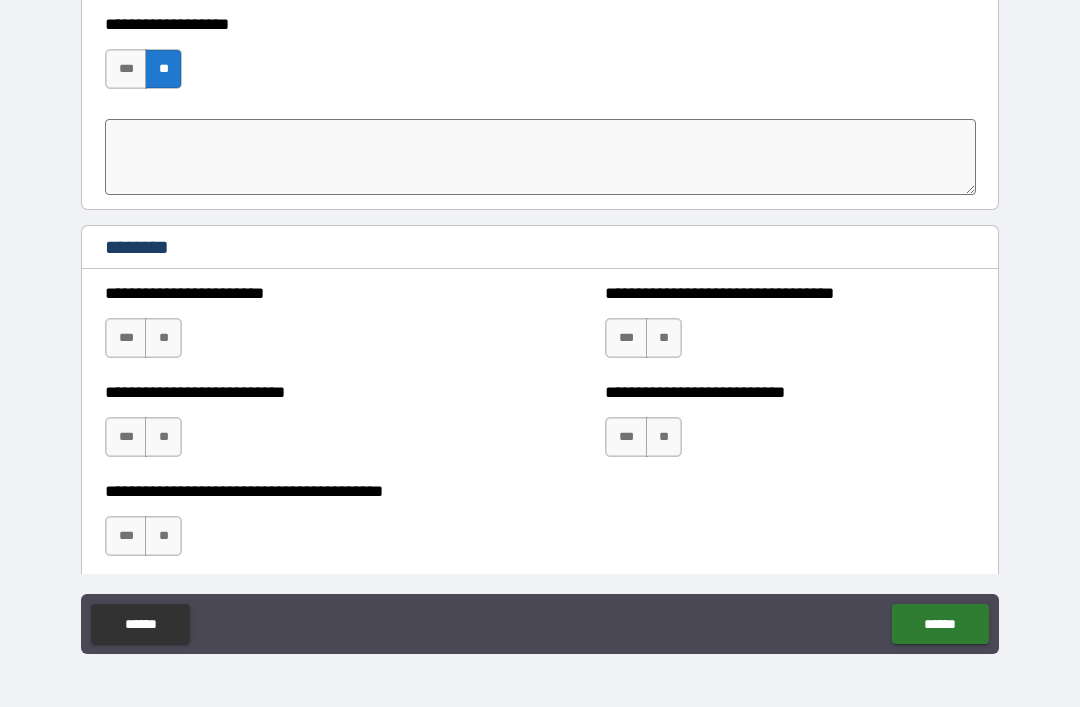 click on "**" at bounding box center (163, 338) 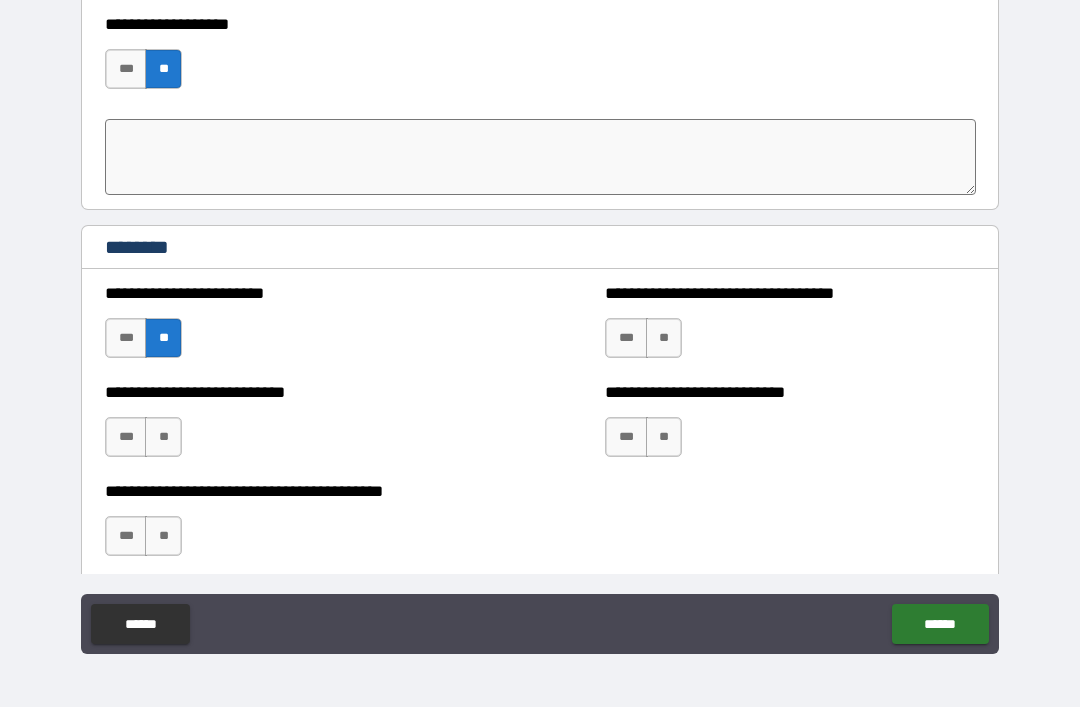 click on "**" at bounding box center (664, 338) 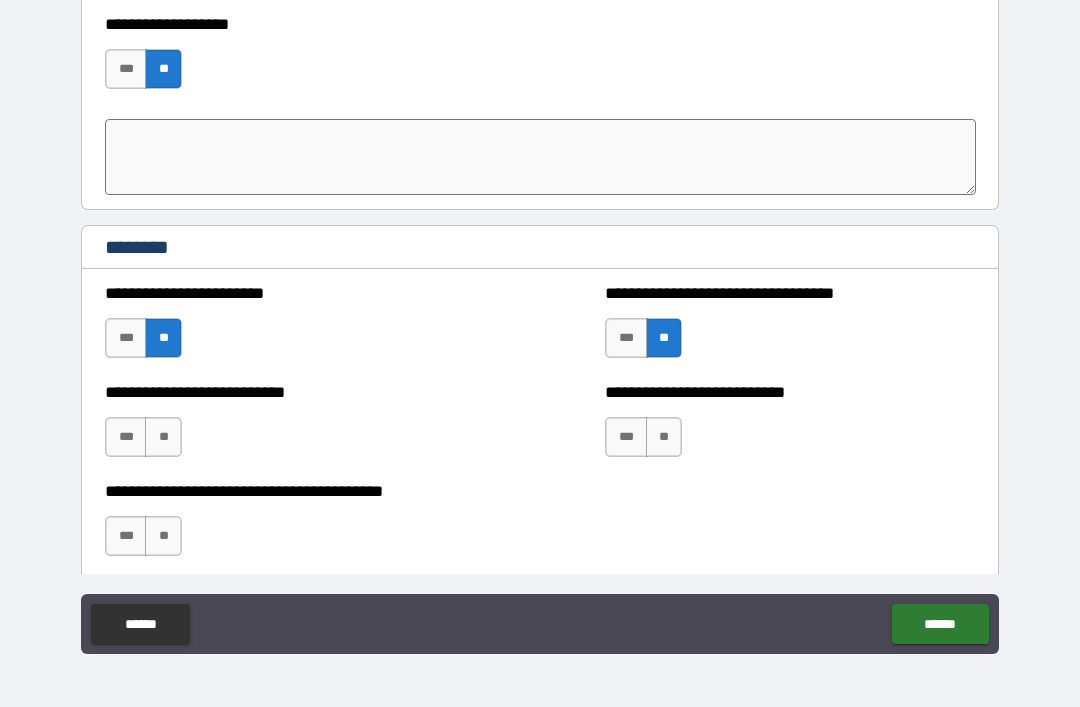 click on "**" at bounding box center [664, 437] 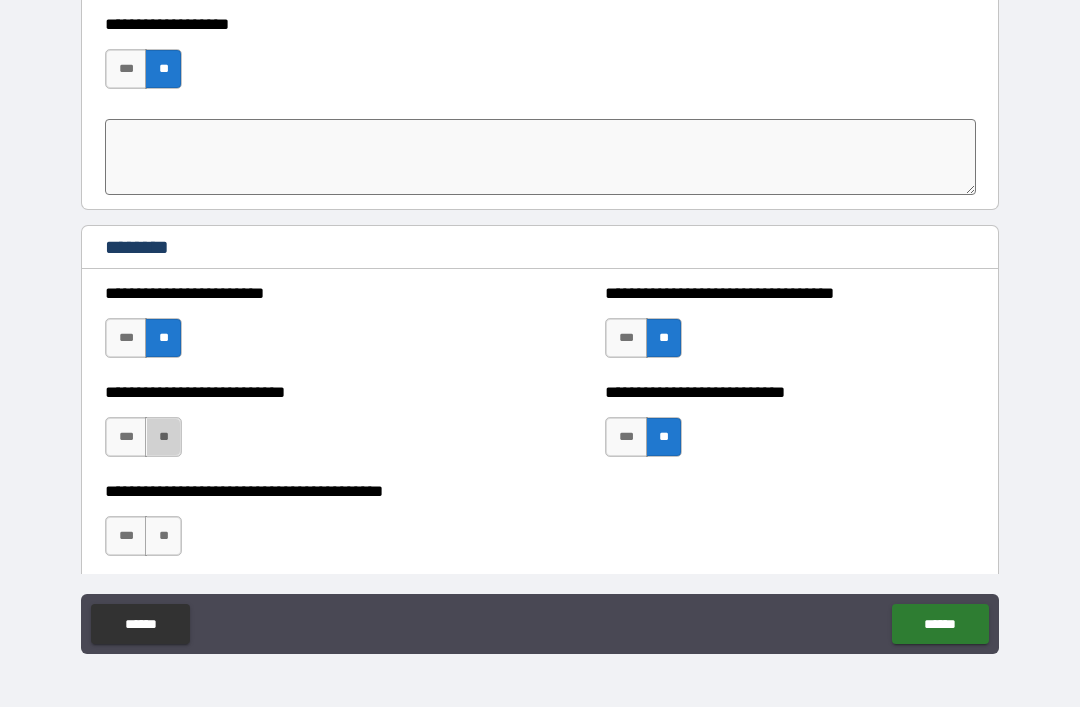 click on "**" at bounding box center (163, 437) 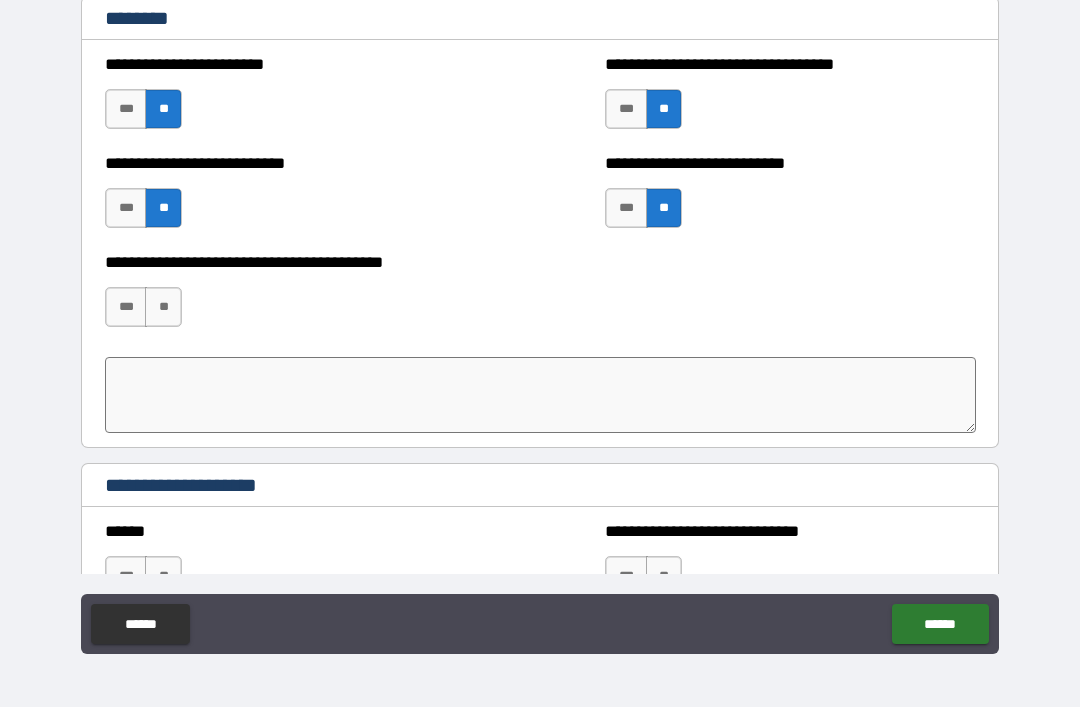 scroll, scrollTop: 5475, scrollLeft: 0, axis: vertical 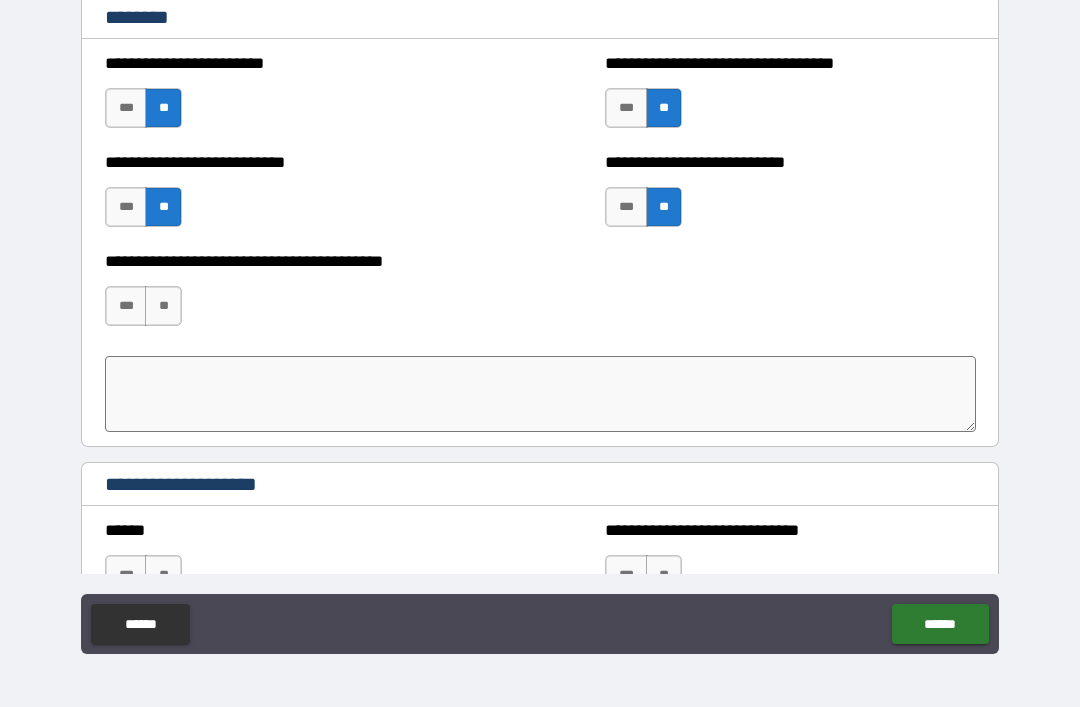 click on "**" at bounding box center [163, 306] 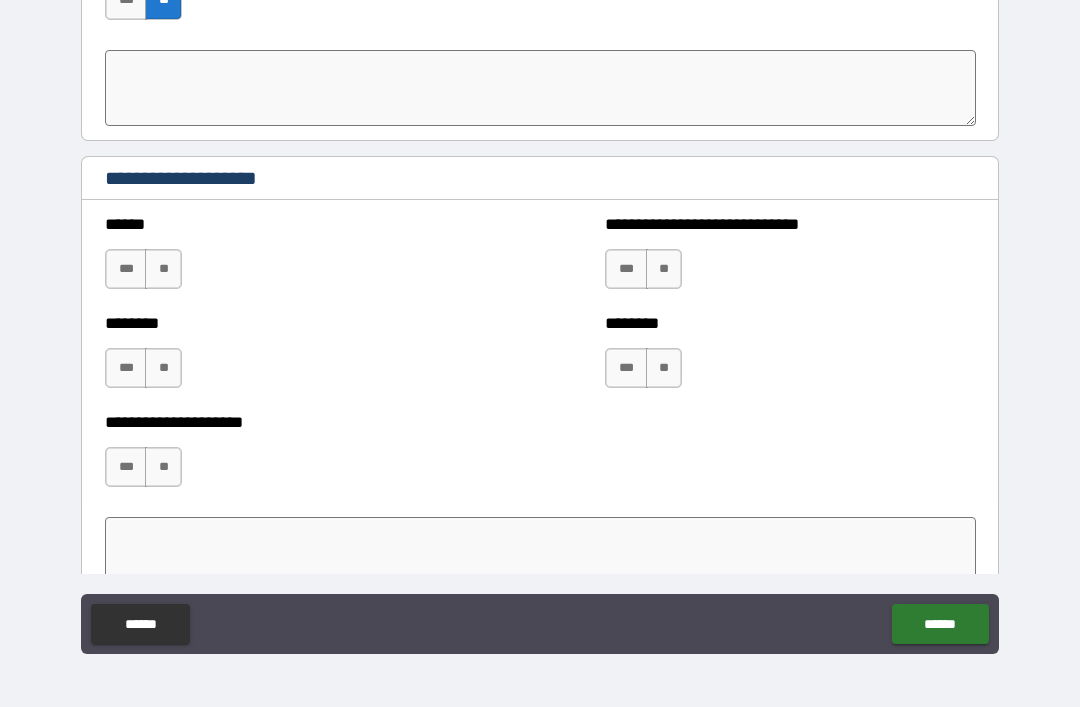 scroll, scrollTop: 5786, scrollLeft: 0, axis: vertical 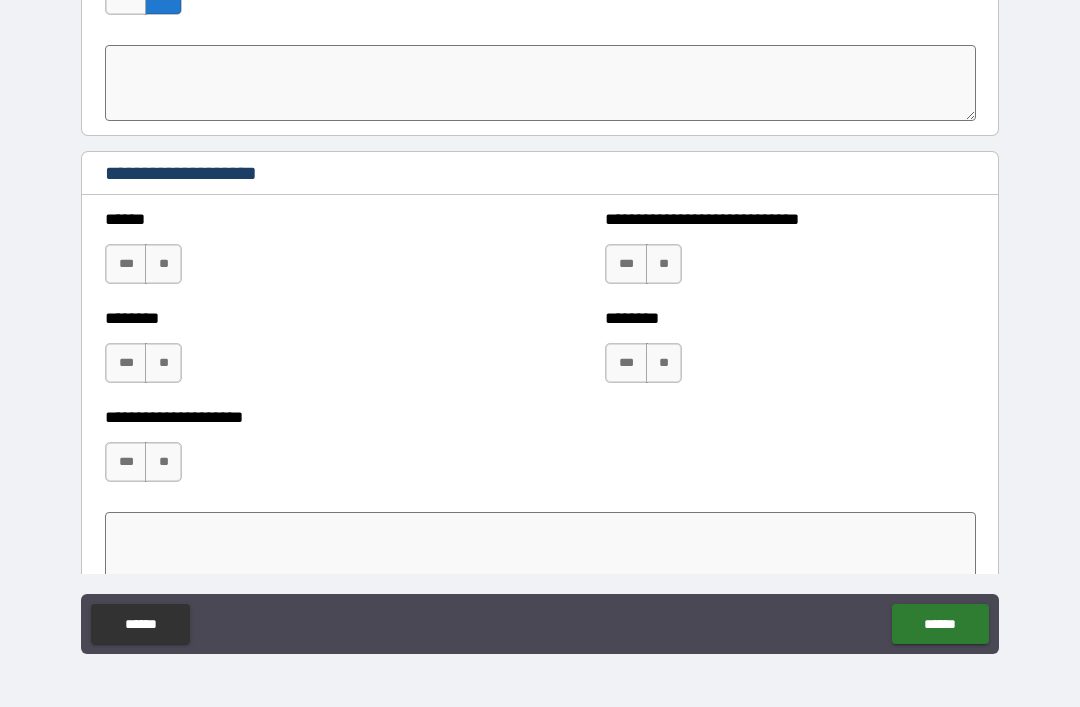 click on "**" at bounding box center (163, 264) 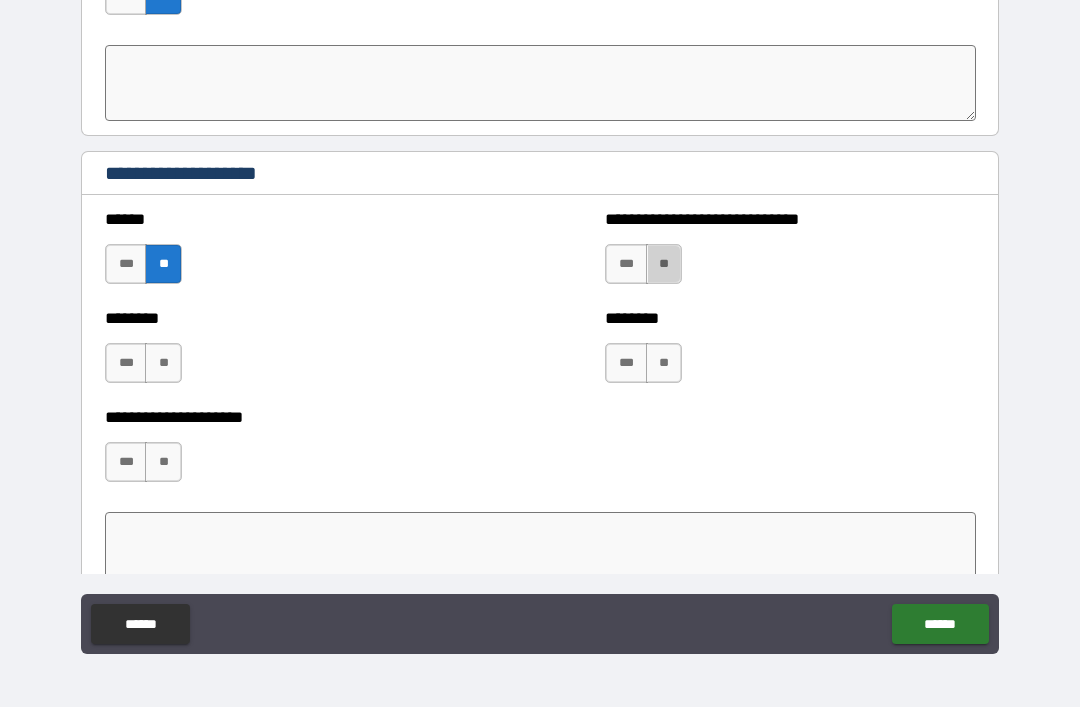 click on "**" at bounding box center (664, 264) 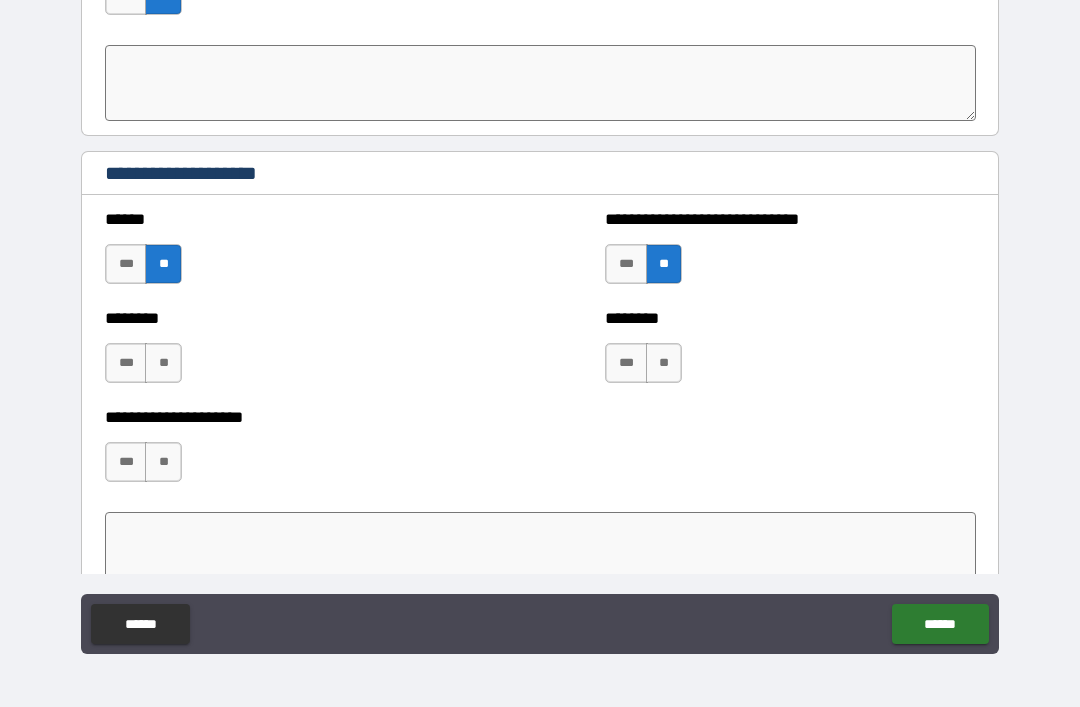 click on "**" at bounding box center (664, 363) 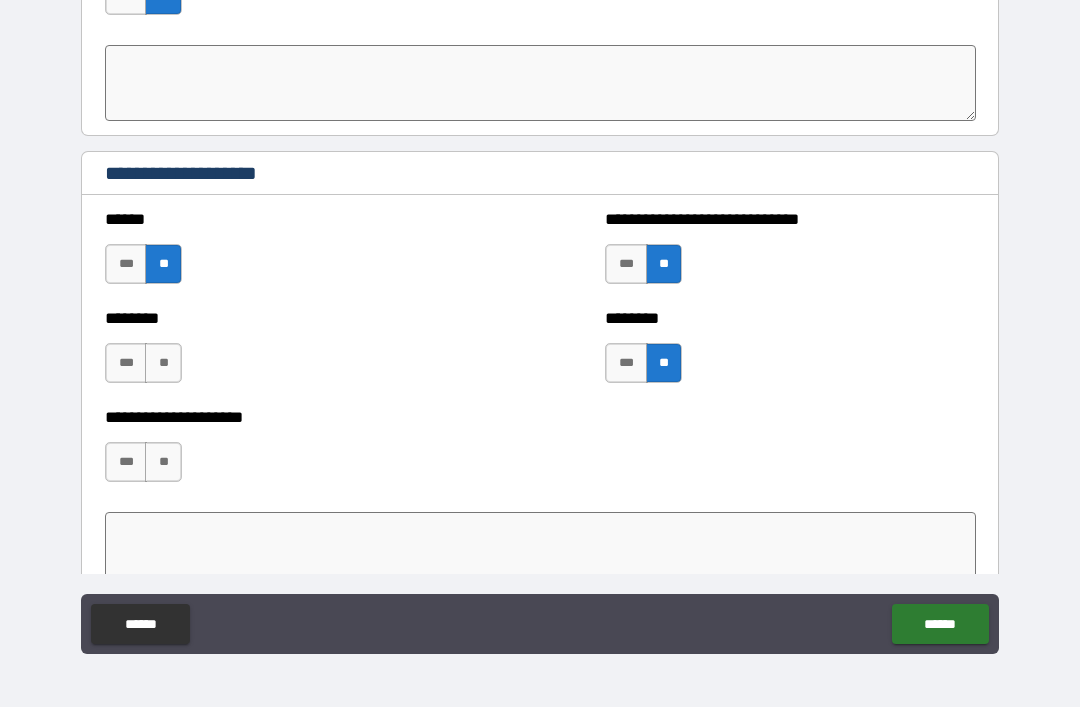 click on "**" at bounding box center (163, 363) 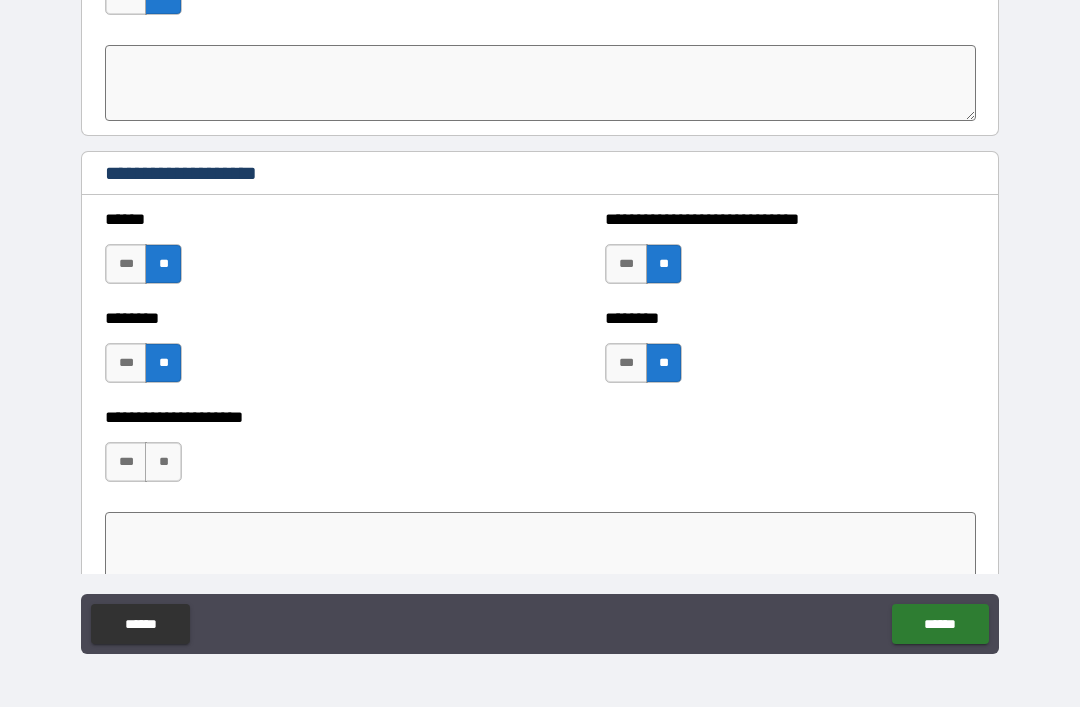 click on "**" at bounding box center (163, 462) 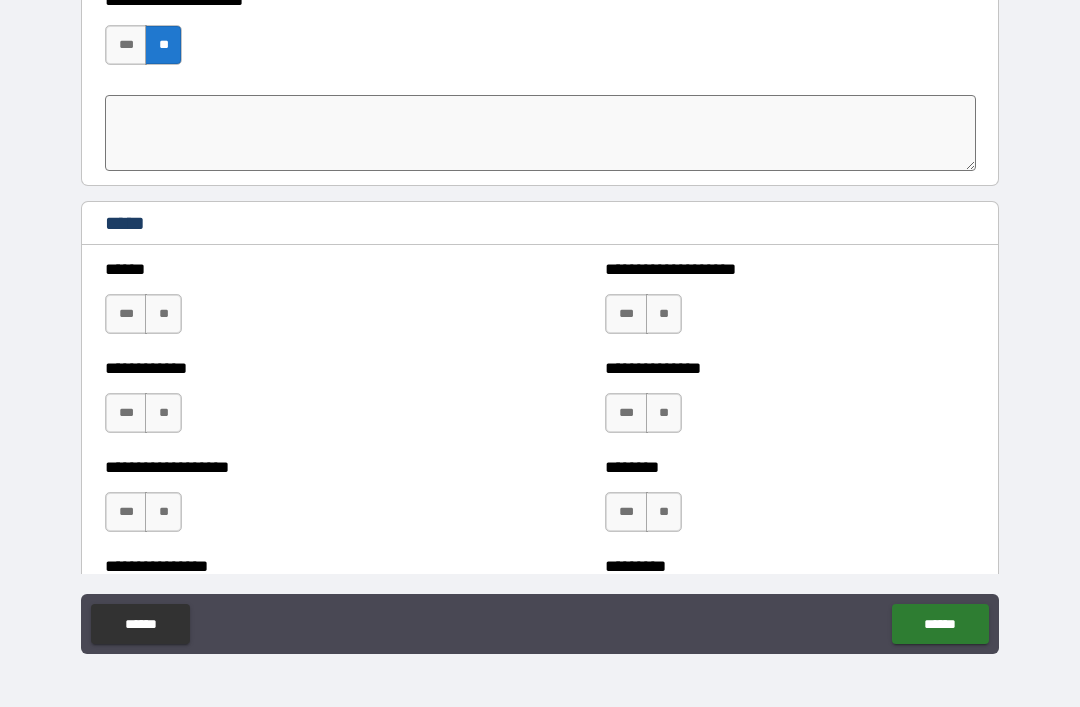 scroll, scrollTop: 6205, scrollLeft: 0, axis: vertical 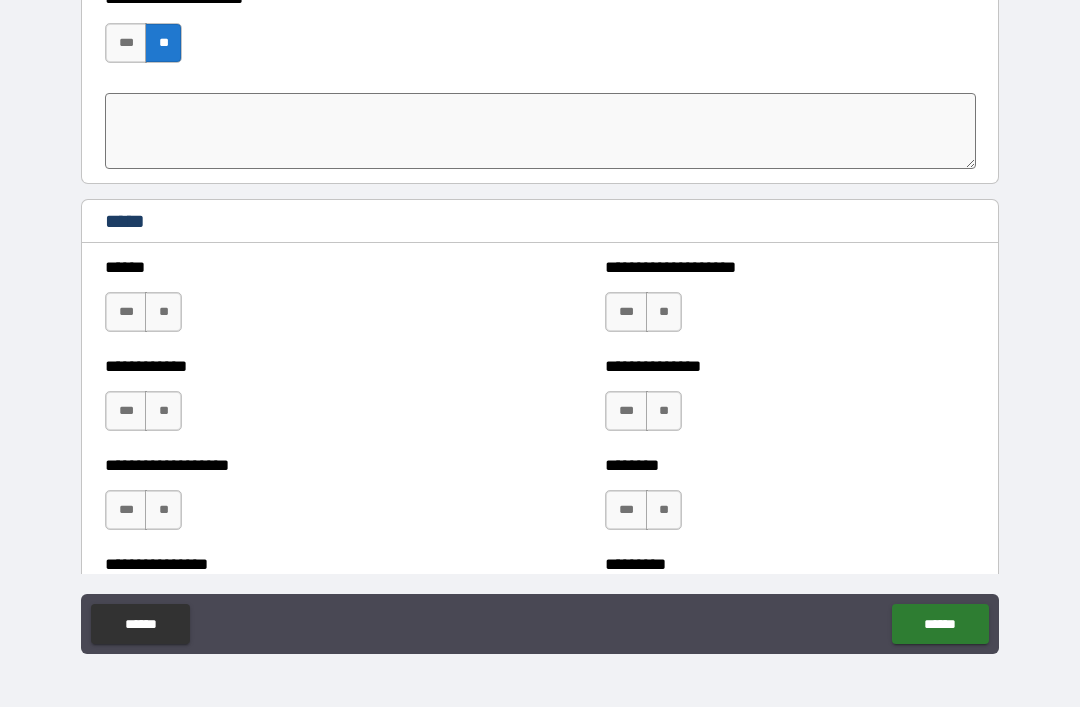 click on "***" at bounding box center [126, 312] 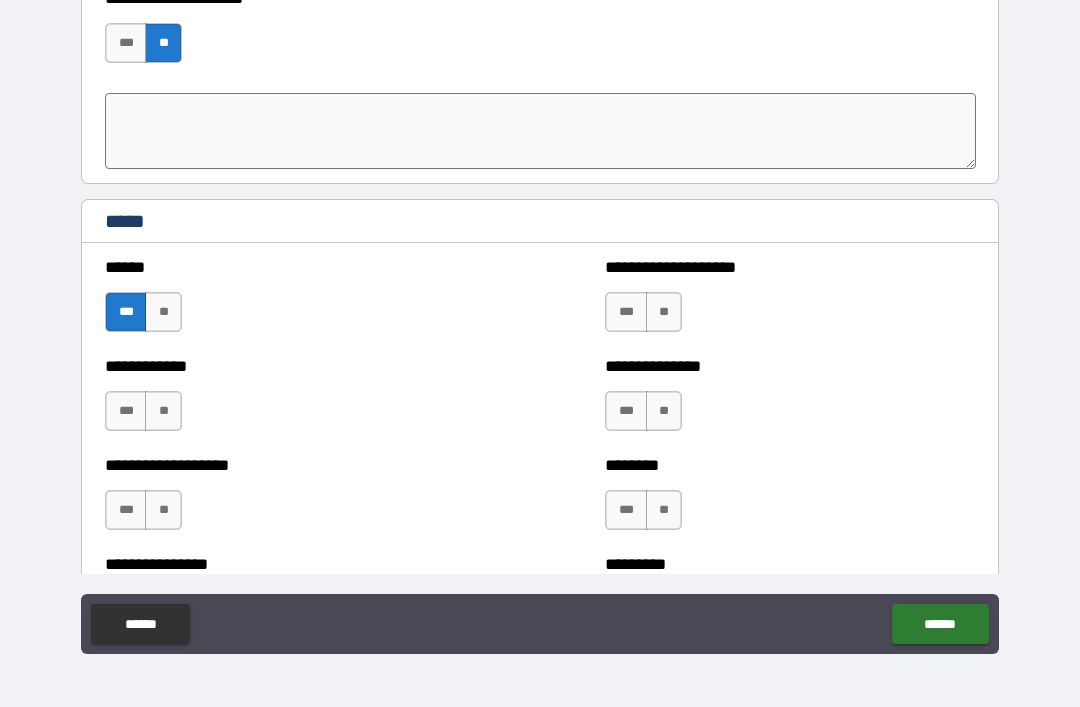 click on "***" at bounding box center [626, 312] 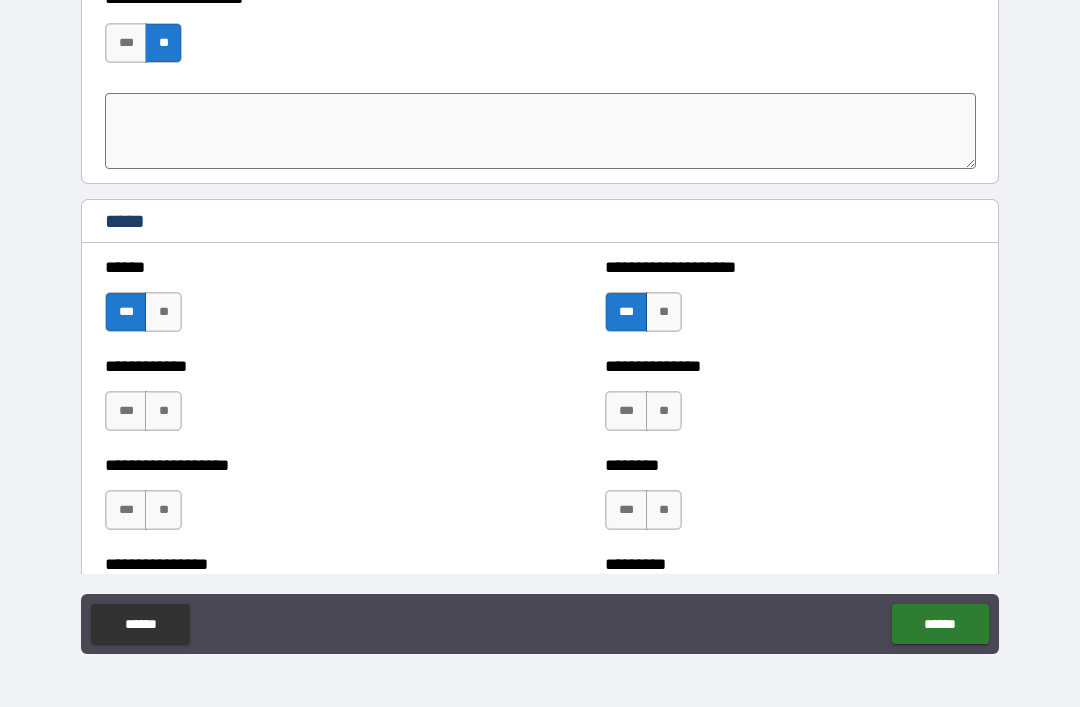 click on "**" at bounding box center [664, 411] 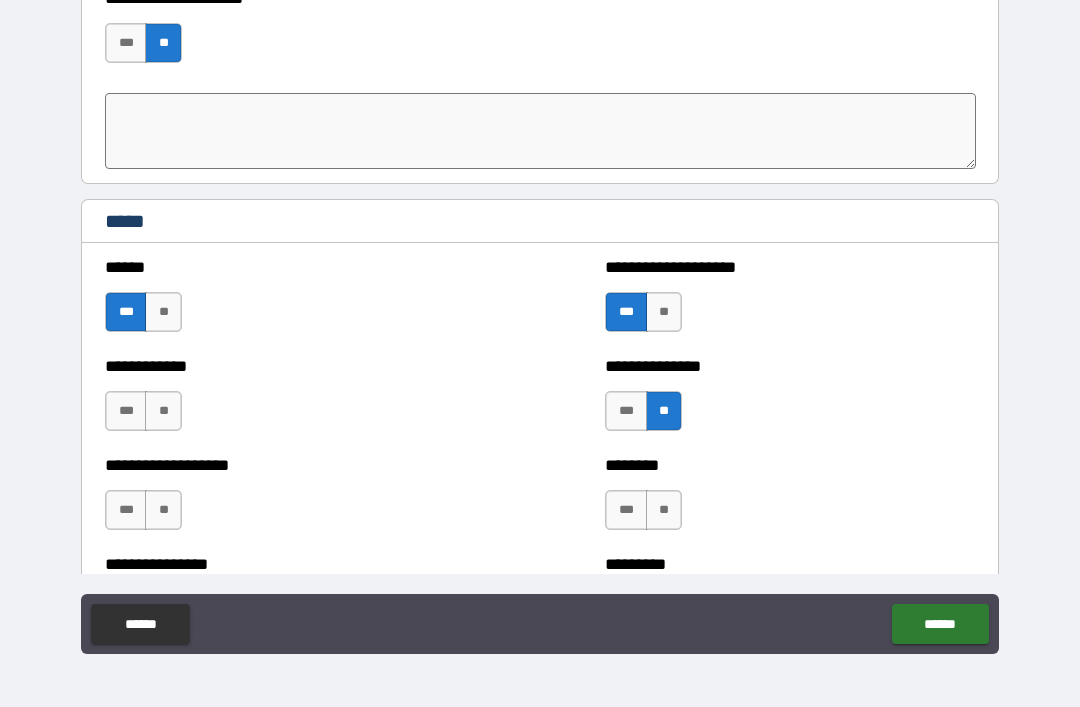 click on "**" at bounding box center (163, 411) 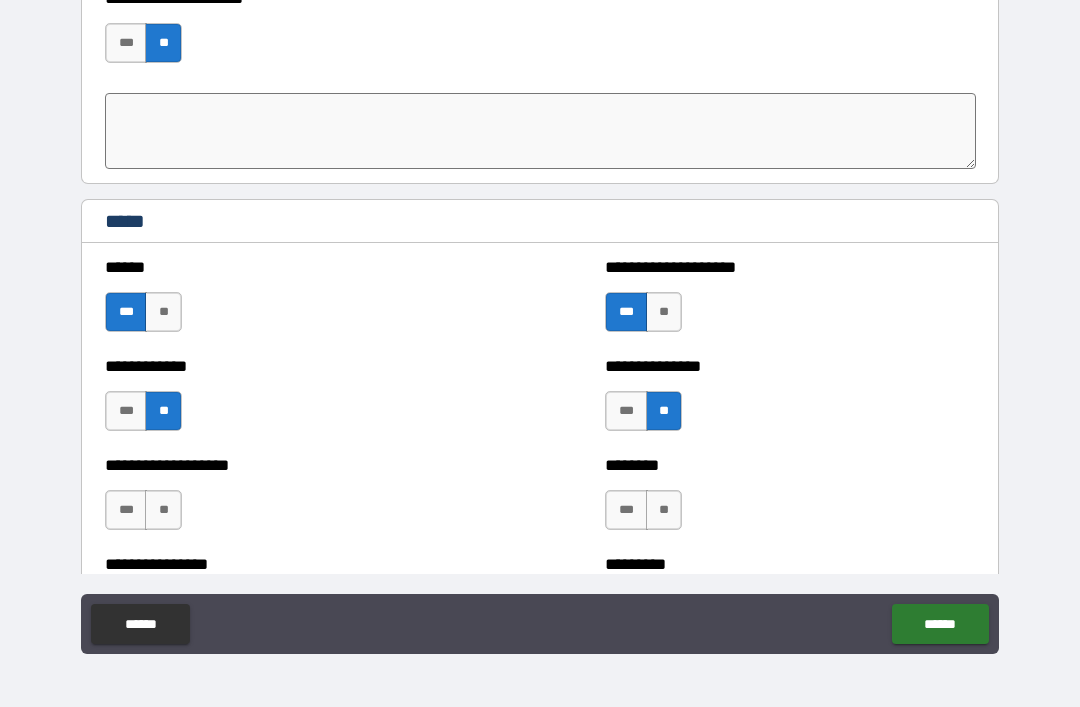 click on "**" at bounding box center [163, 510] 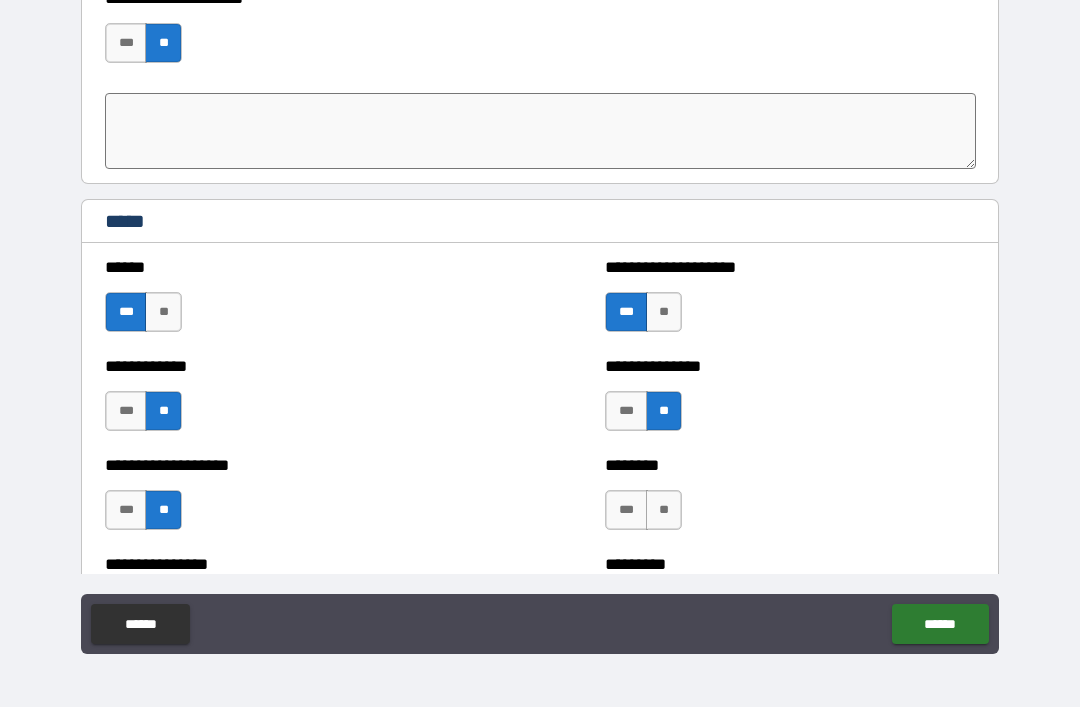 click on "**" at bounding box center [664, 510] 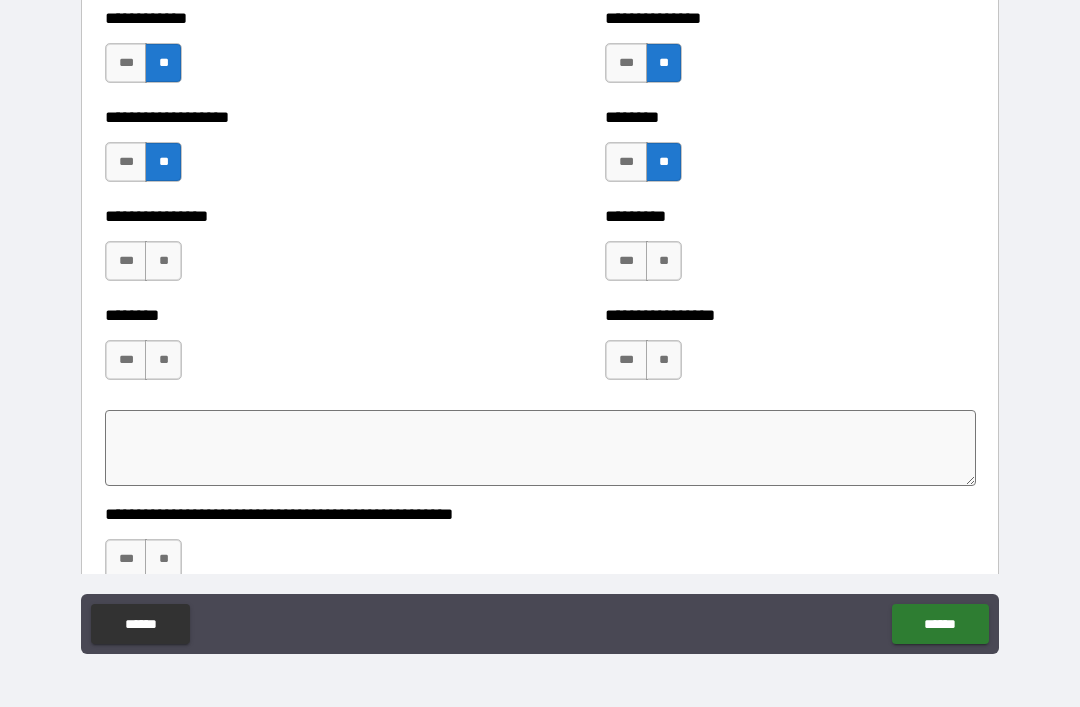 scroll, scrollTop: 6557, scrollLeft: 0, axis: vertical 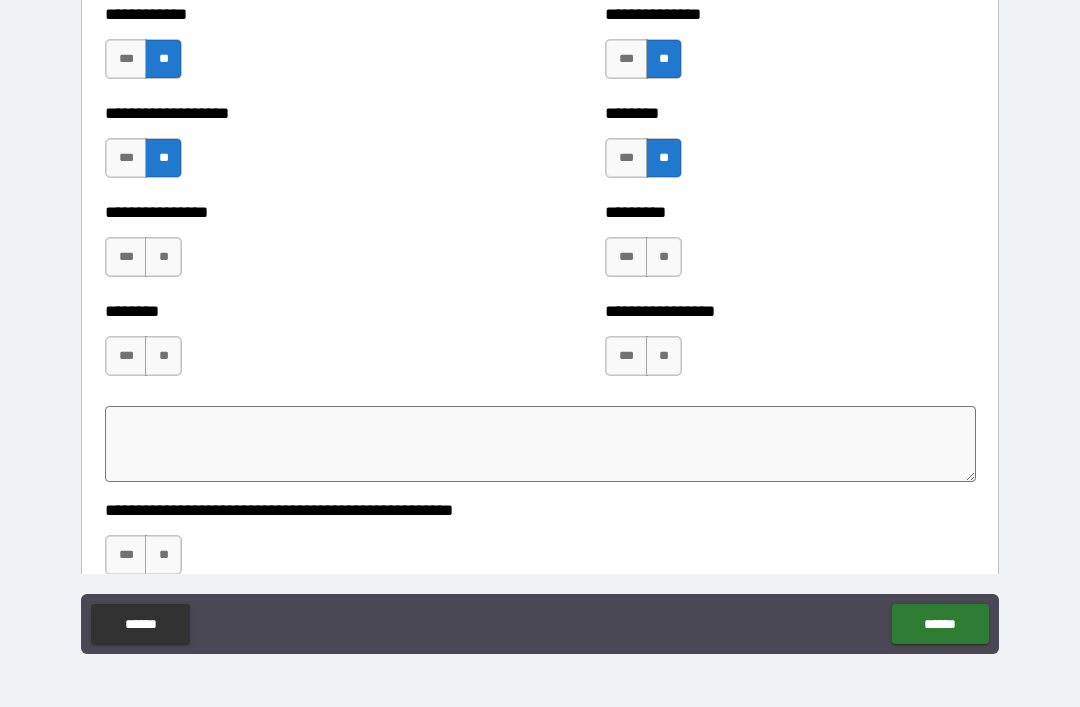 click on "**" at bounding box center [664, 257] 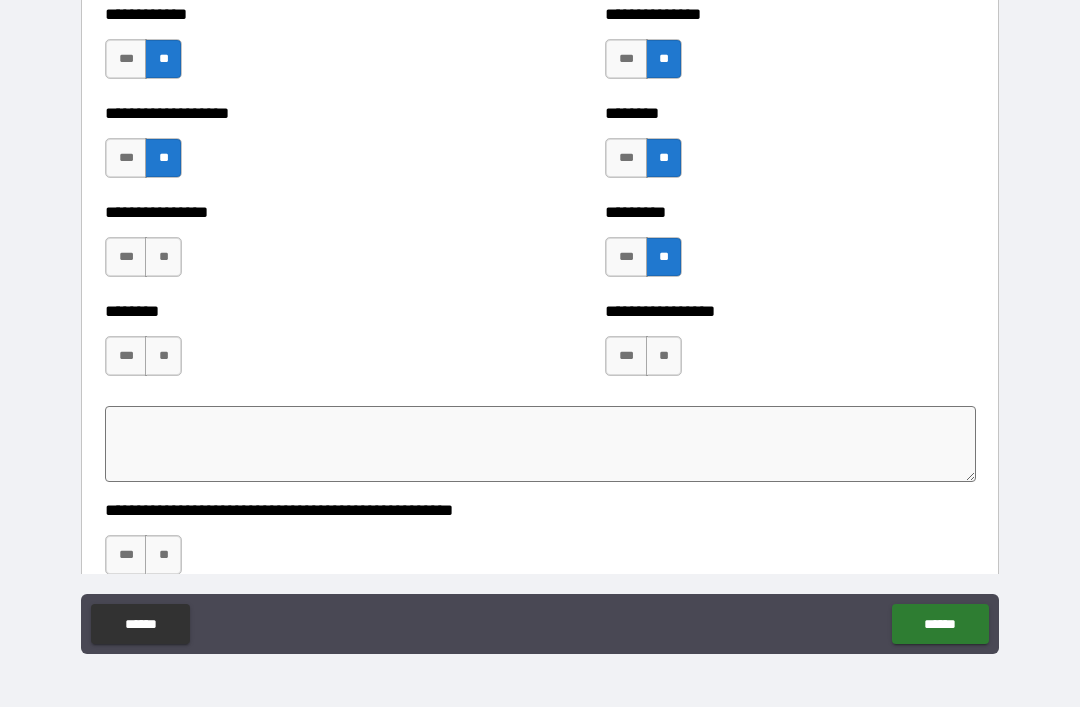click on "**" at bounding box center (163, 257) 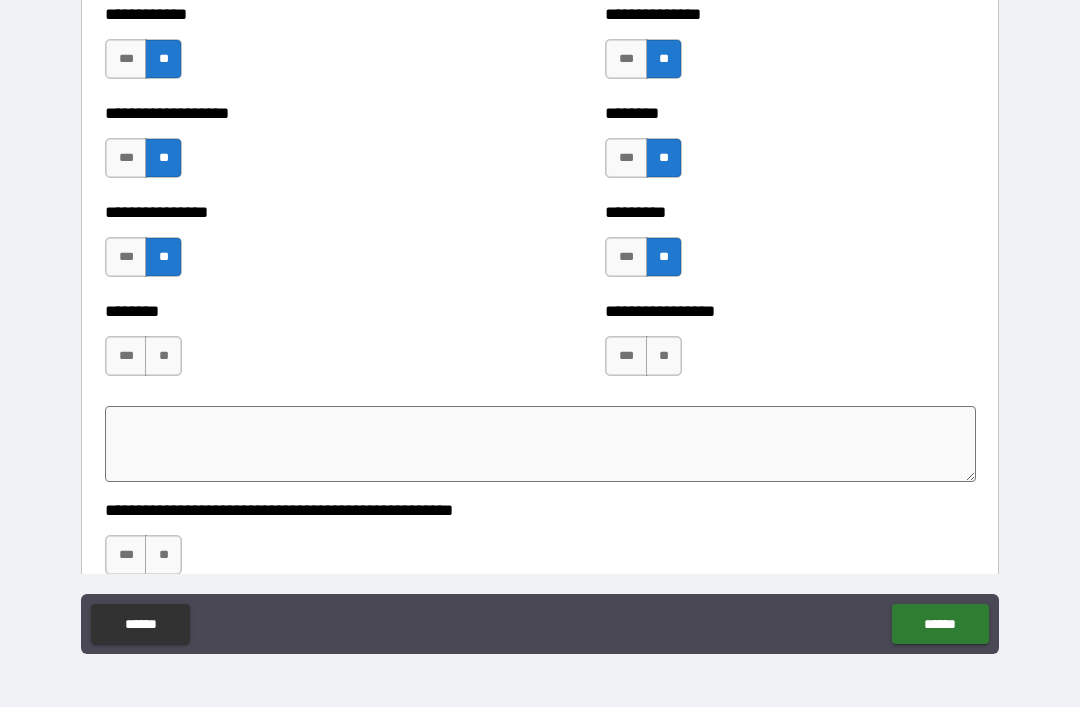 click on "**" at bounding box center [163, 356] 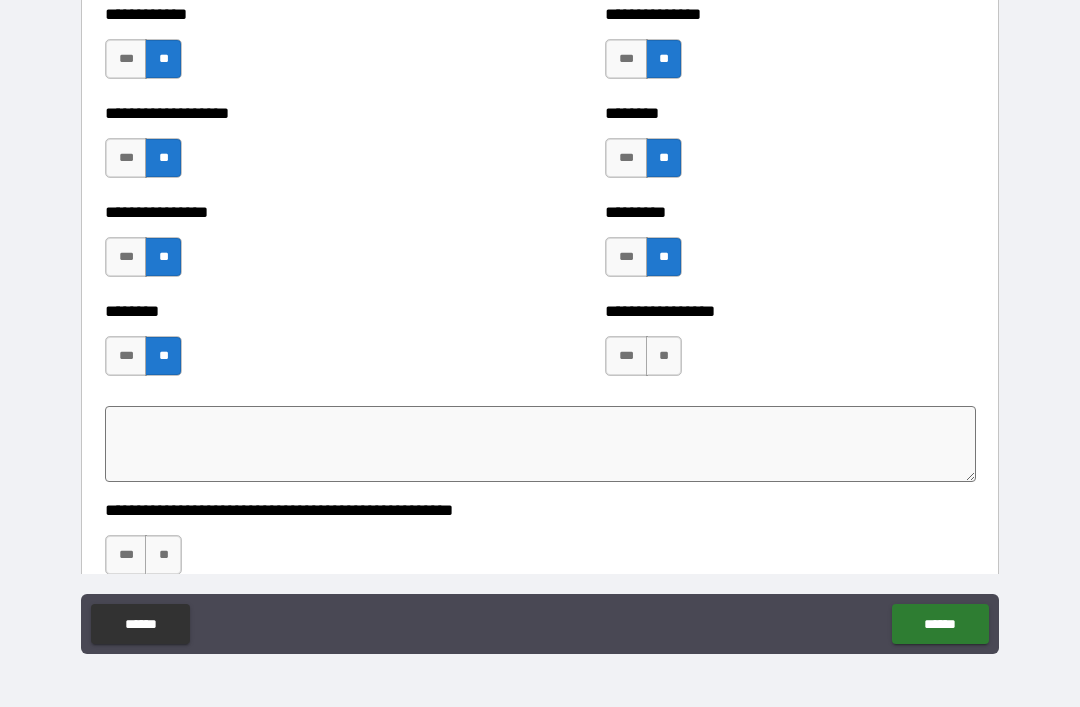 click on "***" at bounding box center (626, 356) 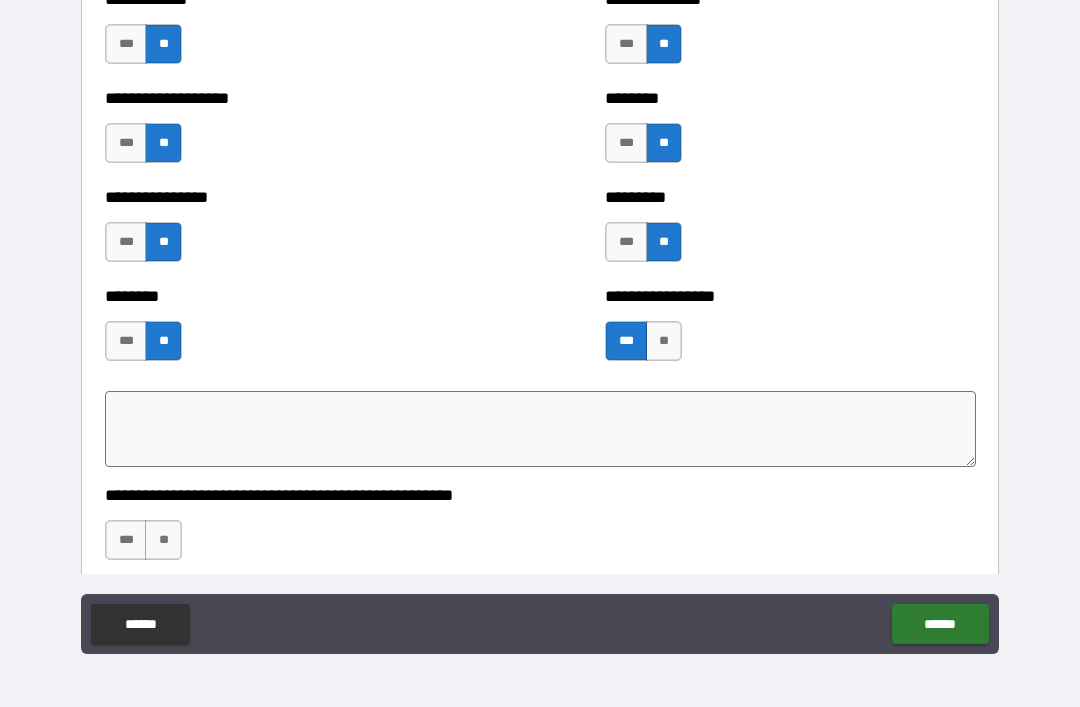 scroll, scrollTop: 6574, scrollLeft: 0, axis: vertical 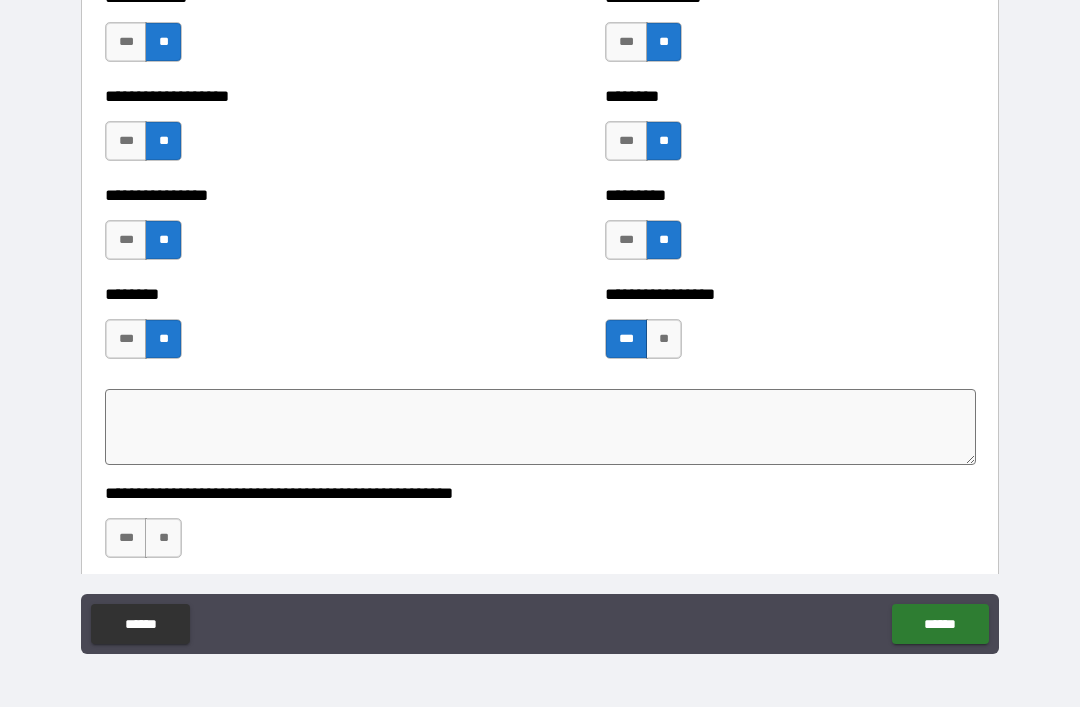 click on "[FIRST] [LAST]" at bounding box center (540, 528) 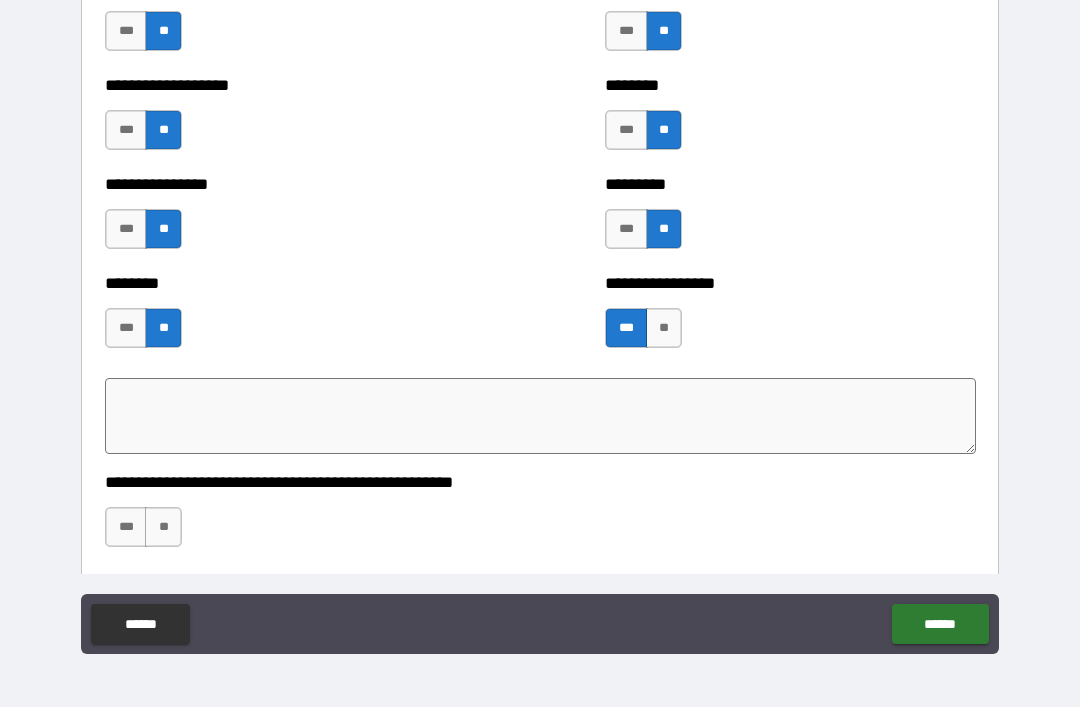 click on "**" at bounding box center [163, 527] 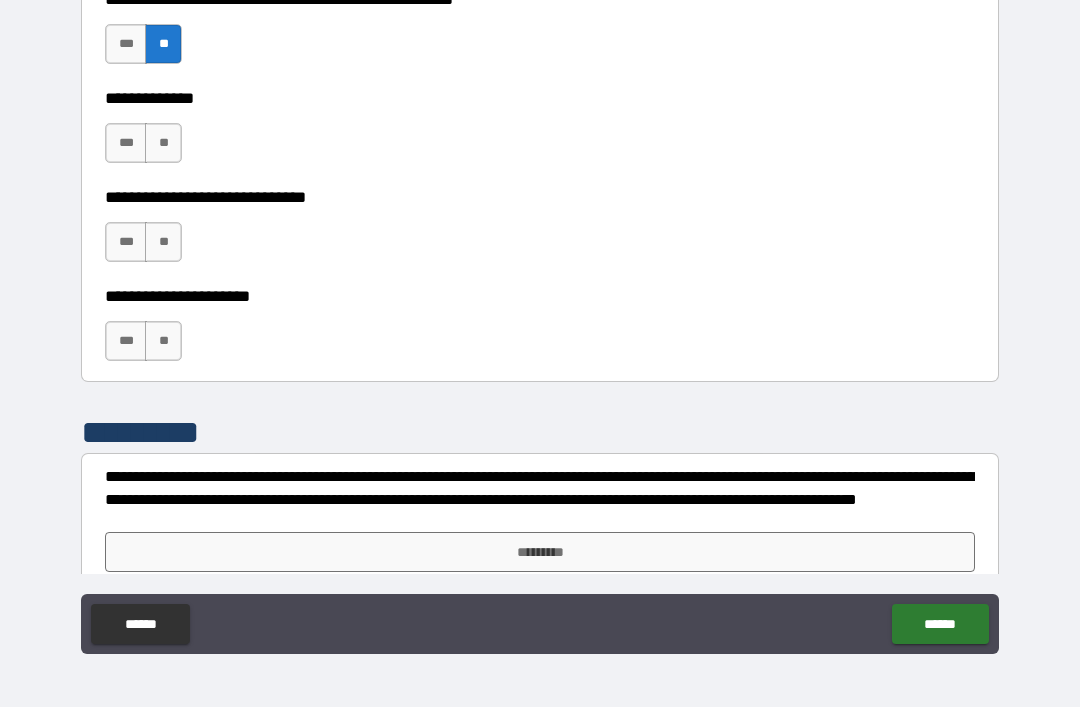 scroll, scrollTop: 7069, scrollLeft: 0, axis: vertical 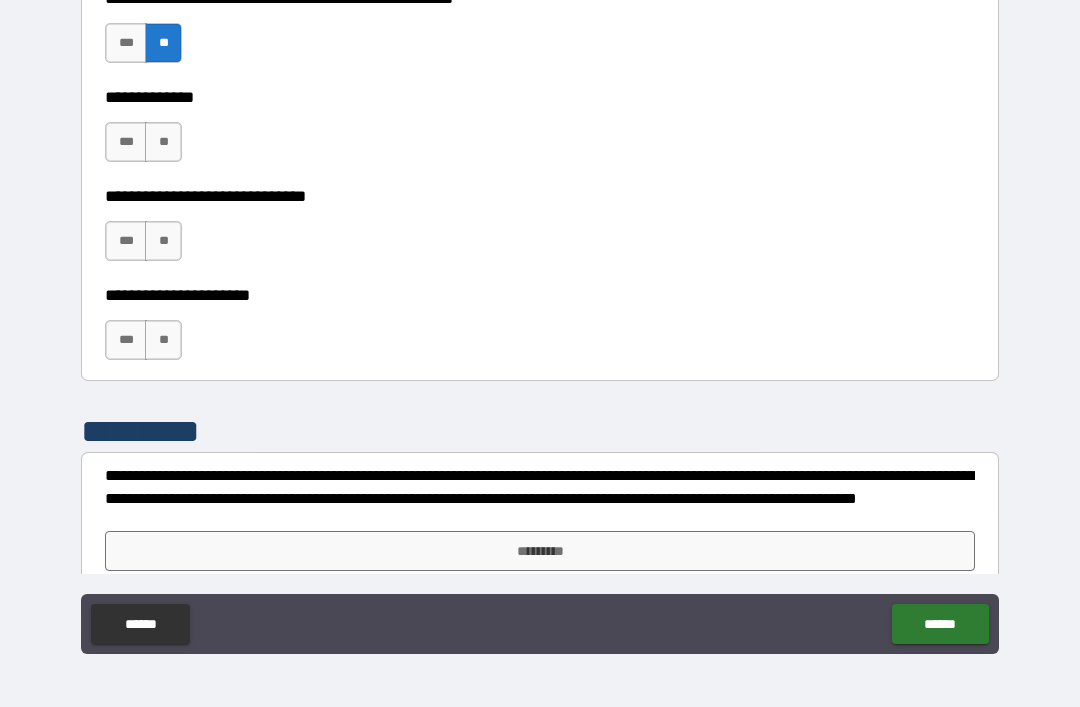 click on "**" at bounding box center (163, 142) 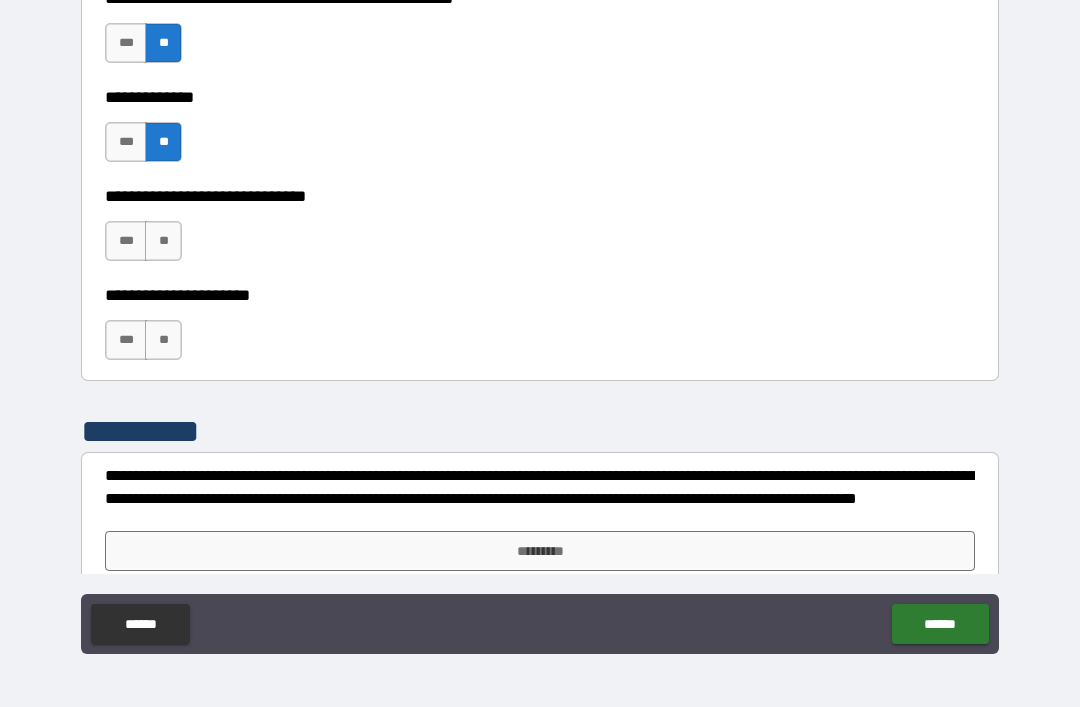 click on "**" at bounding box center [163, 241] 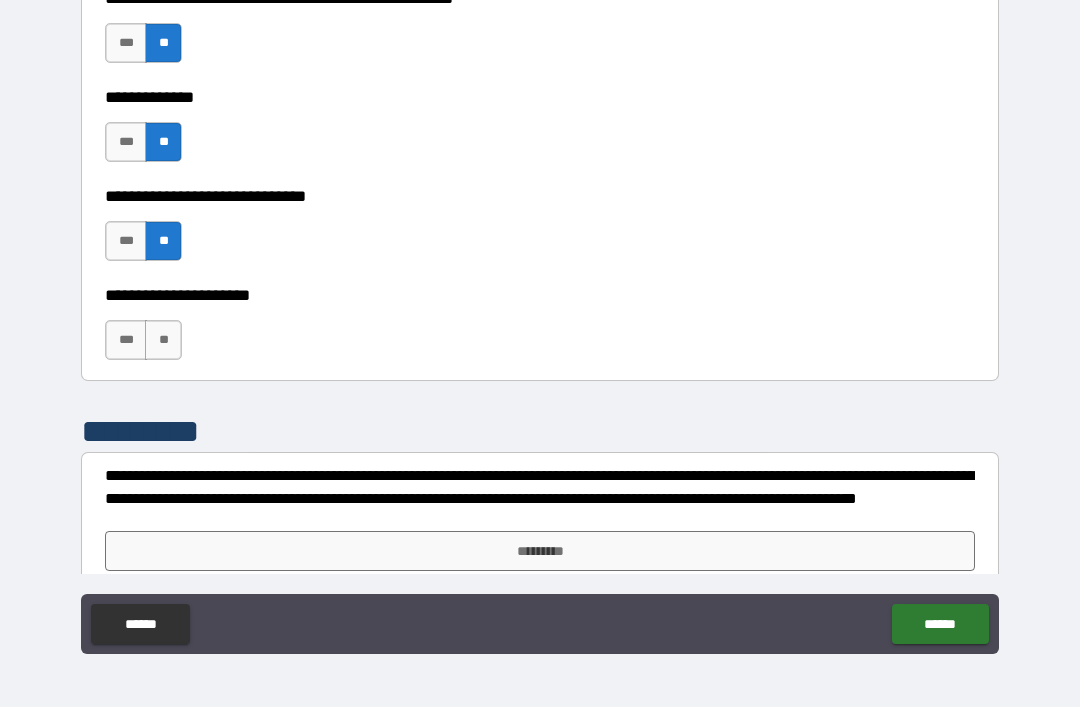 click on "***" at bounding box center (126, 340) 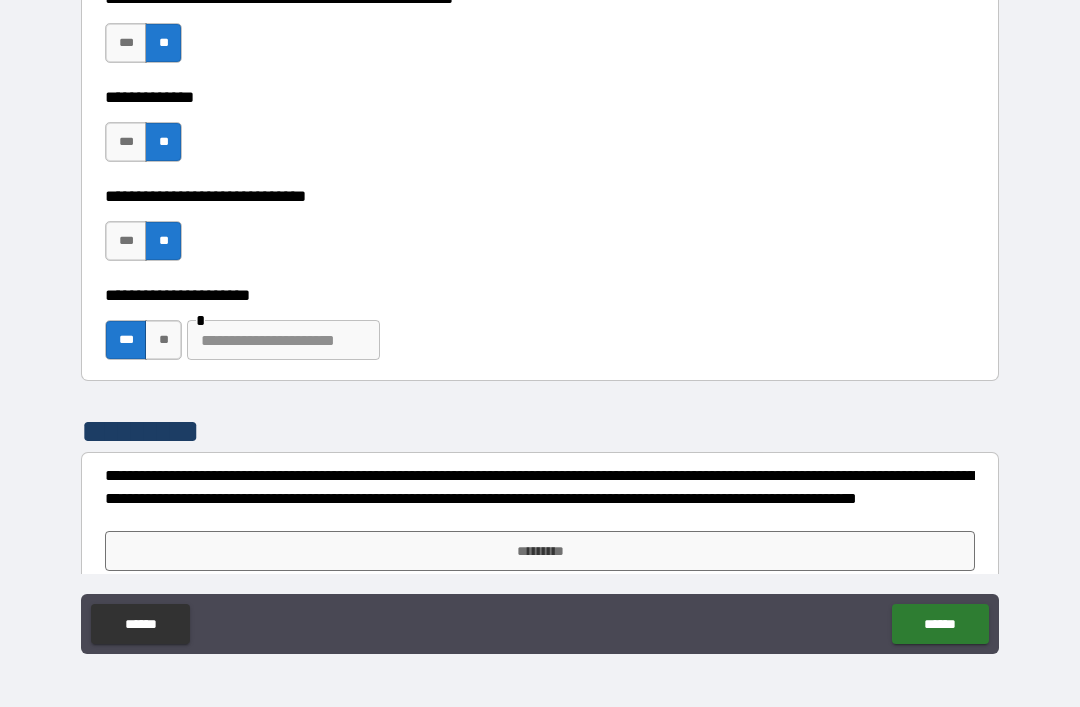 click at bounding box center [283, 340] 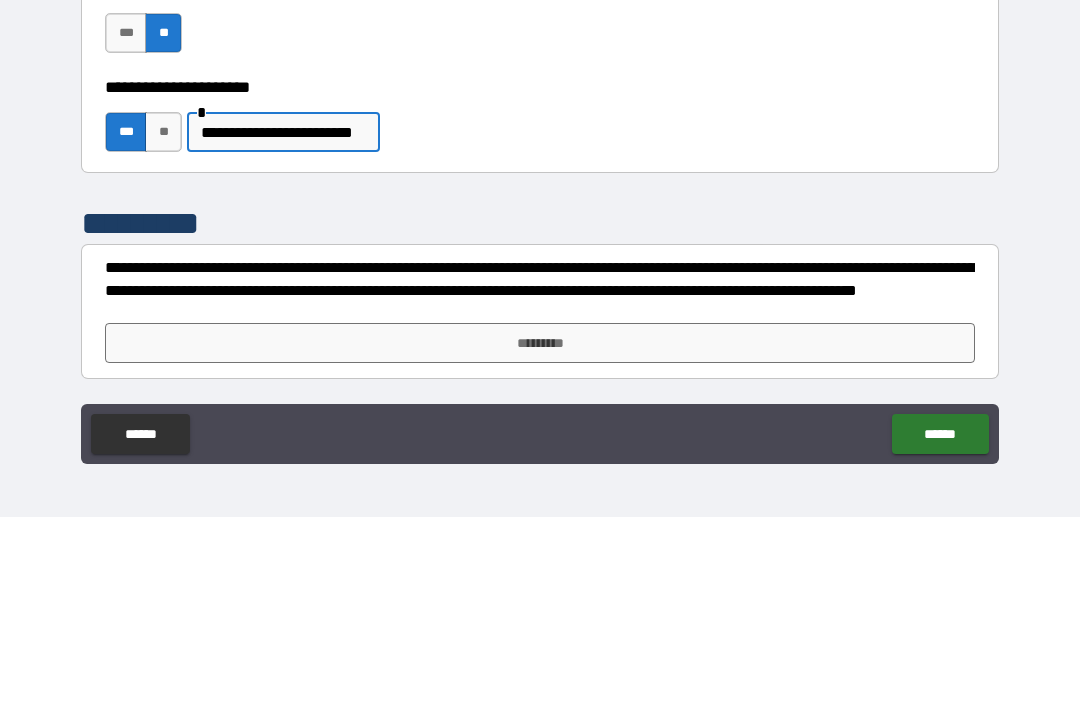 scroll, scrollTop: 7087, scrollLeft: 0, axis: vertical 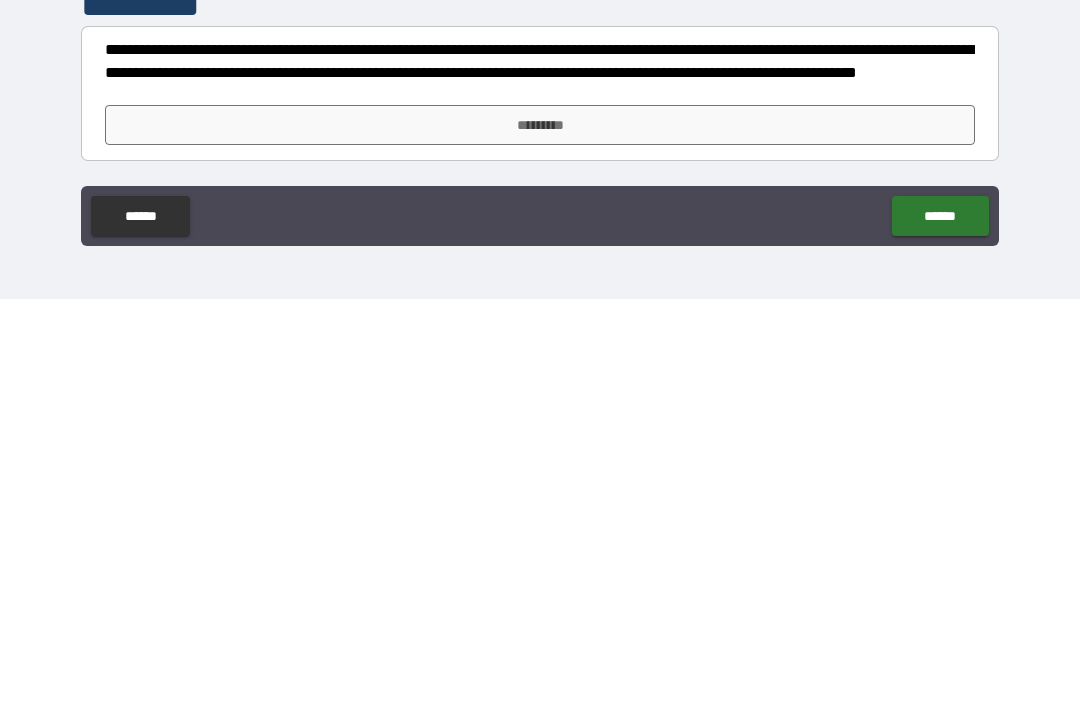 type on "**********" 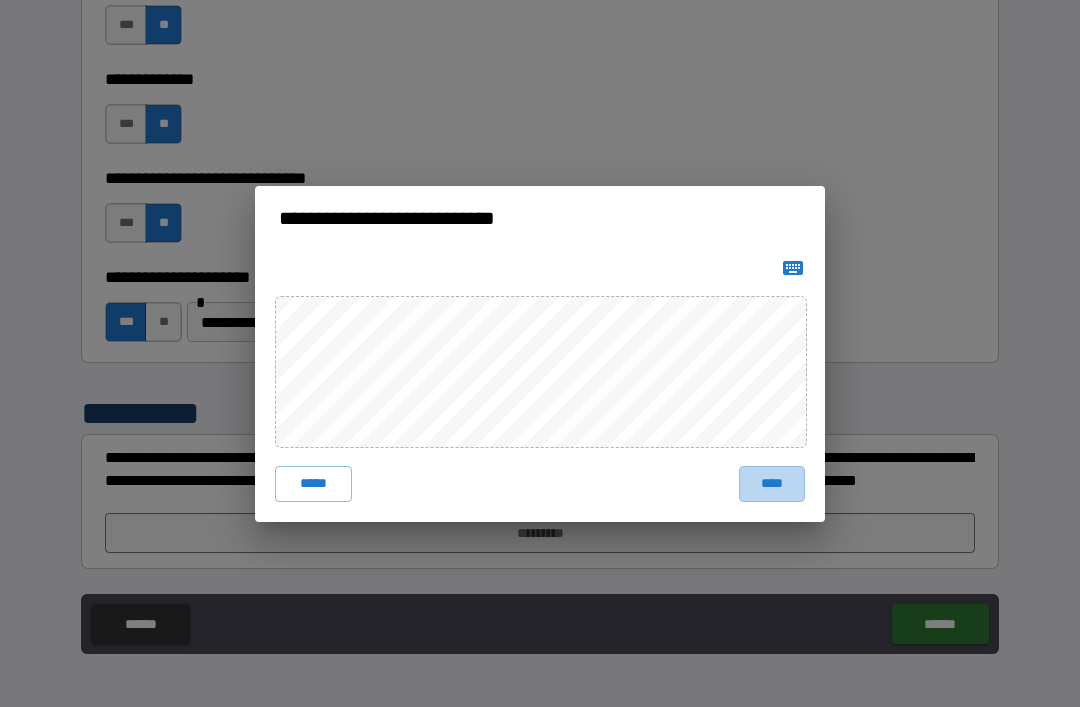 click on "****" at bounding box center [772, 484] 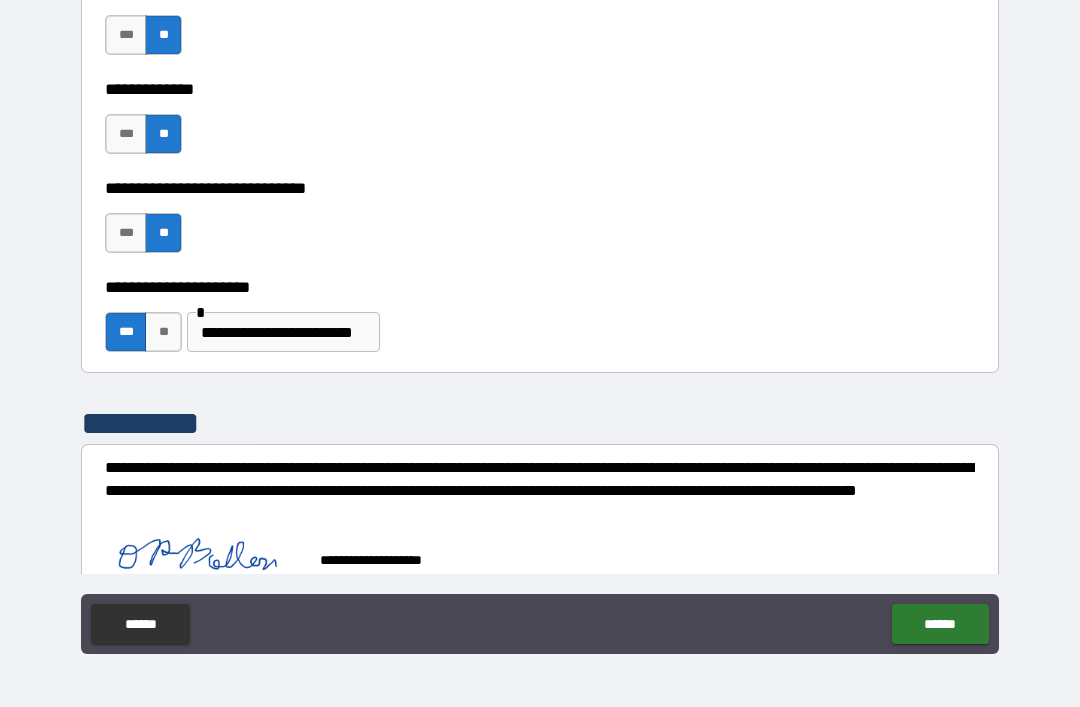 click on "******" at bounding box center (940, 624) 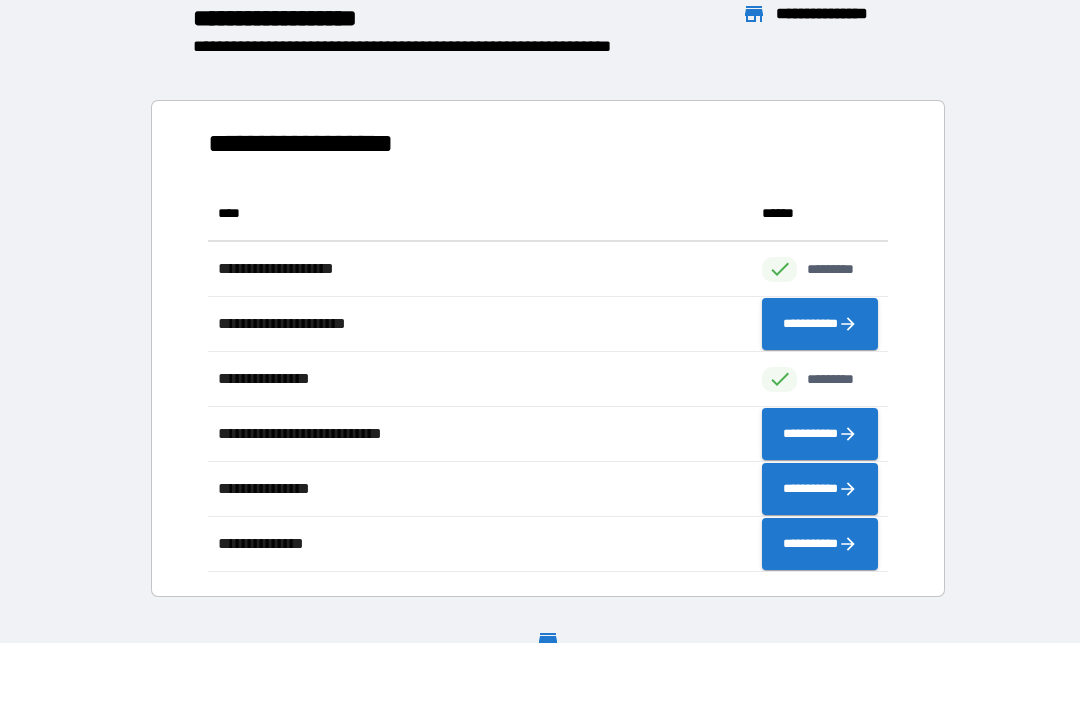 scroll, scrollTop: 1, scrollLeft: 1, axis: both 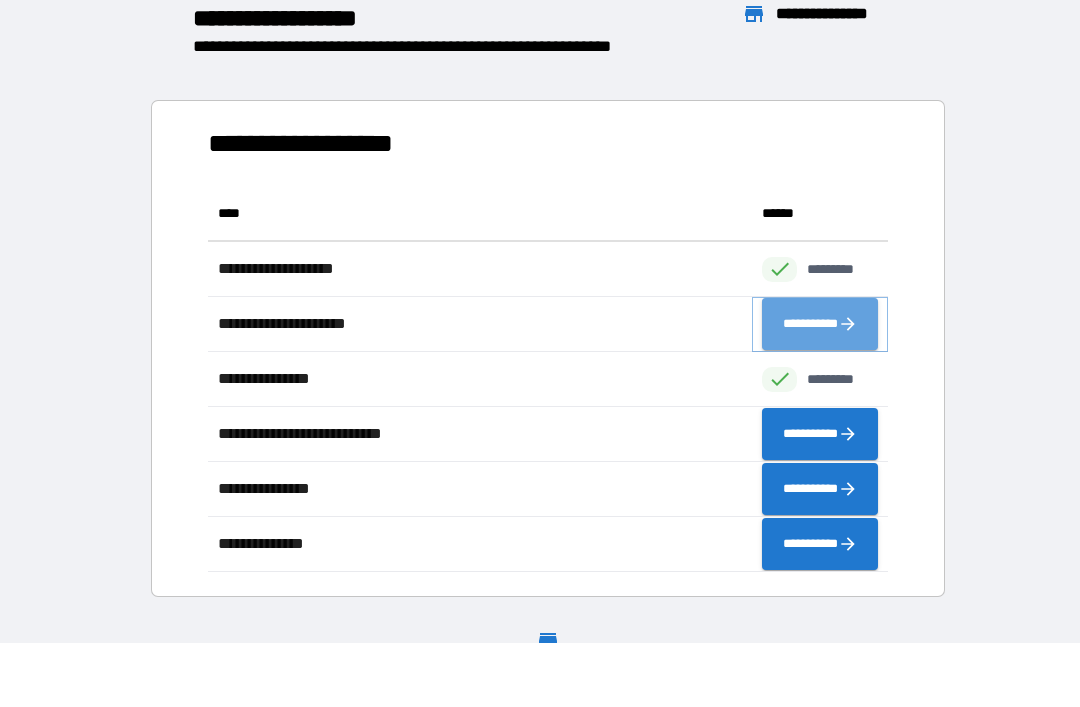 click 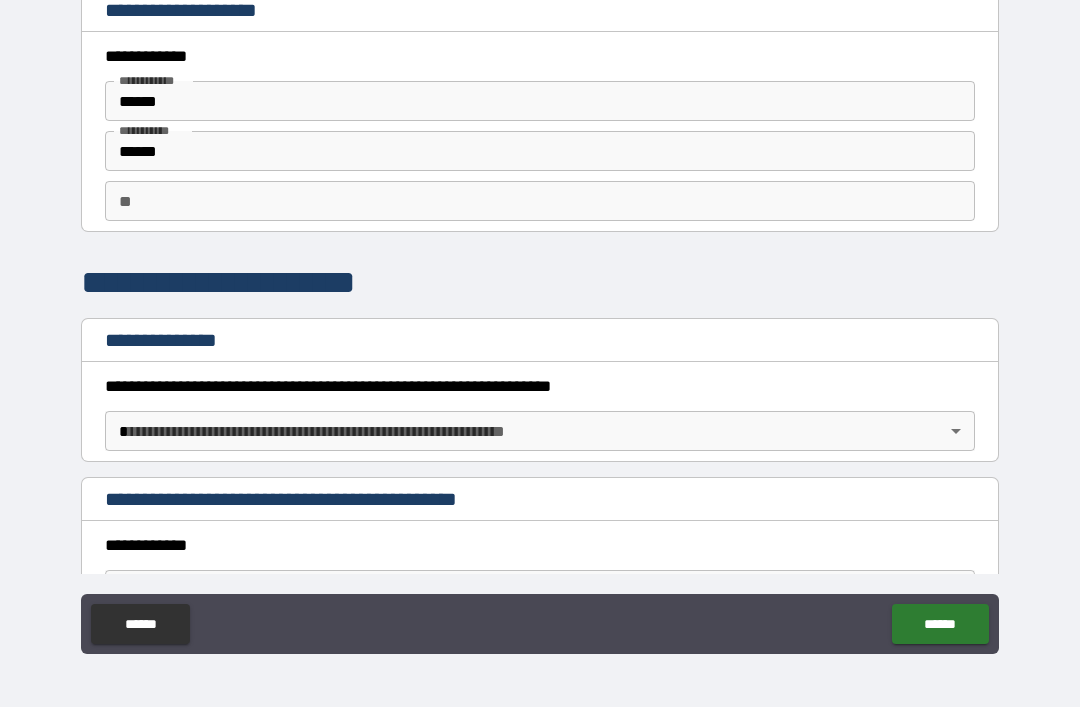 click on "[FIRST] [LAST] [PHONE] [EMAIL] [ADDRESS] [CITY] [STATE] [POSTAL CODE] [COUNTRY] [BIRTH DATE] [AGE] [GENDER] [NATIONALITY] [OCCUPATION] [EMPLOYER] [JOB TITLE] [COMPANY NAME] [WEBSITE] [SOCIAL MEDIA HANDLE] [USERNAME] [PASSWORD] [SECURITY QUESTION] [ANSWER] [IP ADDRESS] [DEVICE INFO] [OPERATING SYSTEM] [BROWSER] [COOKIES] [SESSION ID] [USER AGENT] [REFERRER] [LANGUAGE] [TIMEZONE] [CURRENCY] [PRICE] [PRODUCT NAME] [BRAND NAME] [ORDER ID] [TRANSACTION ID] [PAYMENT METHOD] [CARD TYPE] [EXPIRY DATE] [CVV] [BILLING ADDRESS] [SHIPPING ADDRESS] [POSTAL CODE] [COUNTRY] [PHONE NUMBER] [EMAIL ADDRESS] [FIRST NAME] [LAST NAME] [FULL NAME] [DATE OF BIRTH] [AGE] [GENDER] [NATIONALITY] [OCCUPATION] [EMPLOYER] [JOB TITLE] [COMPANY NAME] [WEBSITE] [SOCIAL MEDIA HANDLE] [USERNAME] [PASSWORD] [SECURITY QUESTION] [ANSWER] [IP ADDRESS] [DEVICE INFO] [OPERATING SYSTEM] [BROWSER] [COOKIES] [SESSION ID] [USER AGENT] [REFERRER] [LANGUAGE] [TIMEZONE] [CURRENCY] [PRICE] [PRODUCT NAME] [BRAND NAME] [ORDER ID] [TRANSACTION ID] [PAYMENT METHOD] [CARD TYPE] [EXPIRY DATE] [CVV] [BILLING ADDRESS] [SHIPPING ADDRESS] [POSTAL CODE] [COUNTRY] [PHONE NUMBER] [EMAIL ADDRESS]" at bounding box center [540, 321] 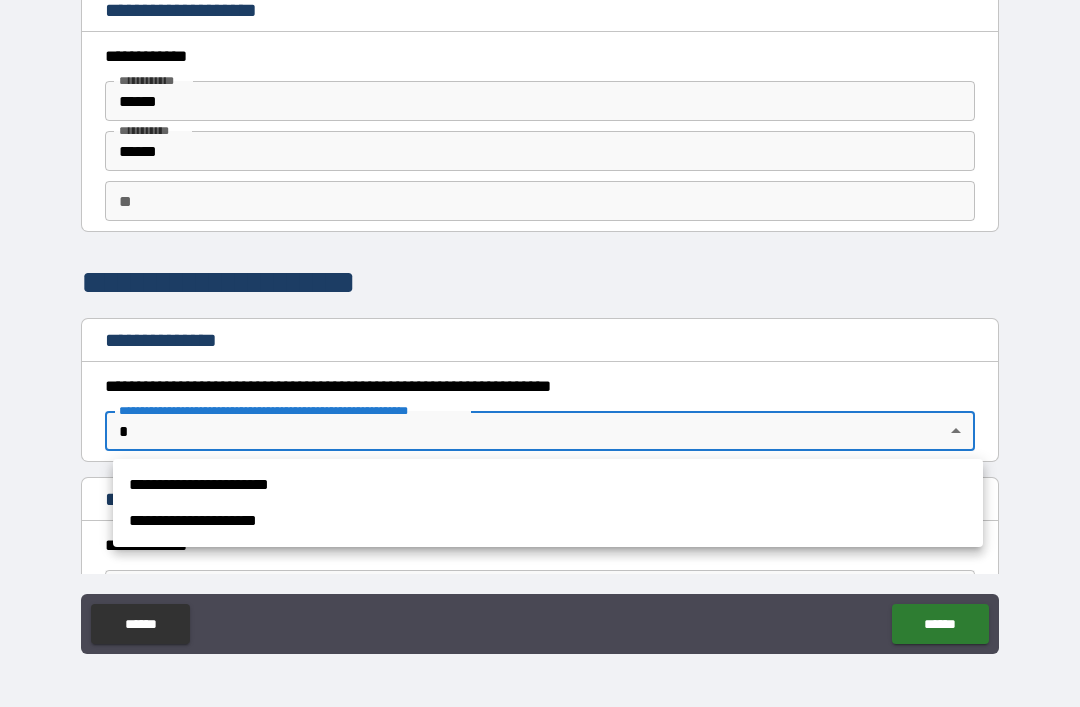 click on "**********" at bounding box center [548, 521] 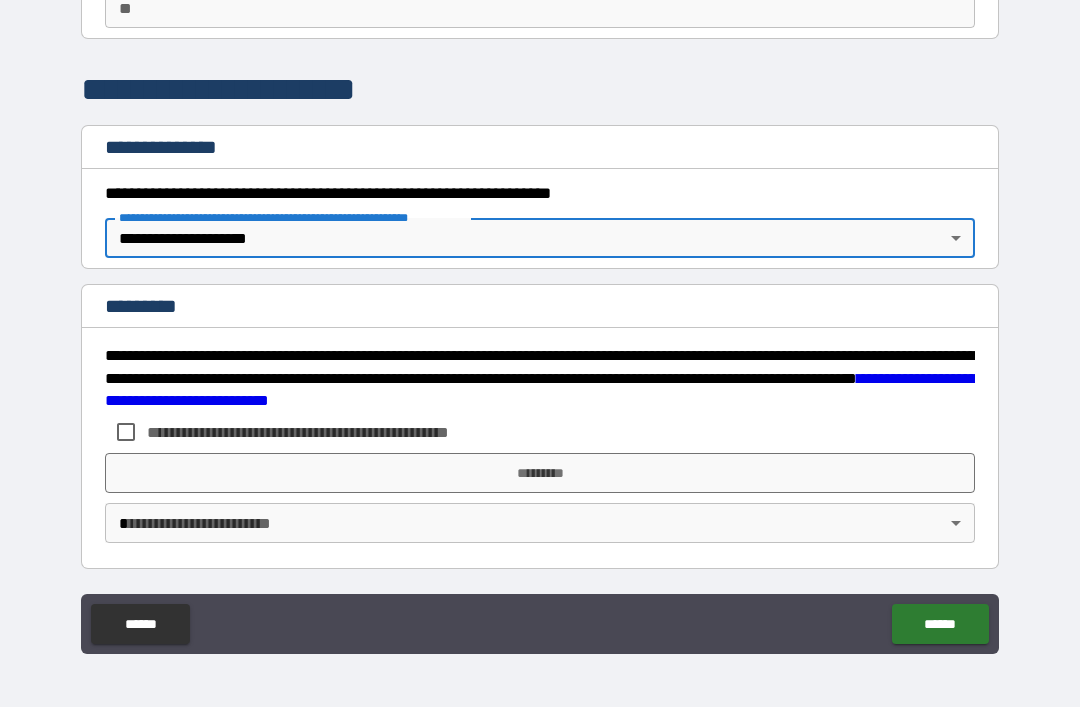 scroll, scrollTop: 193, scrollLeft: 0, axis: vertical 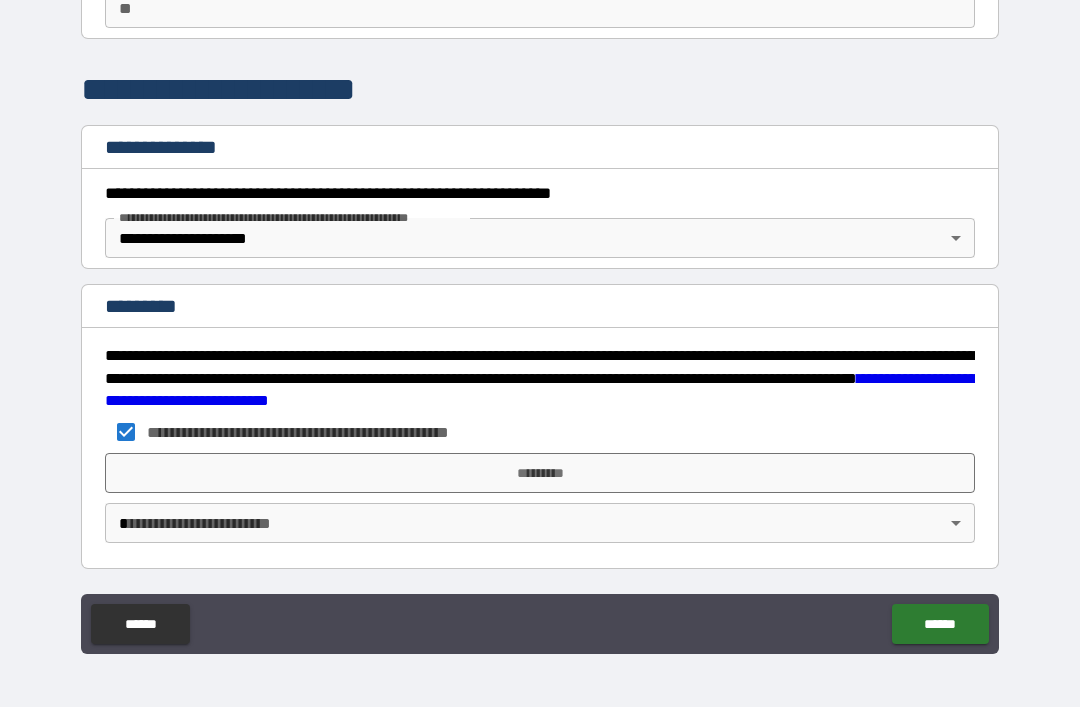 click on "*********" at bounding box center [540, 473] 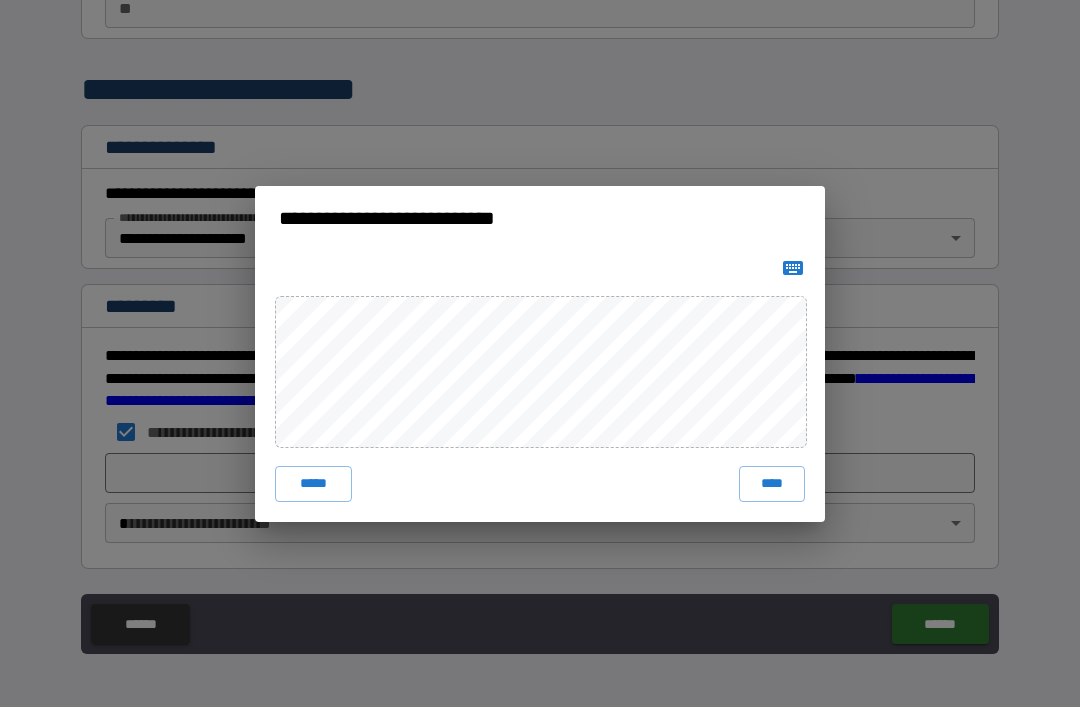 click on "****" at bounding box center [772, 484] 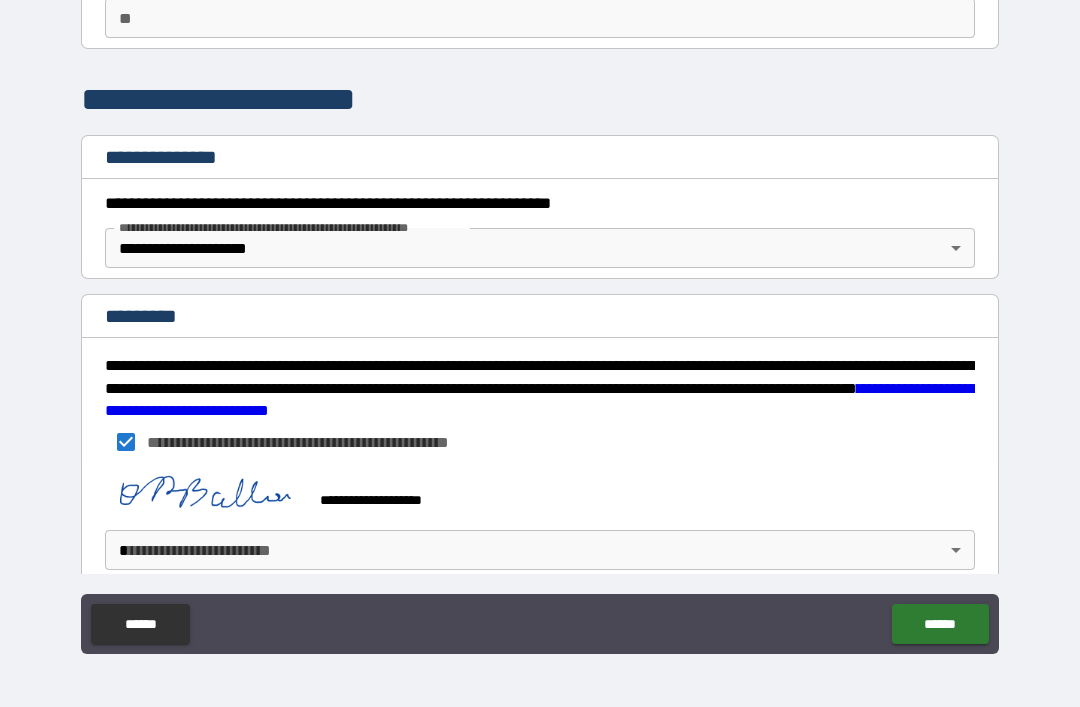 click on "[FIRST] [LAST] [PHONE] [EMAIL] [ADDRESS] [CITY] [STATE] [POSTAL CODE] [COUNTRY] [BIRTH DATE] [AGE] [GENDER] [NATIONALITY] [OCCUPATION] [EMPLOYER] [JOB TITLE] [COMPANY NAME] [WEBSITE] [SOCIAL MEDIA HANDLE] [USERNAME] [PASSWORD] [SECURITY QUESTION] [ANSWER] [IP ADDRESS] [DEVICE INFO] [OPERATING SYSTEM] [BROWSER] [COOKIES] [SESSION ID] [USER AGENT] [REFERRER] [LANGUAGE] [TIMEZONE] [CURRENCY] [PRICE] [PRODUCT NAME] [BRAND NAME] [ORDER ID] [TRANSACTION ID] [PAYMENT METHOD] [CARD TYPE] [EXPIRY DATE] [CVV] [BILLING ADDRESS] [SHIPPING ADDRESS] [POSTAL CODE] [COUNTRY] [PHONE NUMBER] [EMAIL ADDRESS]" at bounding box center [540, 321] 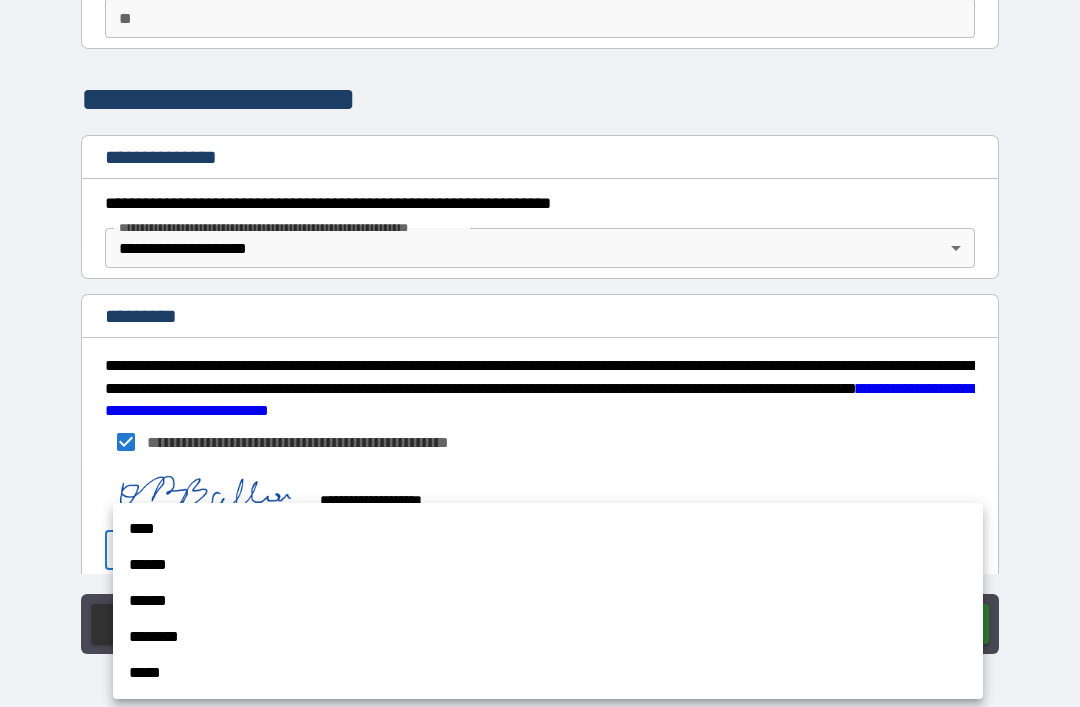 click on "****" at bounding box center (548, 529) 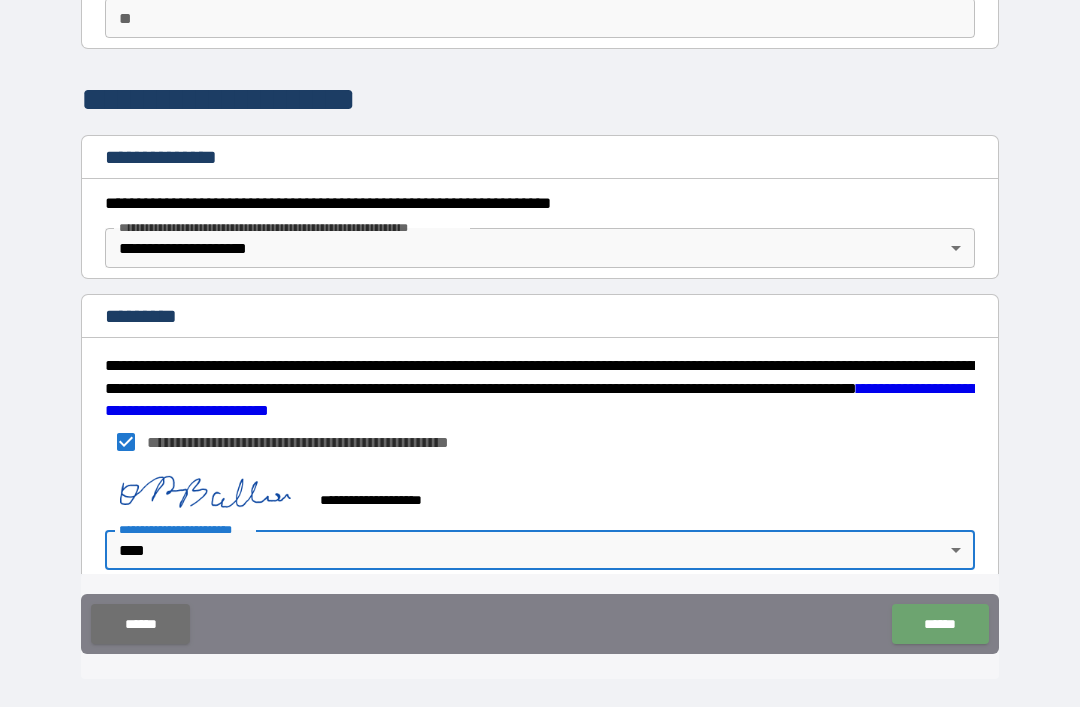 click on "******" at bounding box center (940, 624) 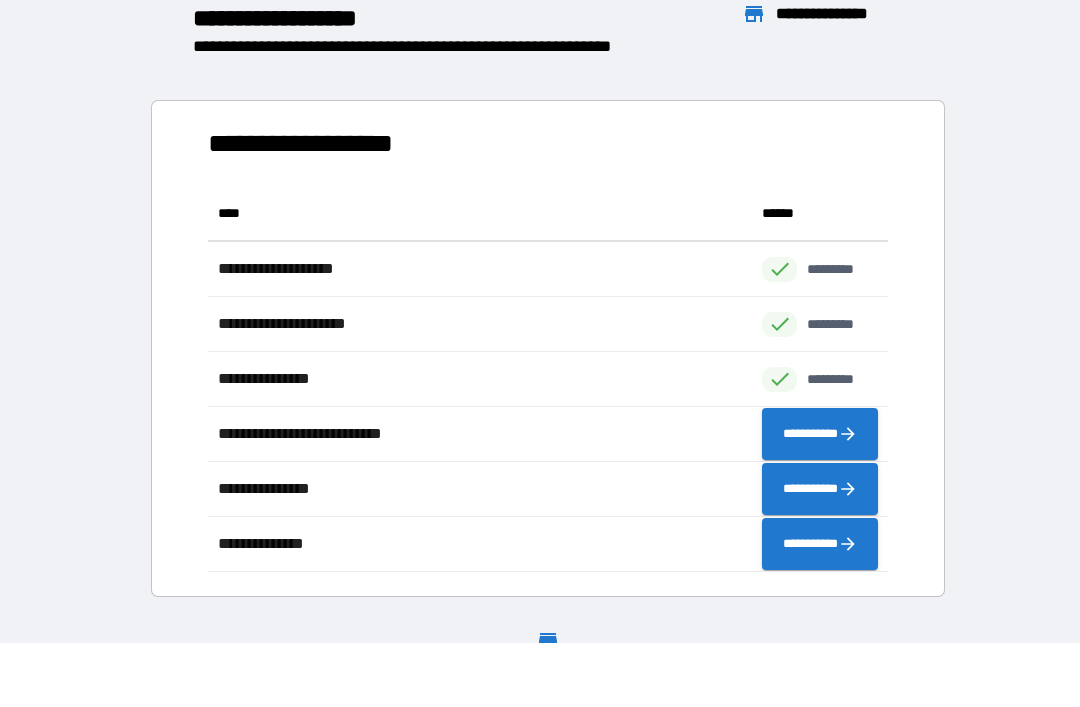 scroll, scrollTop: 1, scrollLeft: 1, axis: both 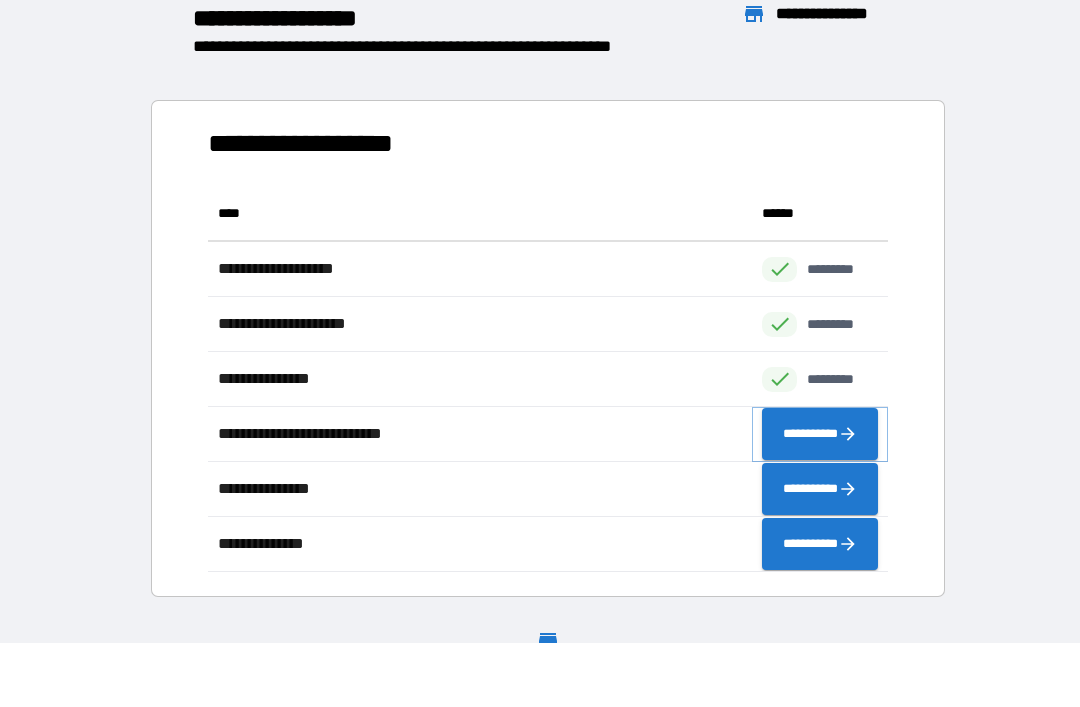 click 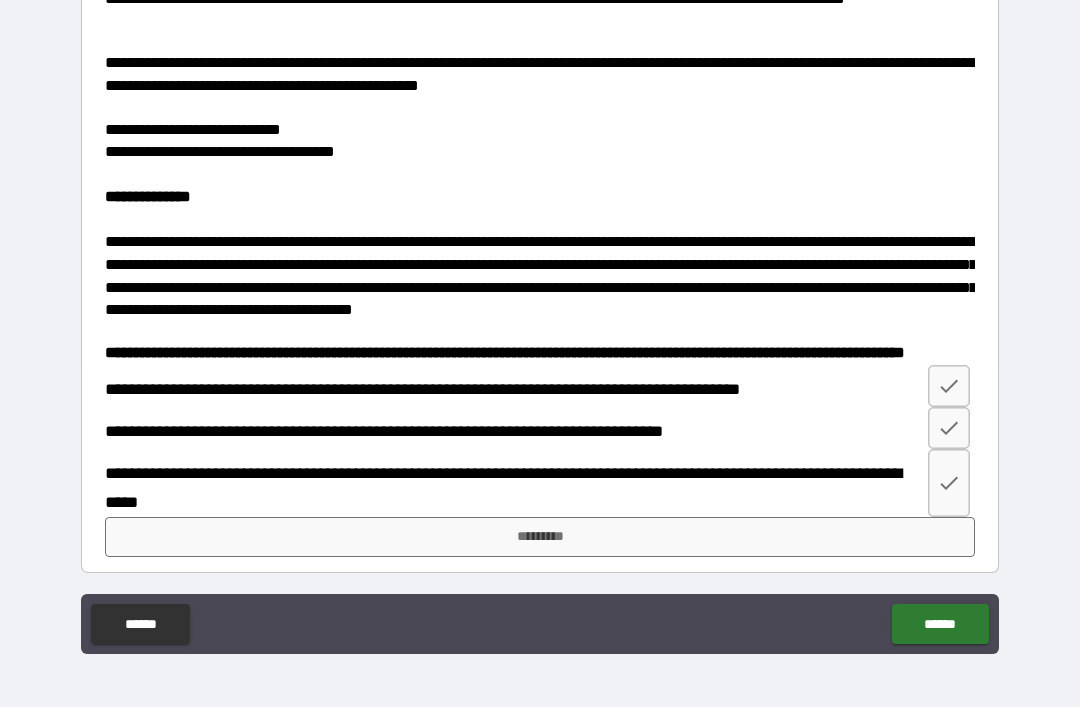 scroll, scrollTop: 2297, scrollLeft: 0, axis: vertical 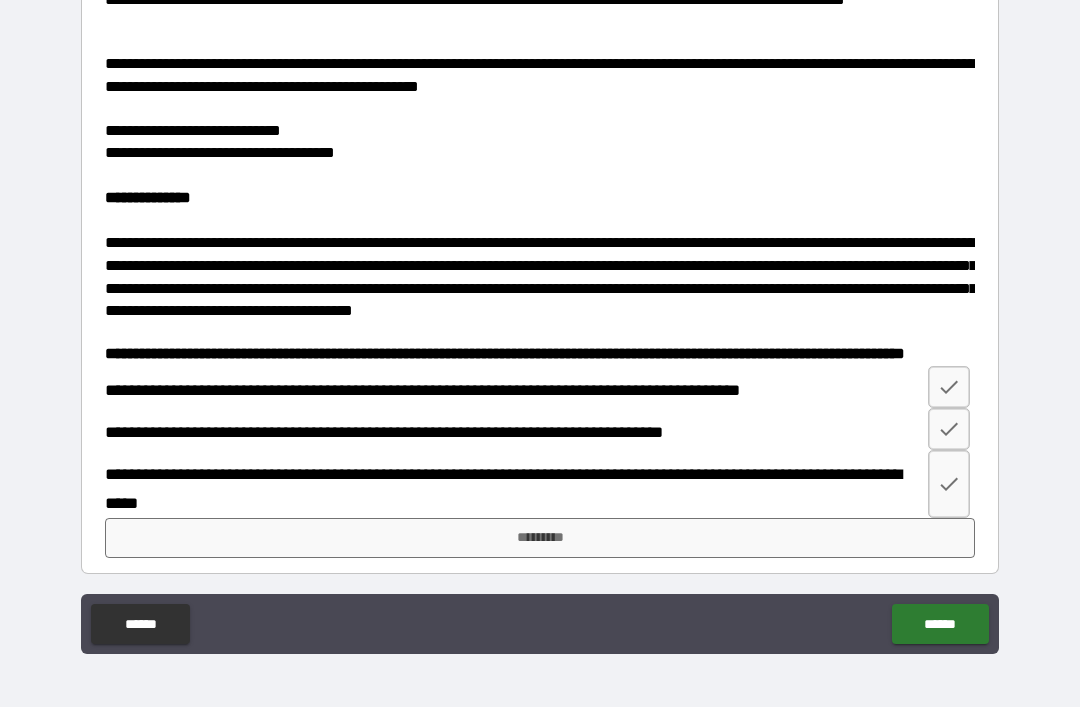 click on "*********" at bounding box center (540, 538) 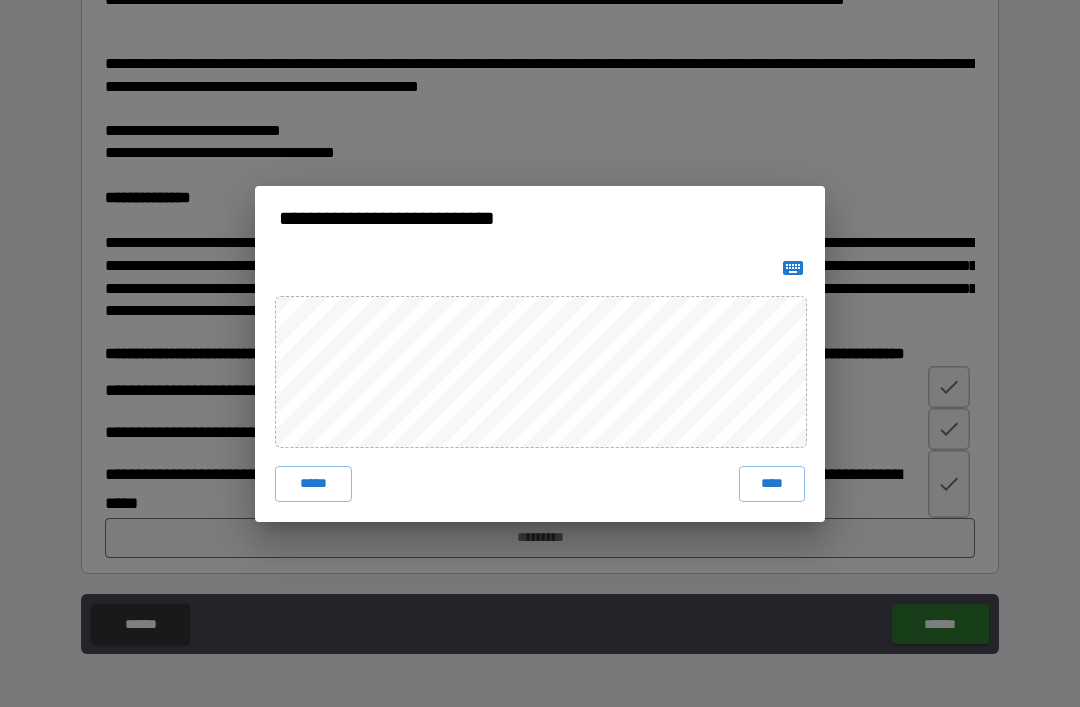click on "****" at bounding box center [772, 484] 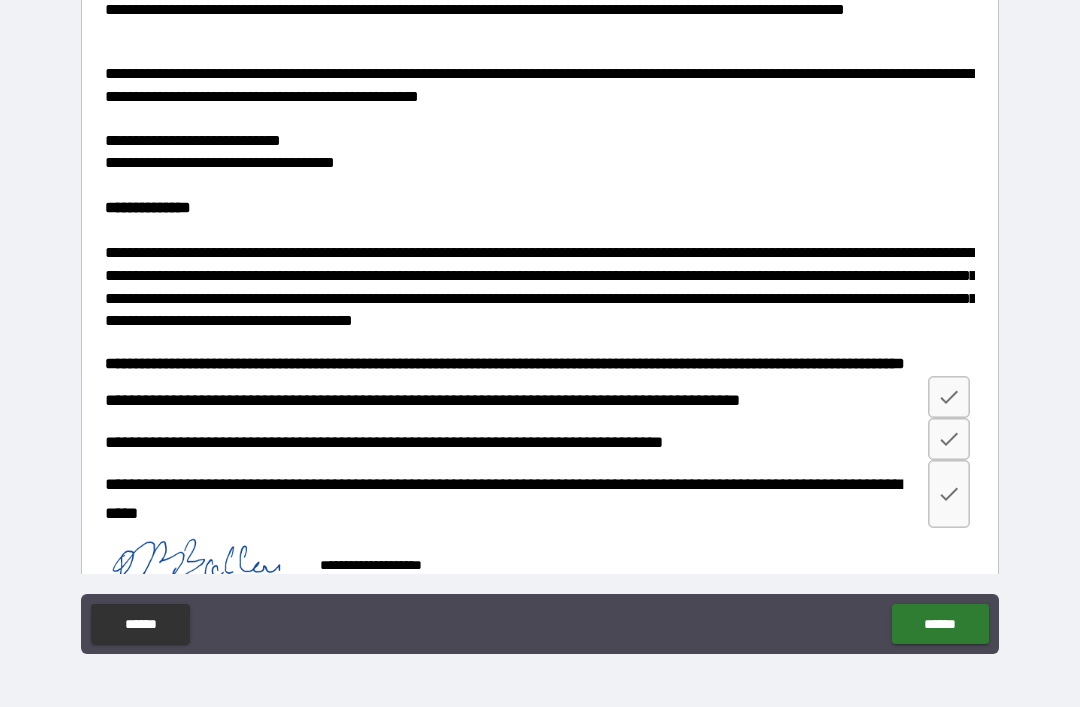 click on "******" at bounding box center (940, 624) 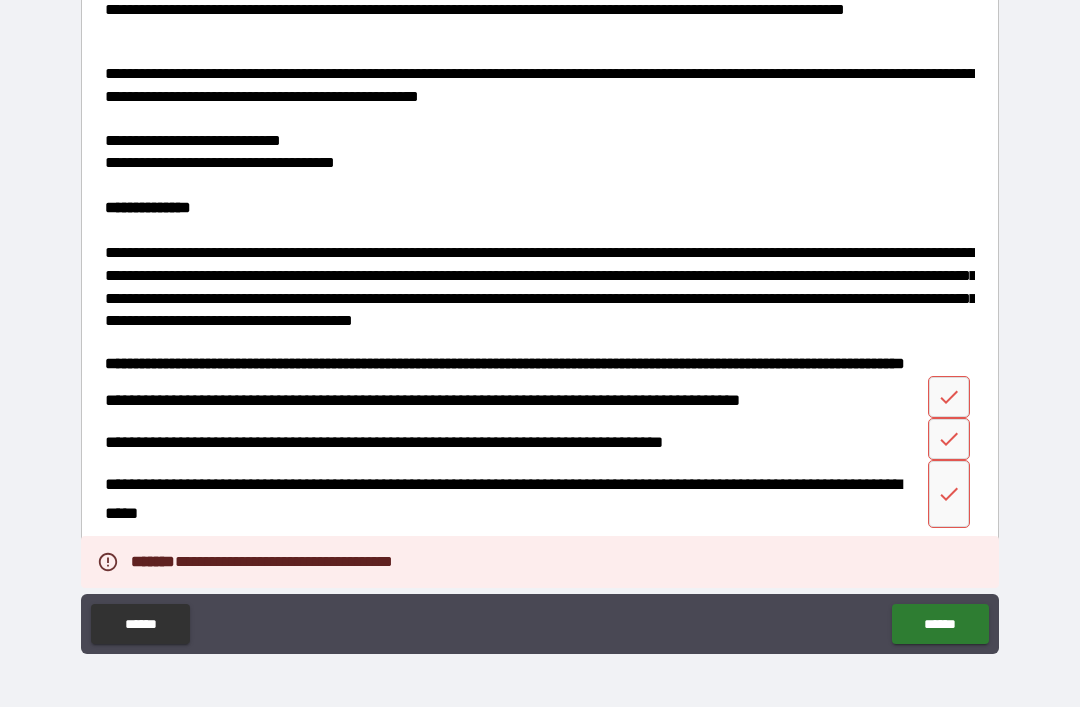click at bounding box center (949, 494) 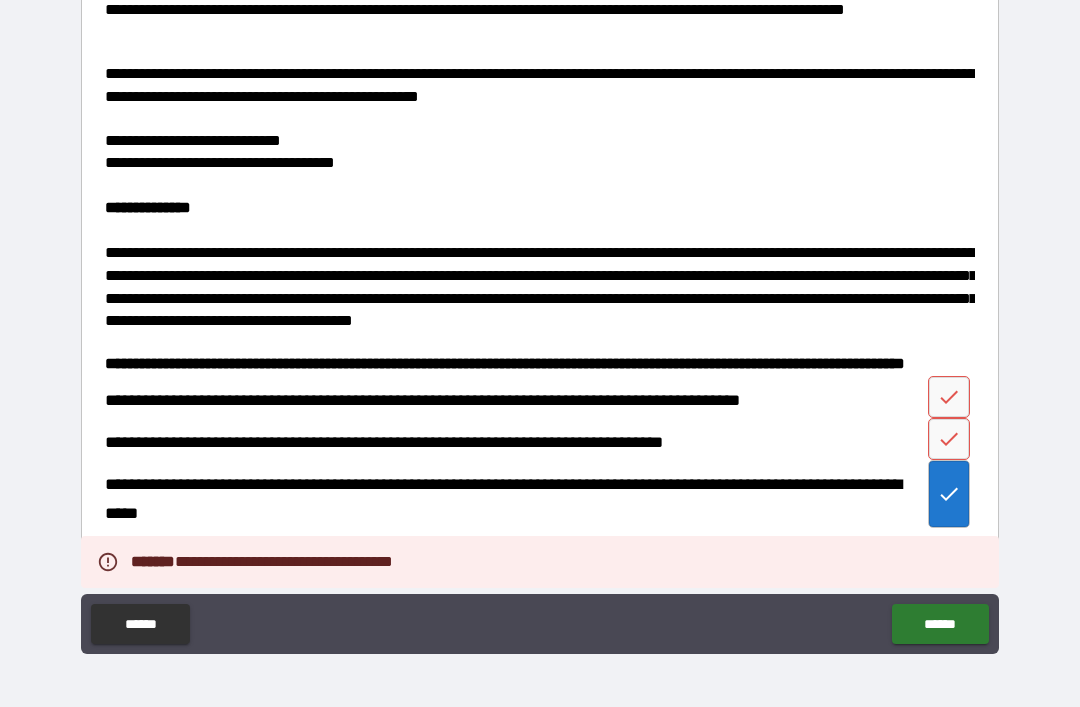 click 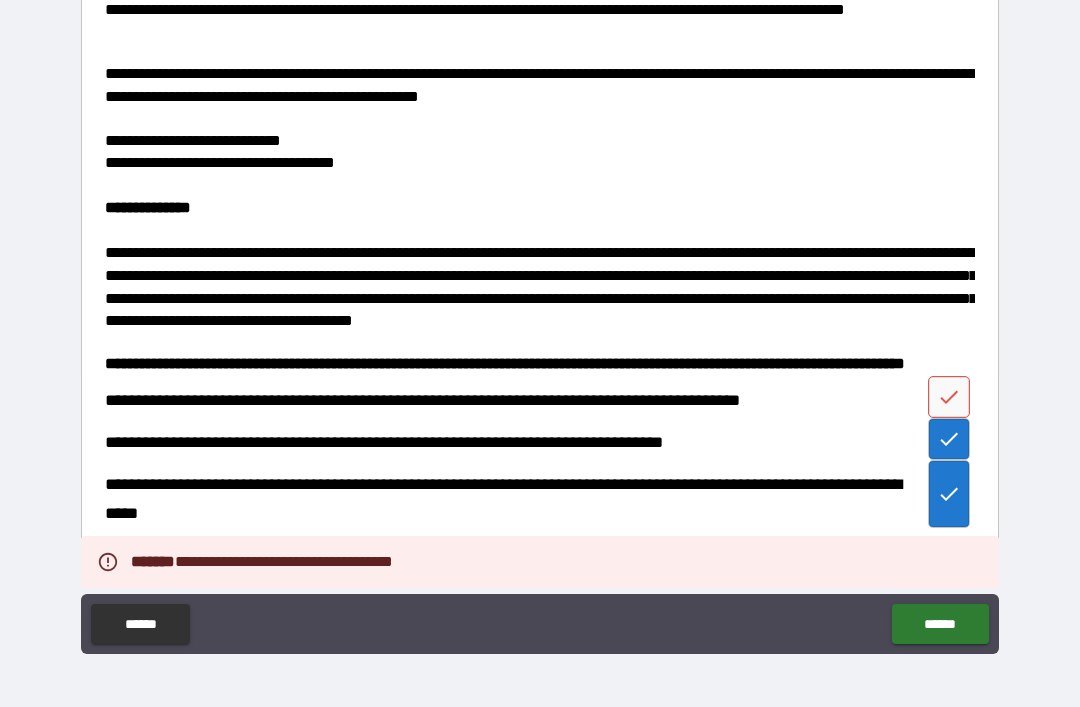 click at bounding box center [949, 397] 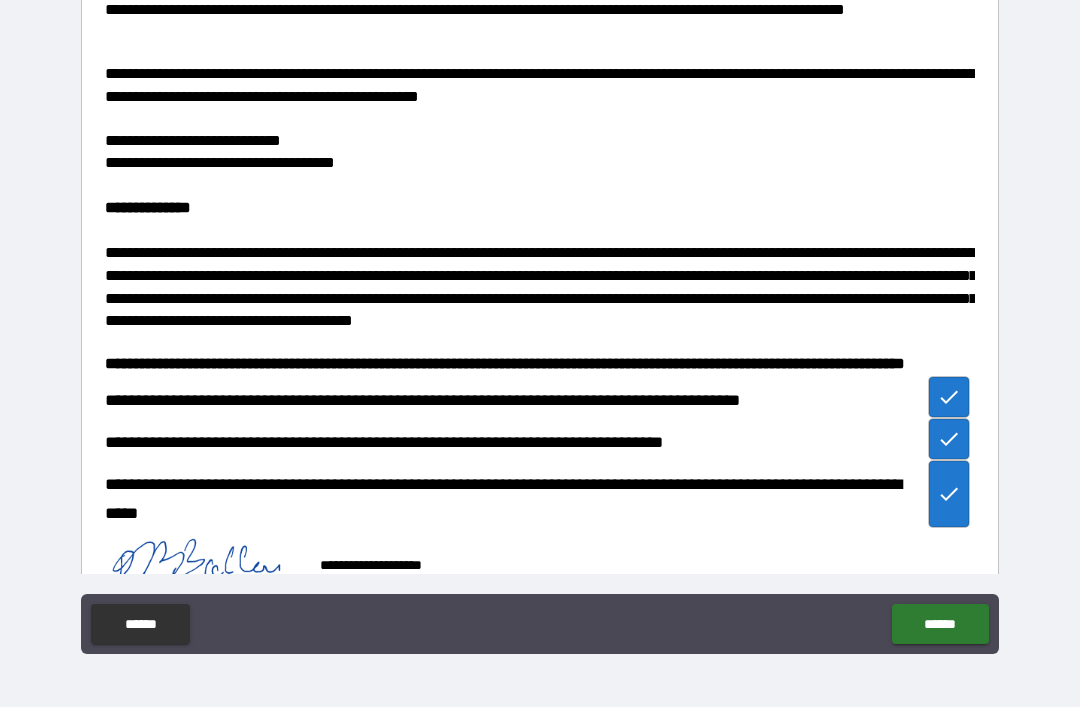 click on "******" at bounding box center (940, 624) 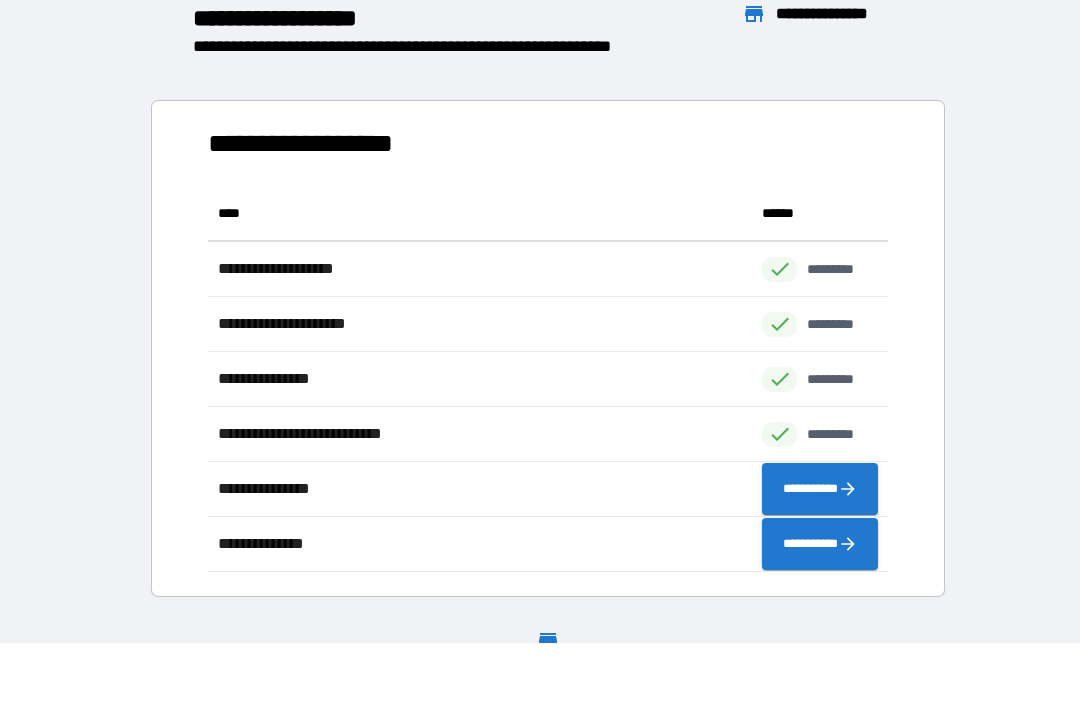 scroll, scrollTop: 386, scrollLeft: 680, axis: both 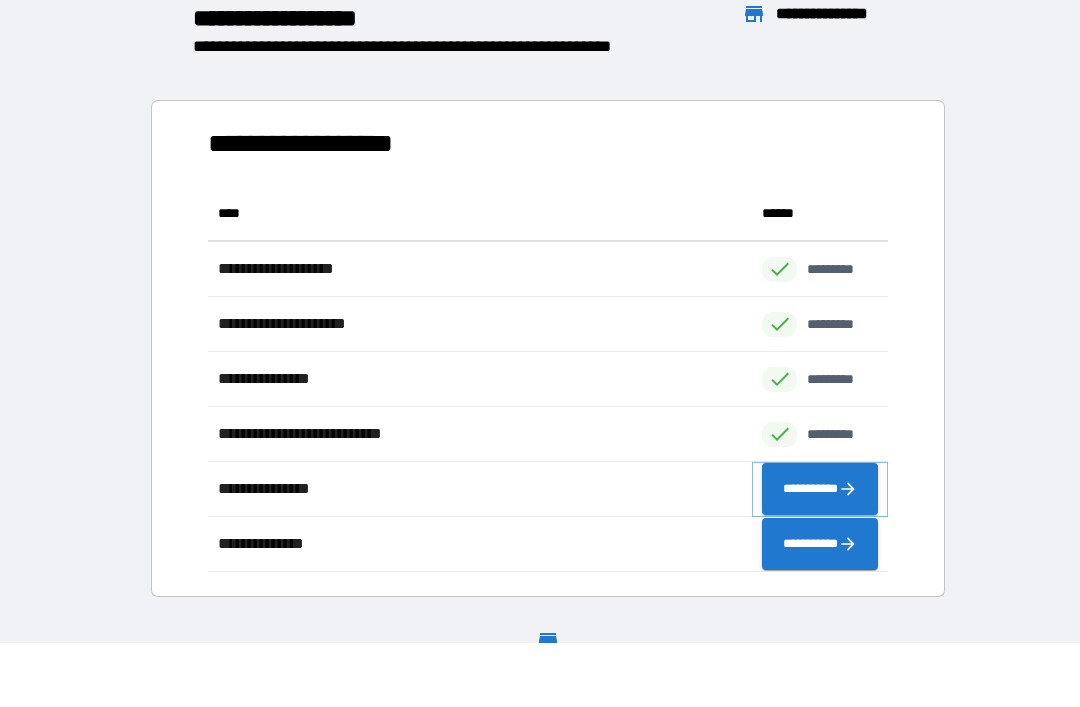 click on "**********" at bounding box center [820, 489] 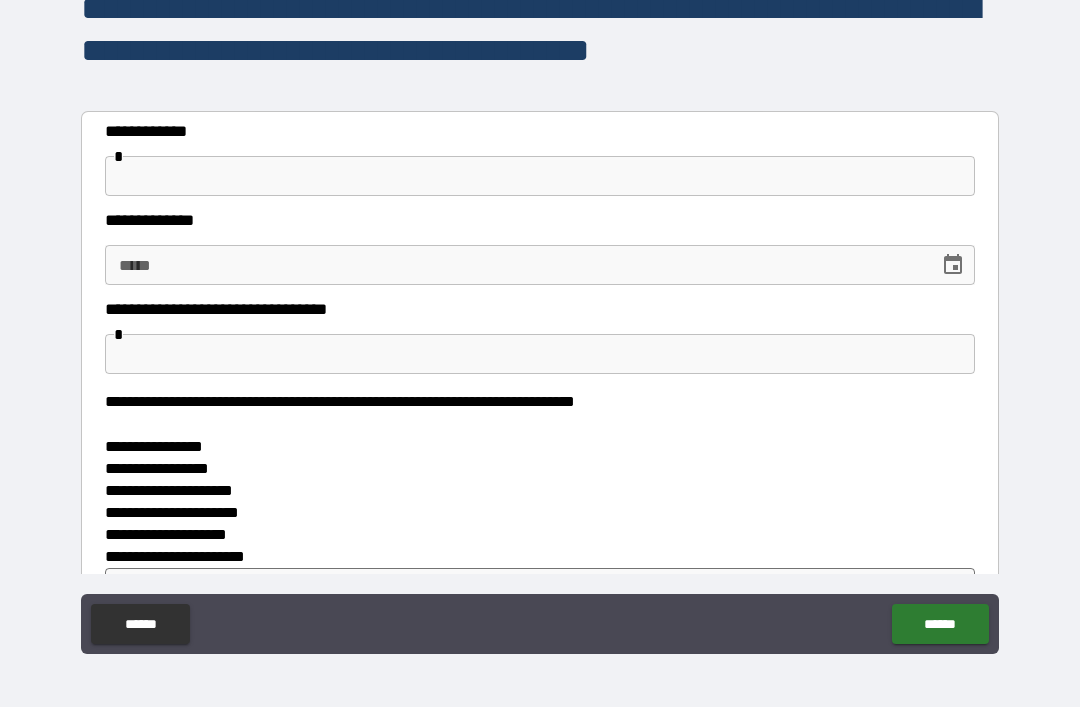 click at bounding box center (540, 176) 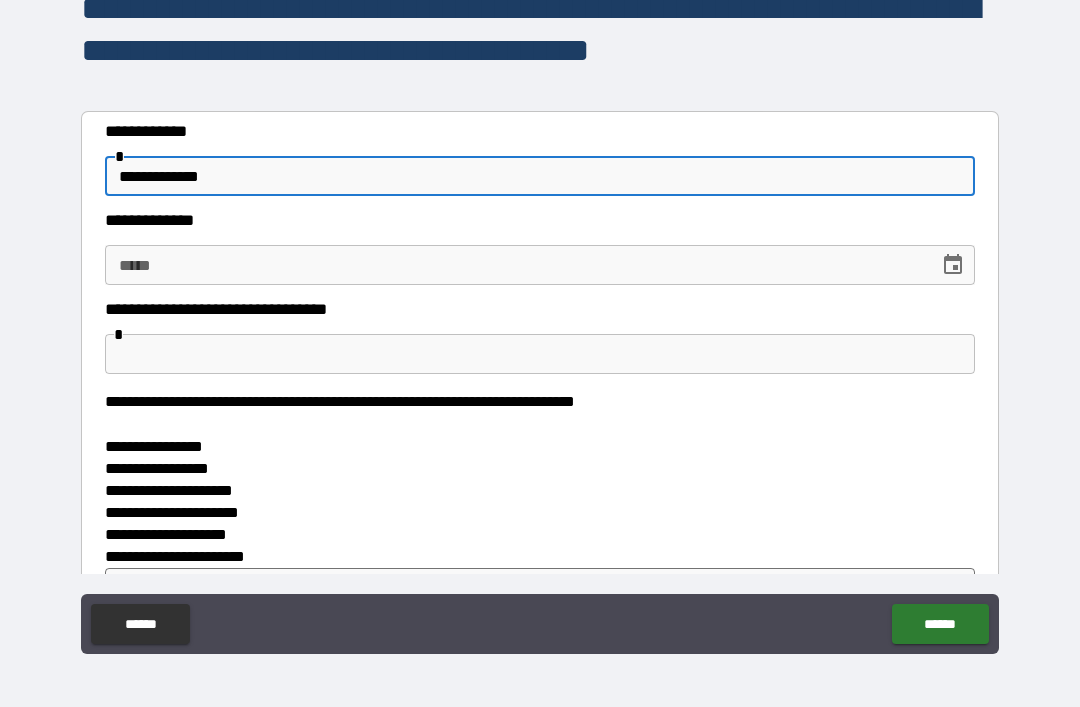 type on "**********" 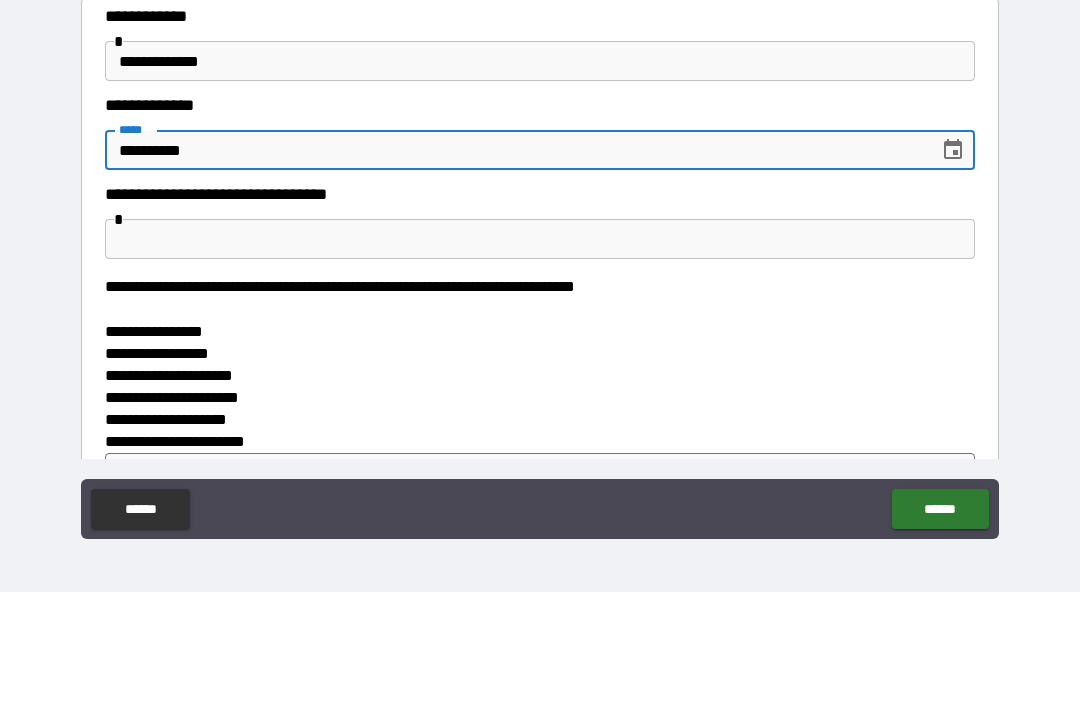 type on "**********" 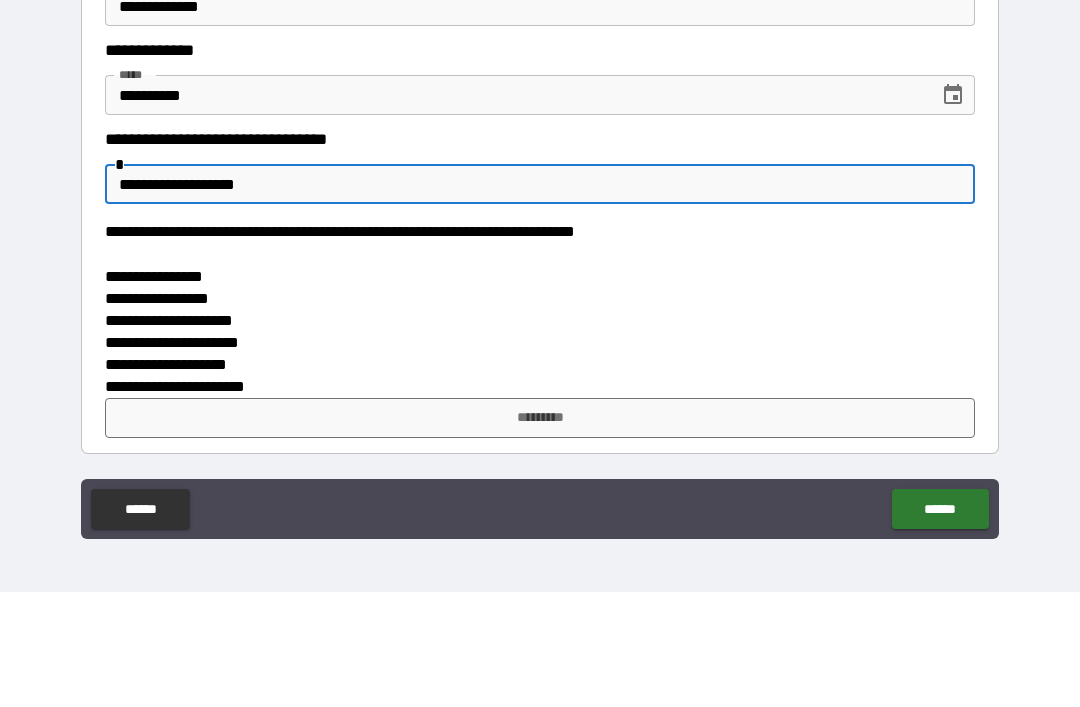 scroll, scrollTop: 54, scrollLeft: 0, axis: vertical 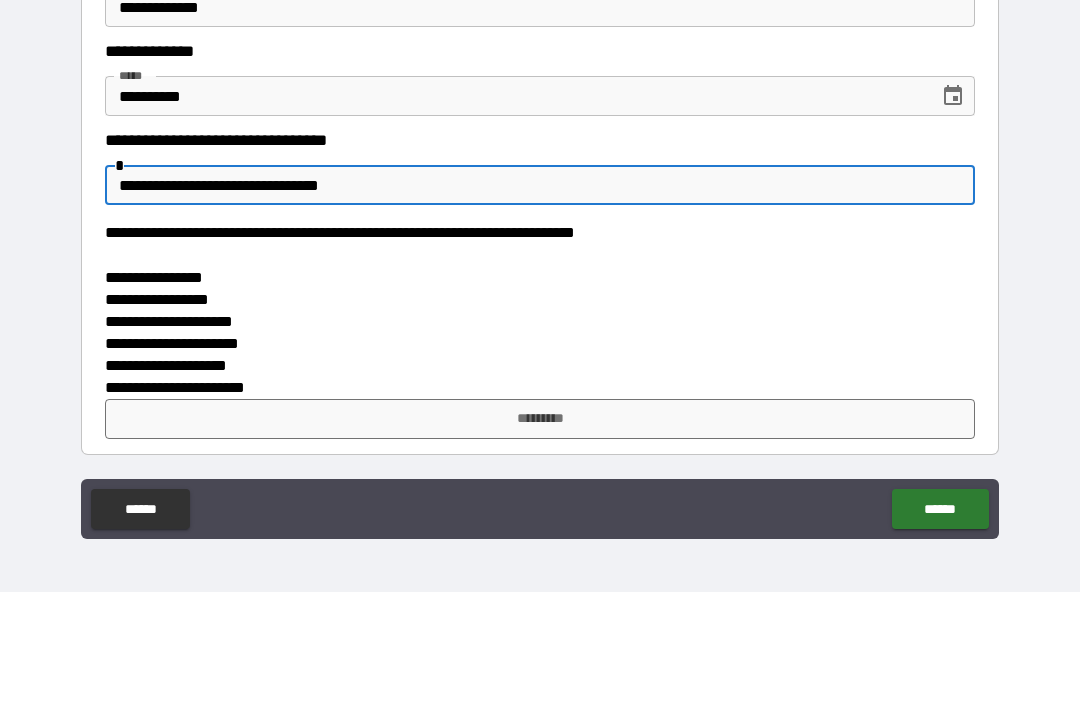 type on "**********" 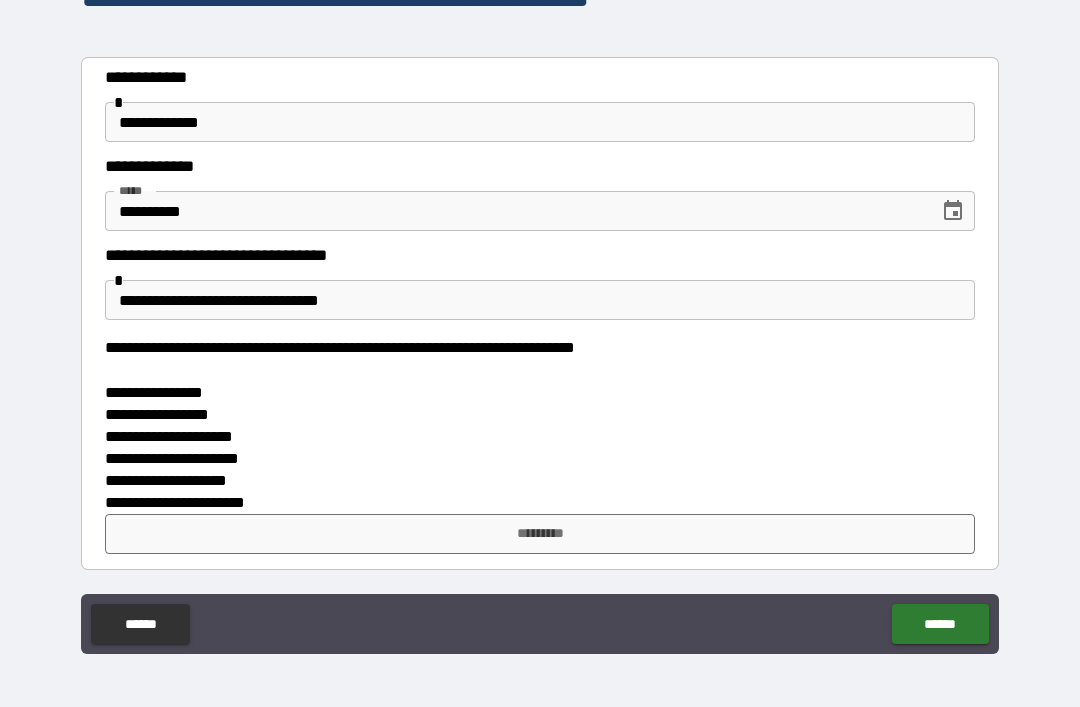click on "*********" at bounding box center (540, 534) 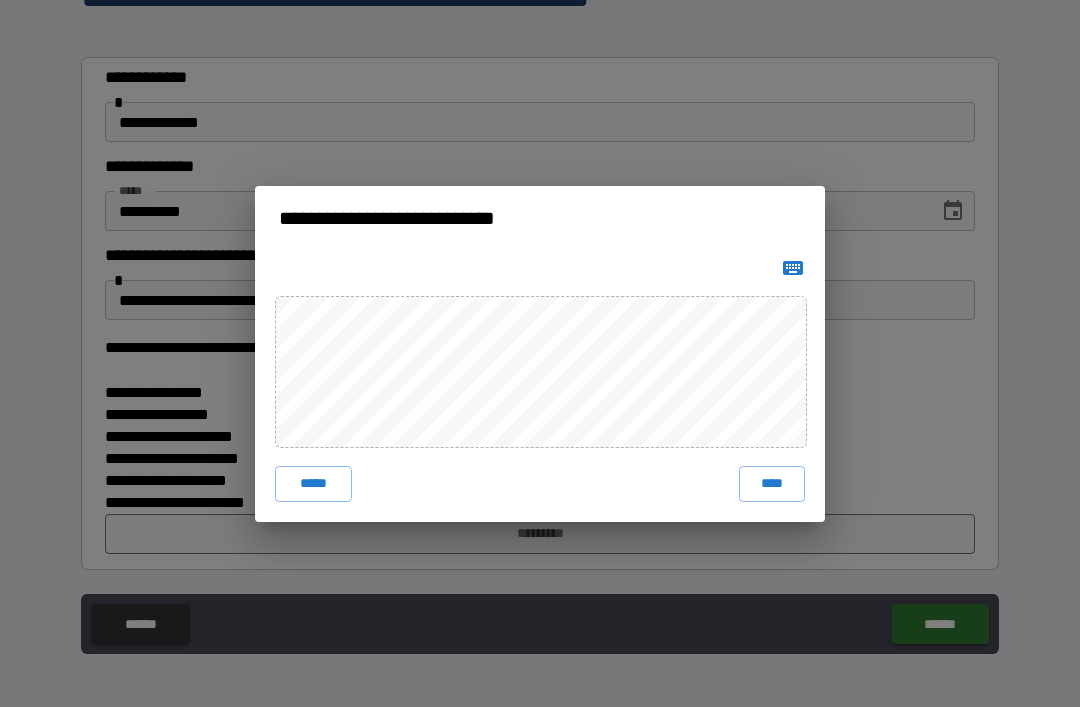 click on "****" at bounding box center (772, 484) 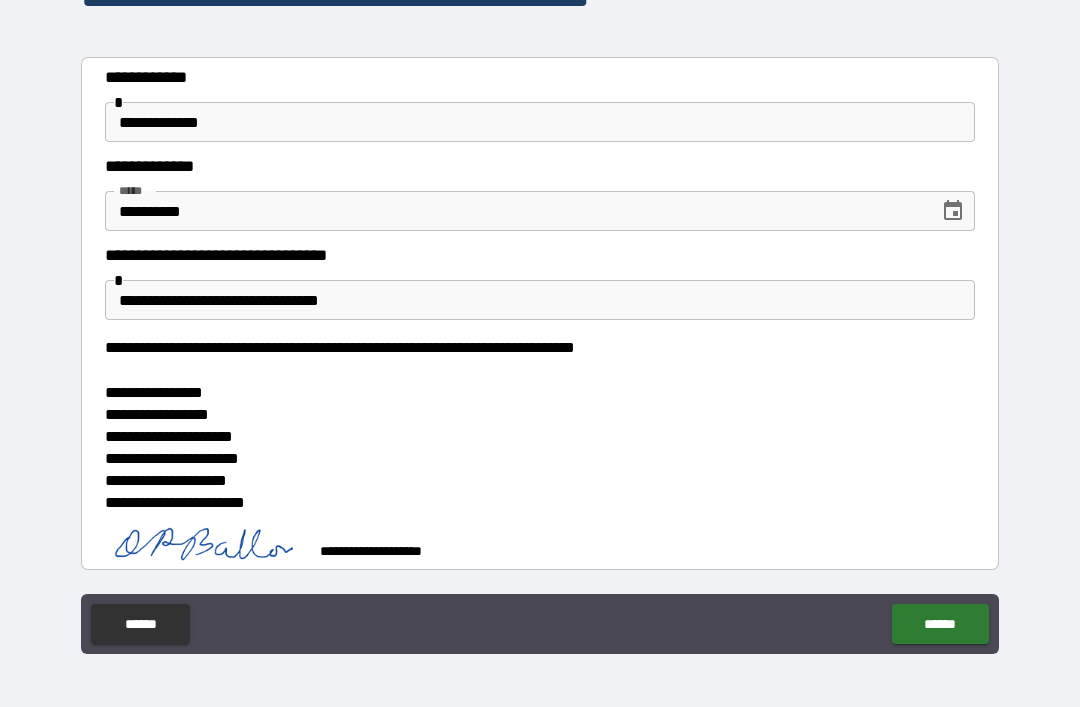 scroll, scrollTop: 44, scrollLeft: 0, axis: vertical 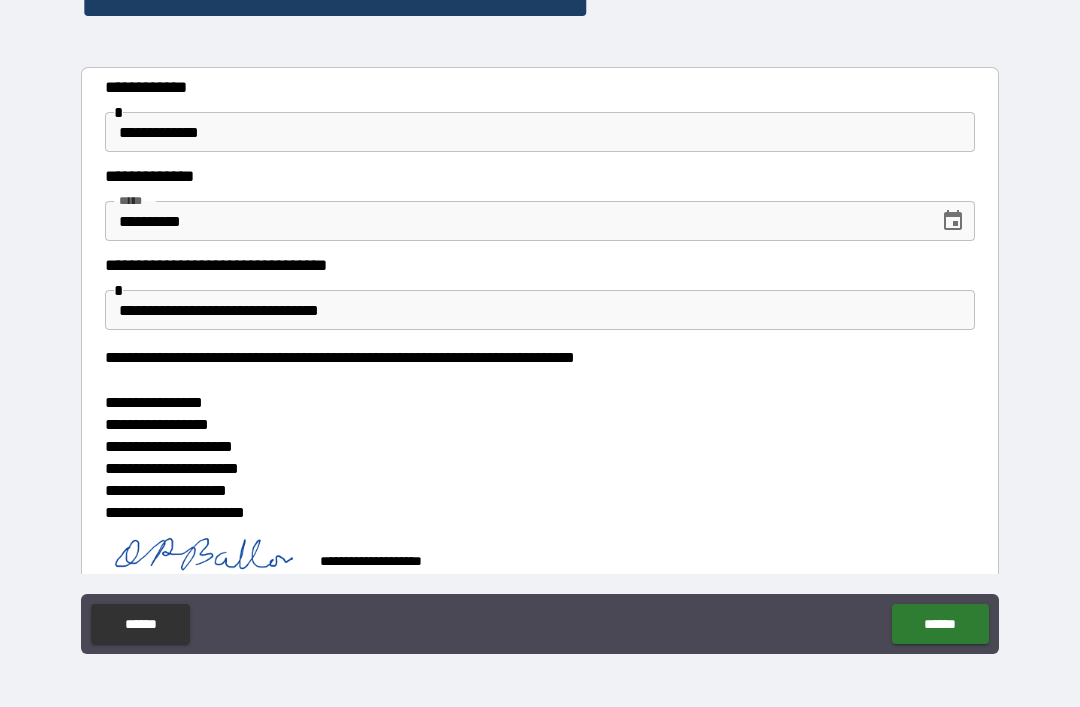 click on "******" at bounding box center [940, 624] 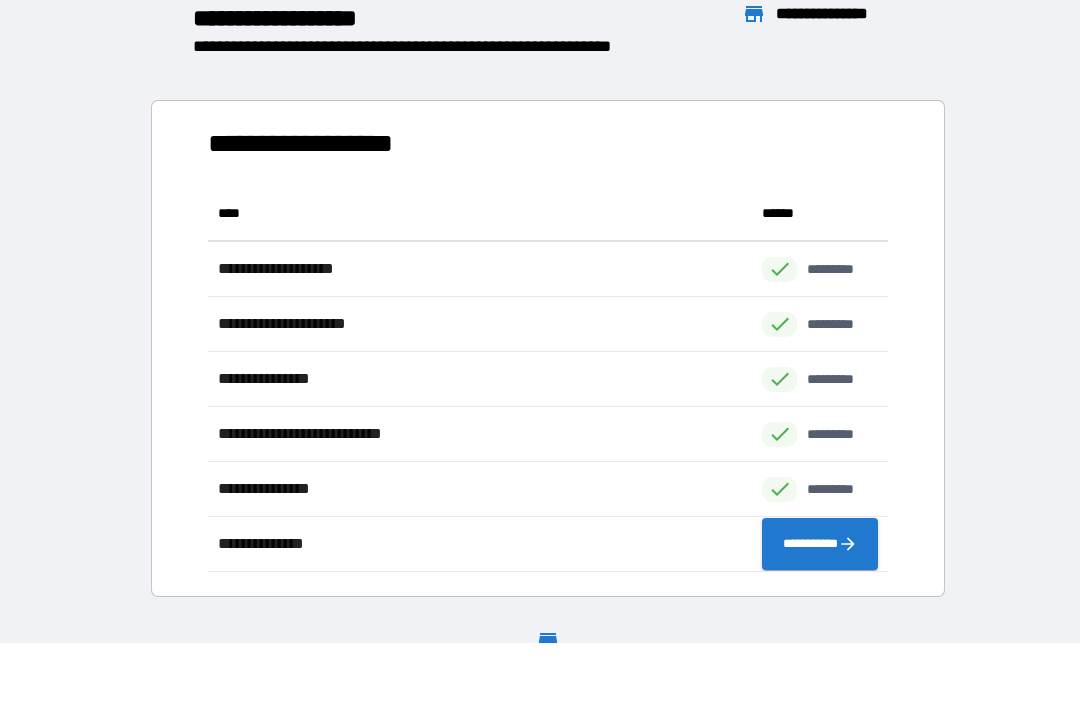 scroll, scrollTop: 1, scrollLeft: 1, axis: both 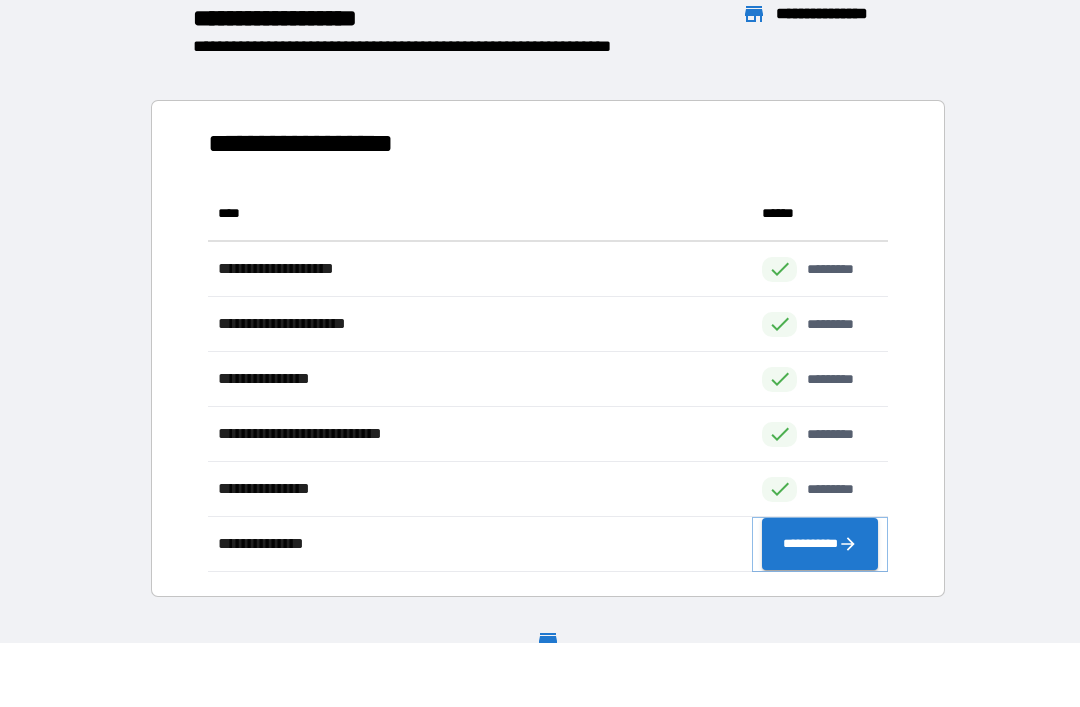 click 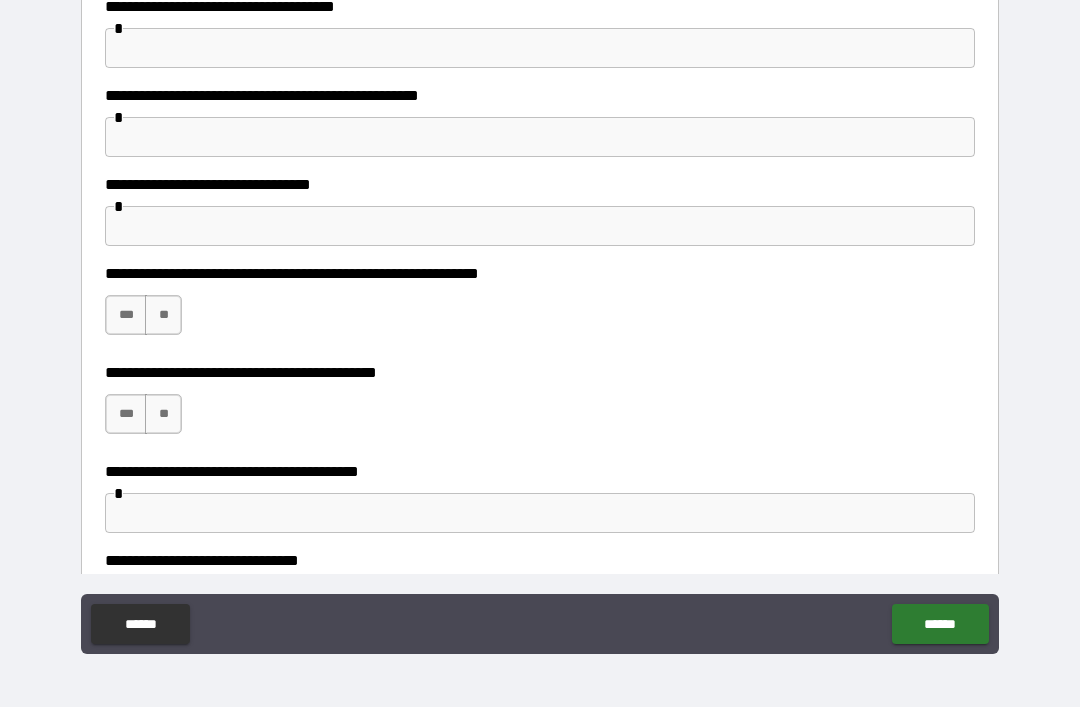 scroll, scrollTop: 0, scrollLeft: 0, axis: both 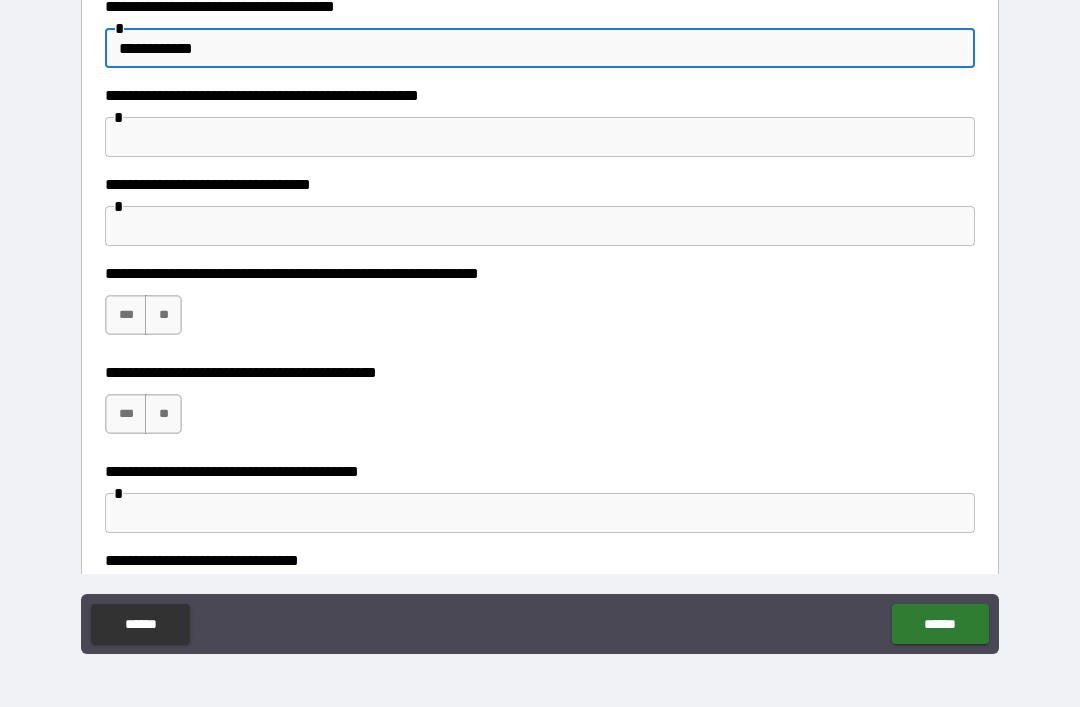 type on "**********" 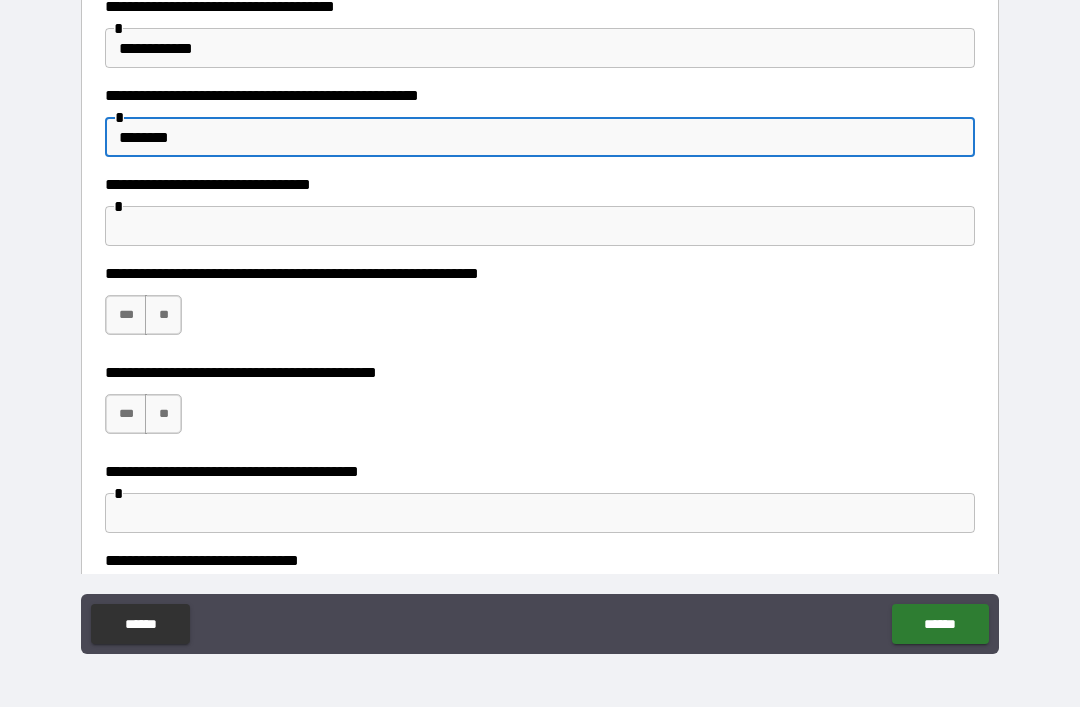 type on "********" 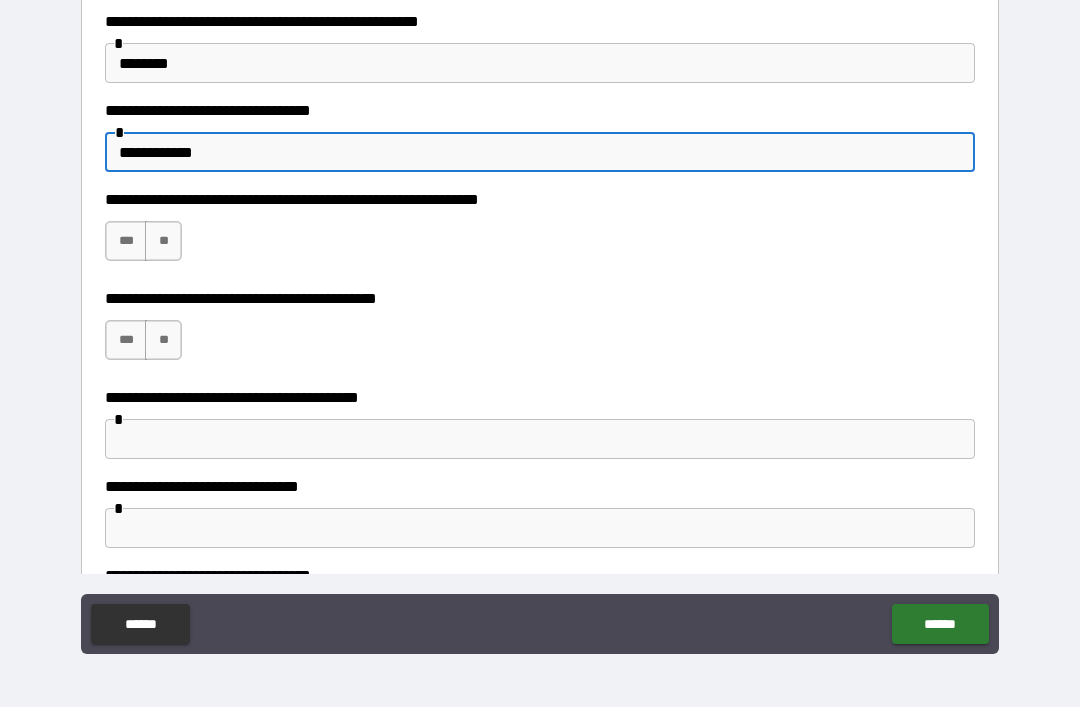 scroll, scrollTop: 75, scrollLeft: 0, axis: vertical 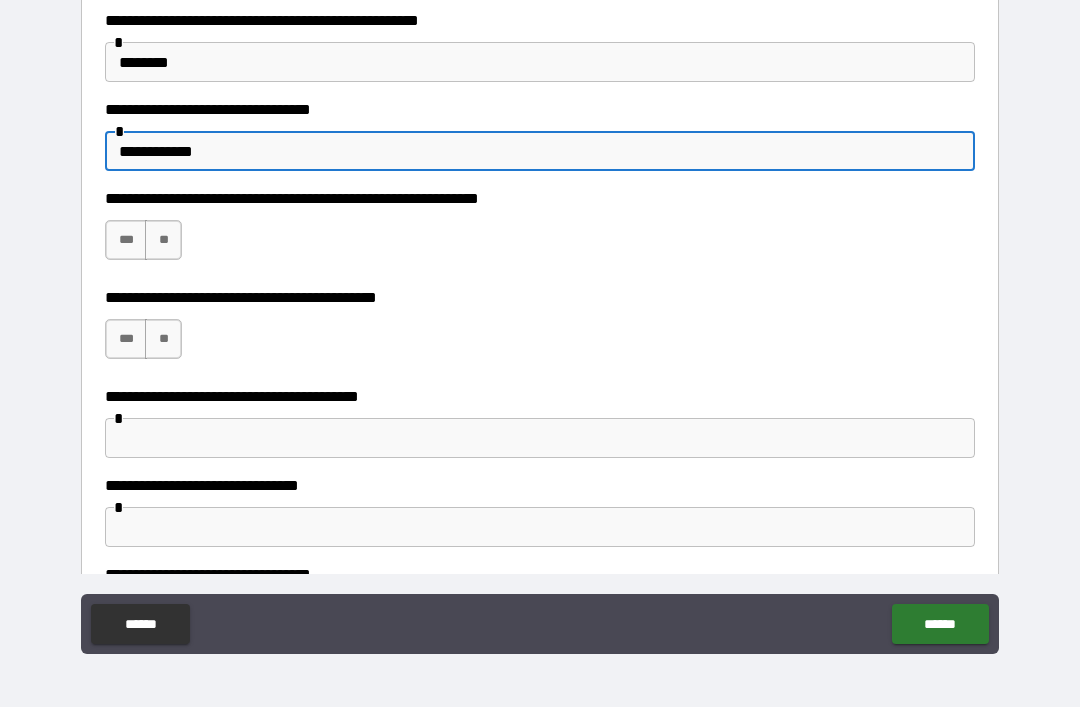 type on "**********" 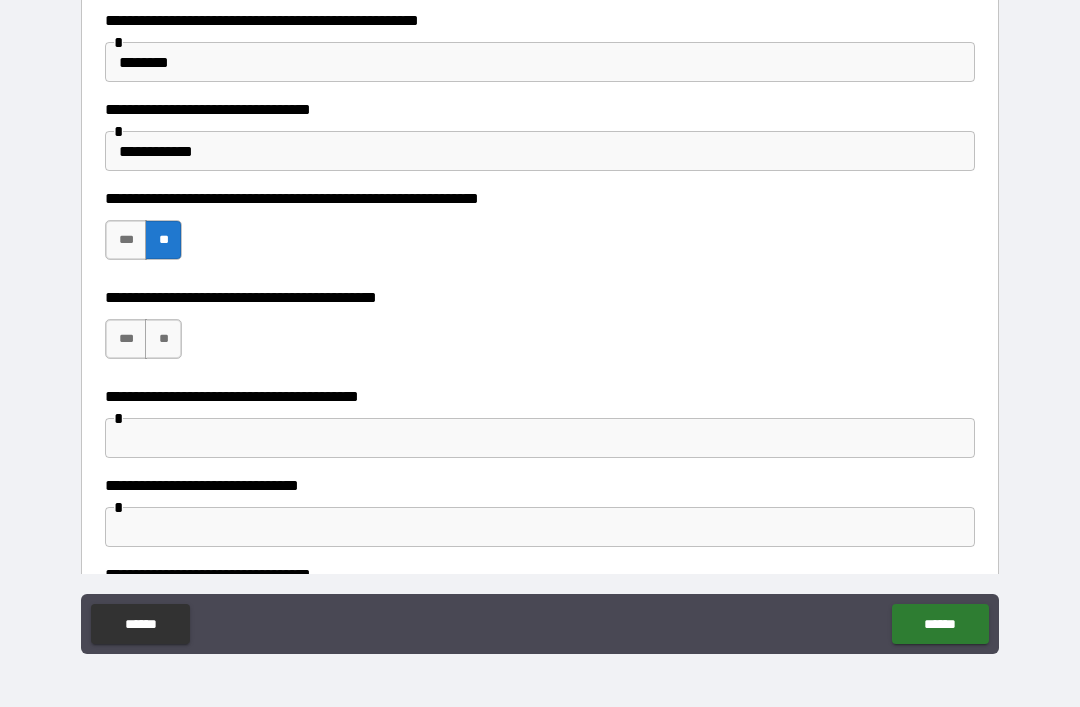 click on "**" at bounding box center [163, 339] 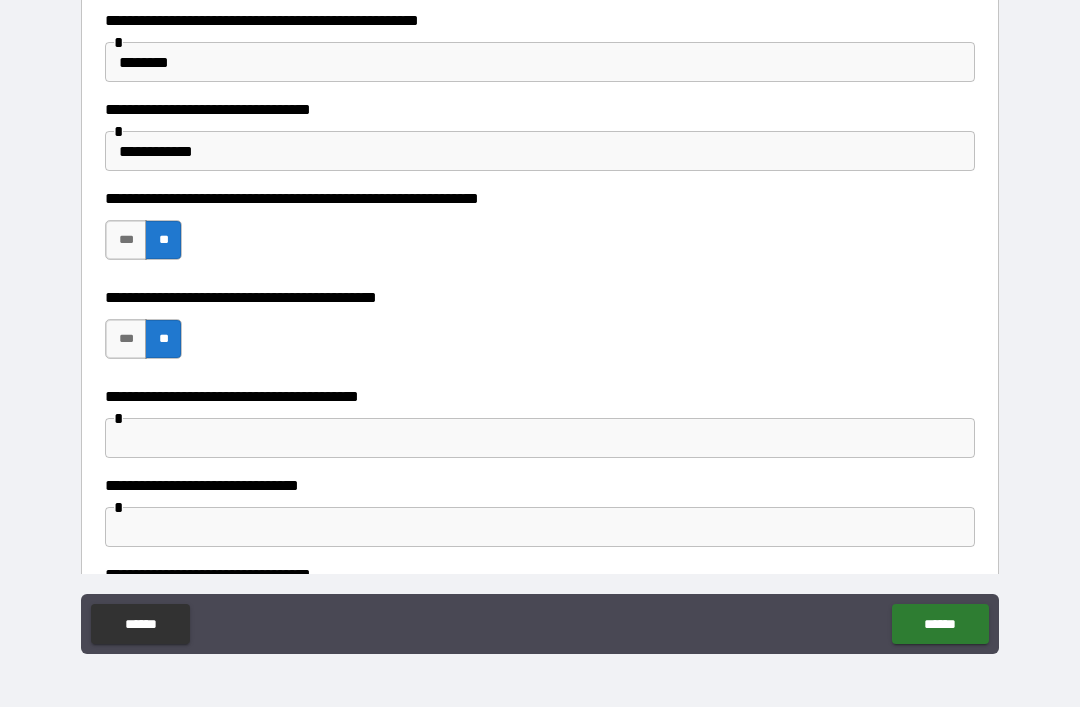 click at bounding box center [540, 438] 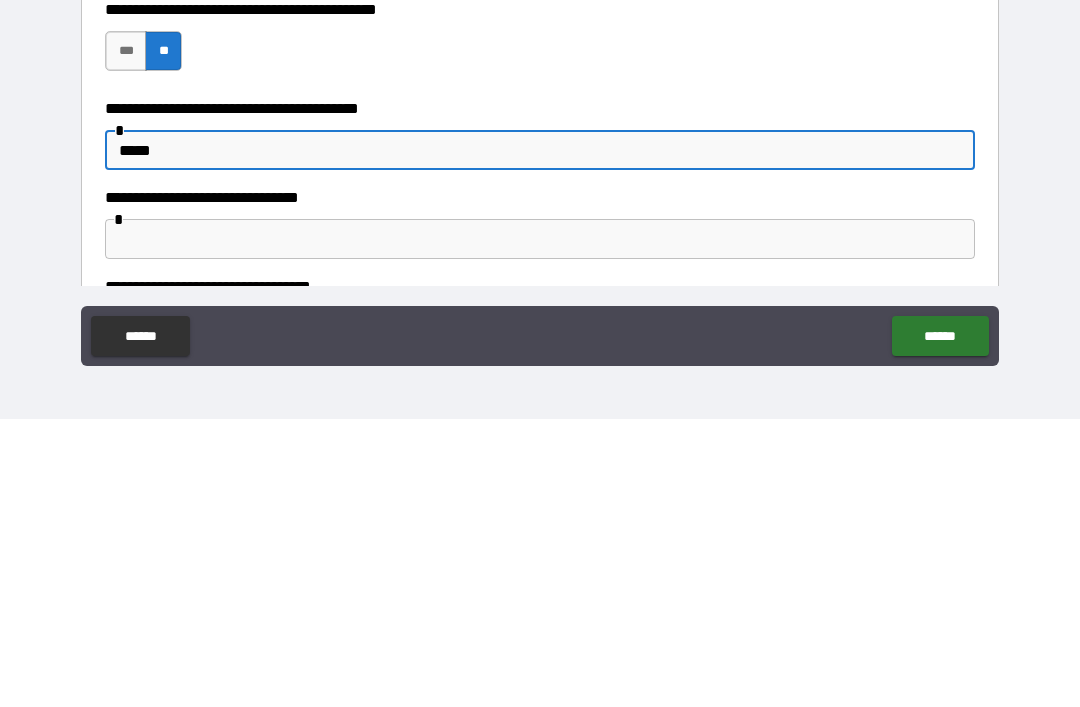 type on "*****" 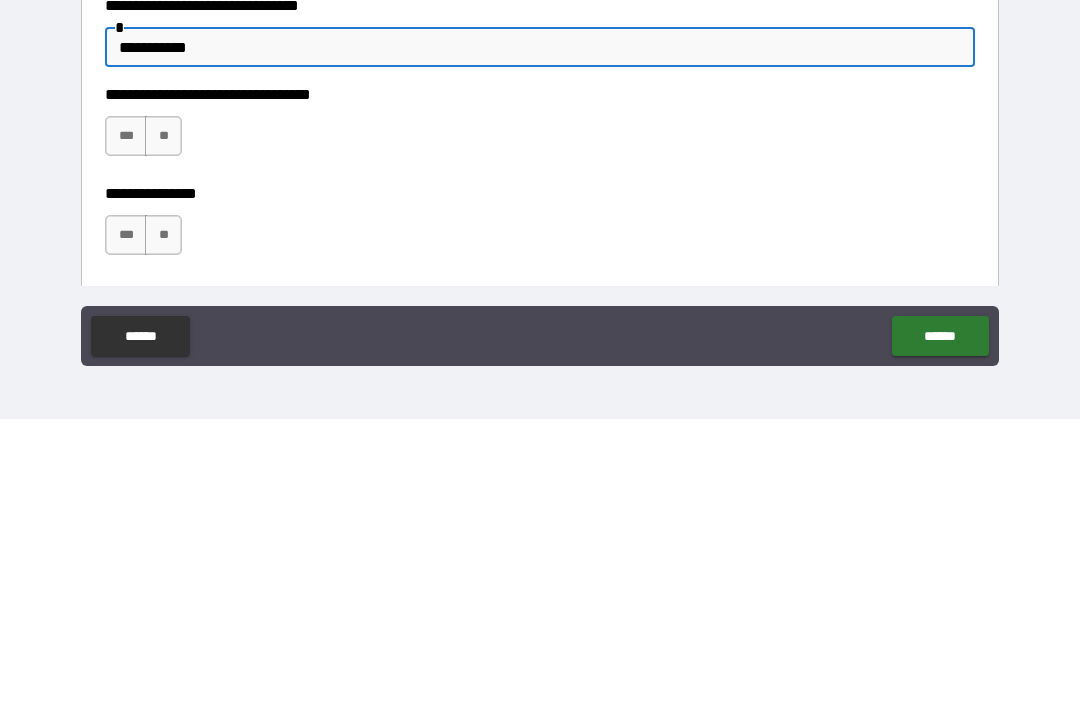 scroll, scrollTop: 268, scrollLeft: 0, axis: vertical 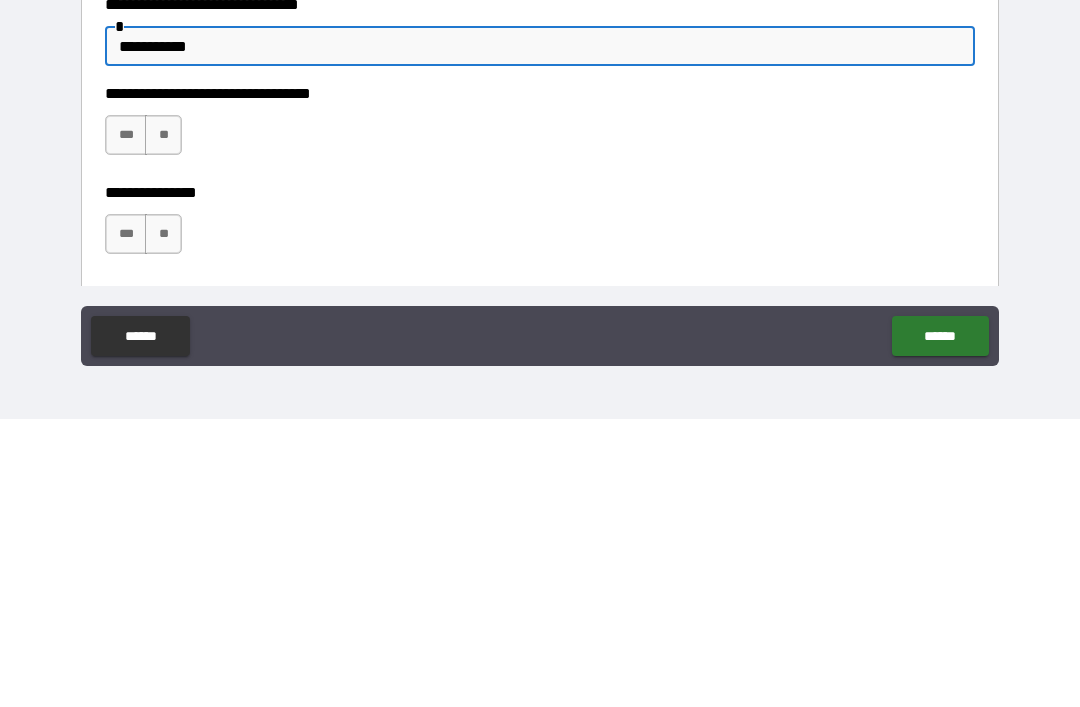 type on "**********" 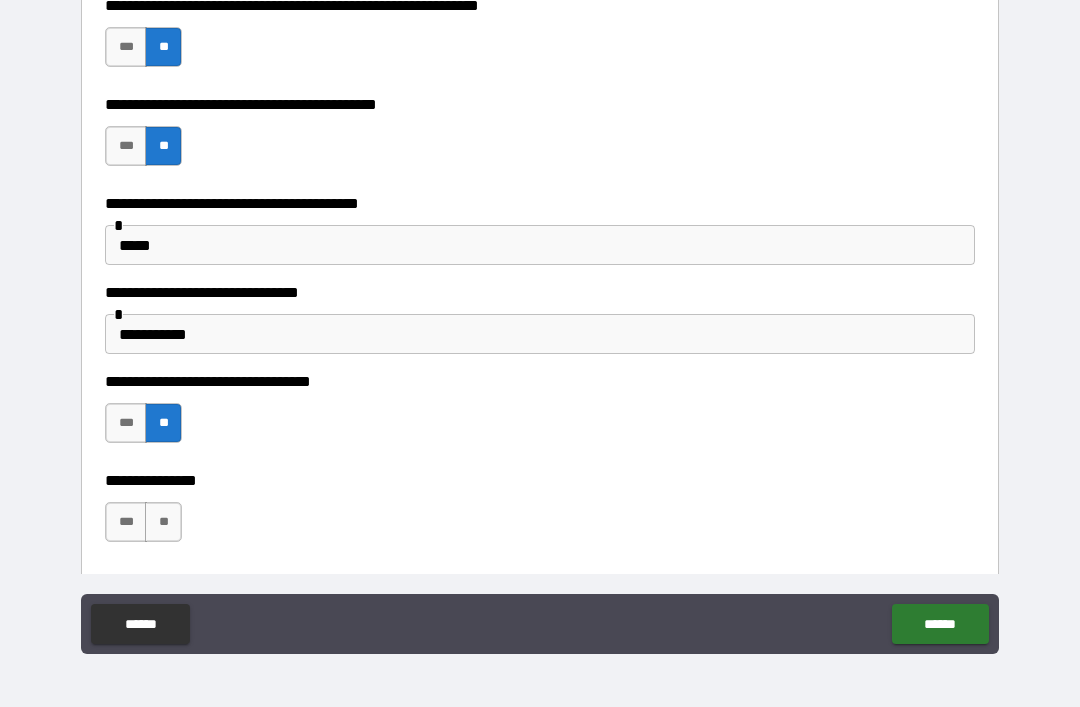 click on "**" at bounding box center [163, 522] 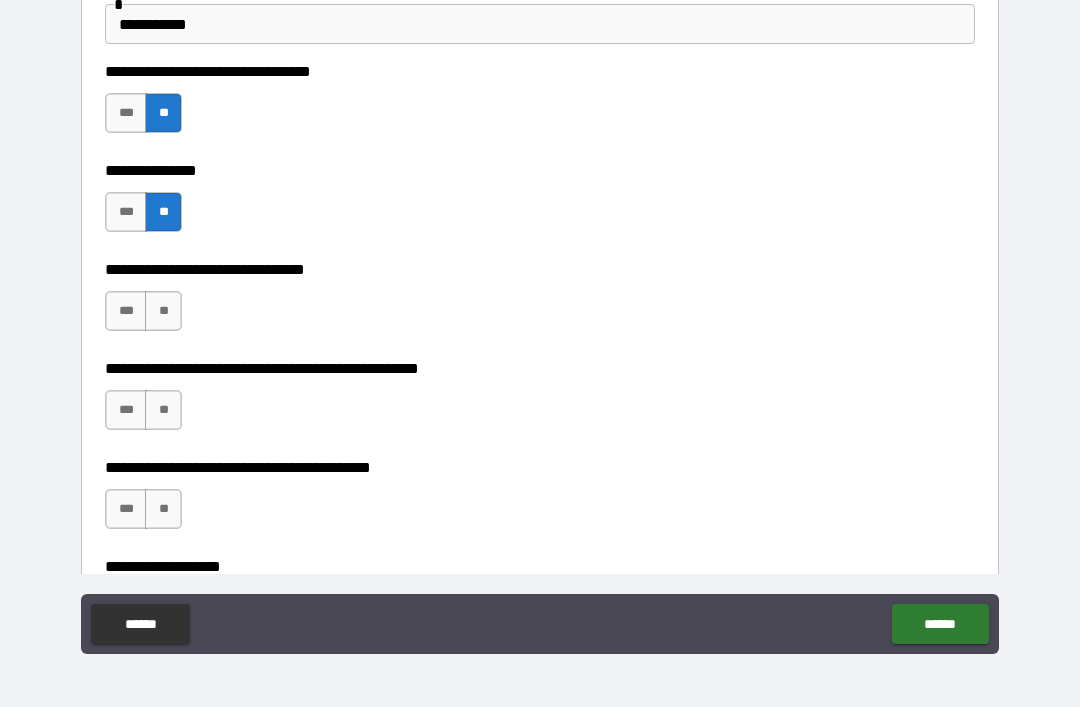 scroll, scrollTop: 579, scrollLeft: 0, axis: vertical 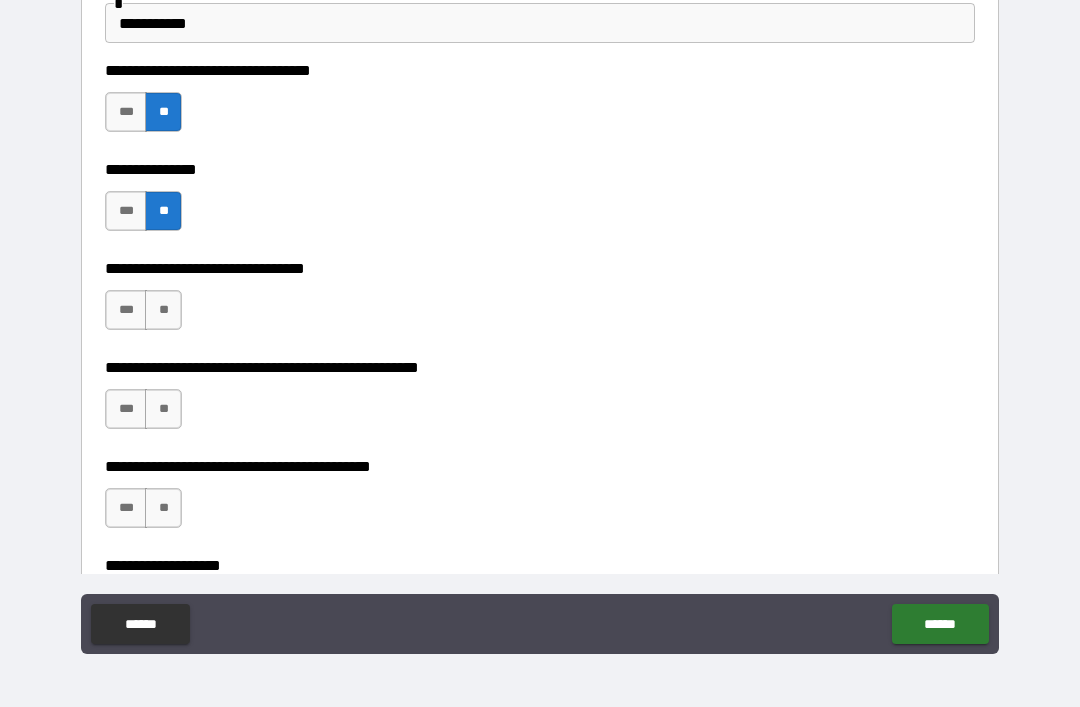 click on "[FIRST] [LAST]" at bounding box center (540, 300) 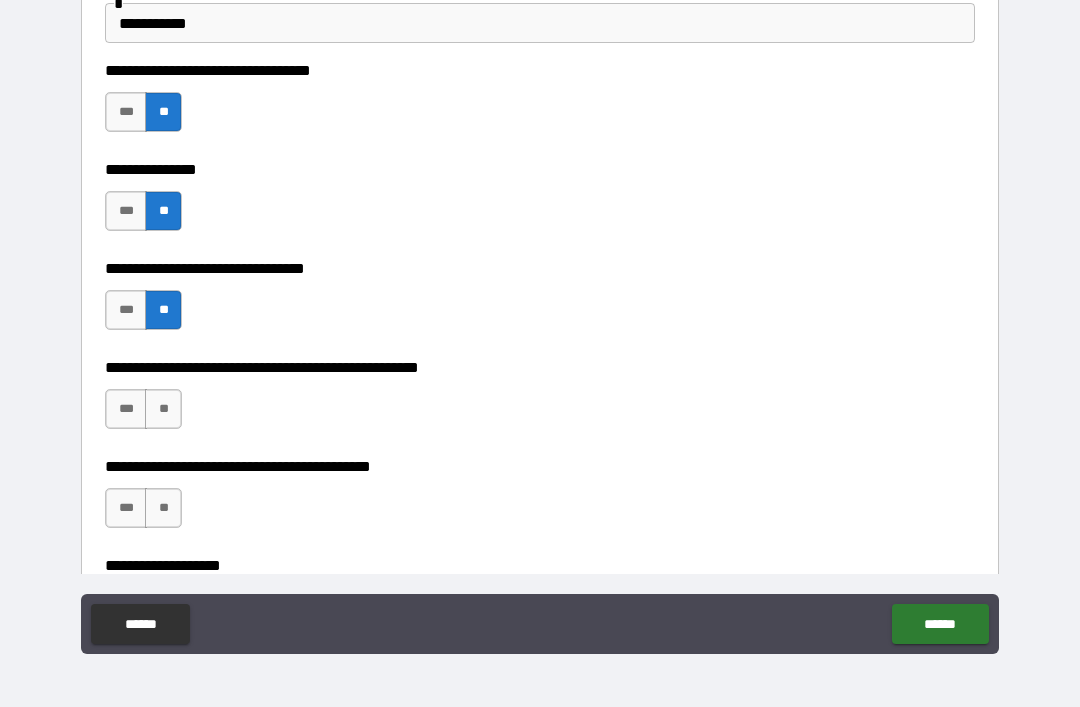 click on "**" at bounding box center (163, 409) 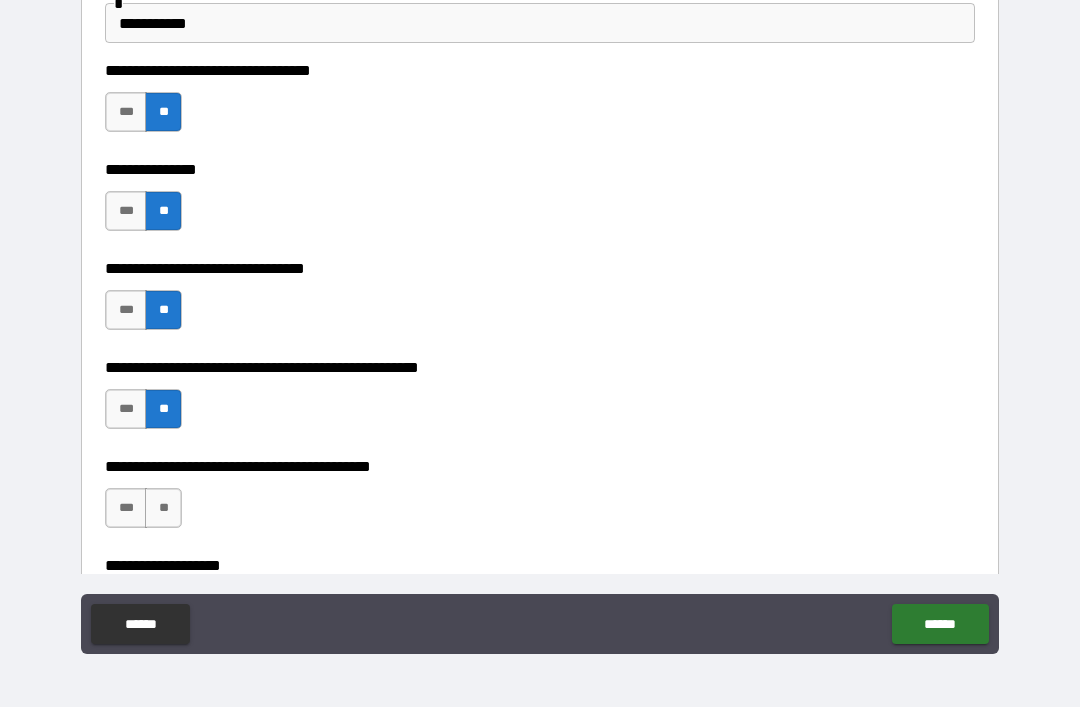 click on "**" at bounding box center [163, 508] 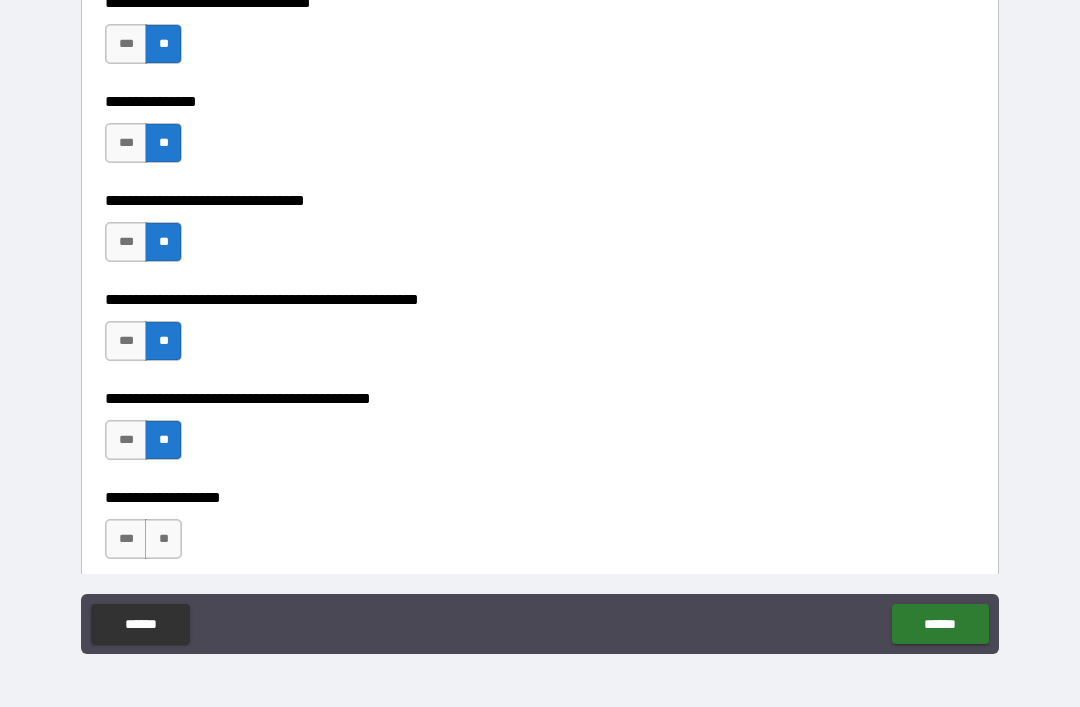 scroll, scrollTop: 677, scrollLeft: 0, axis: vertical 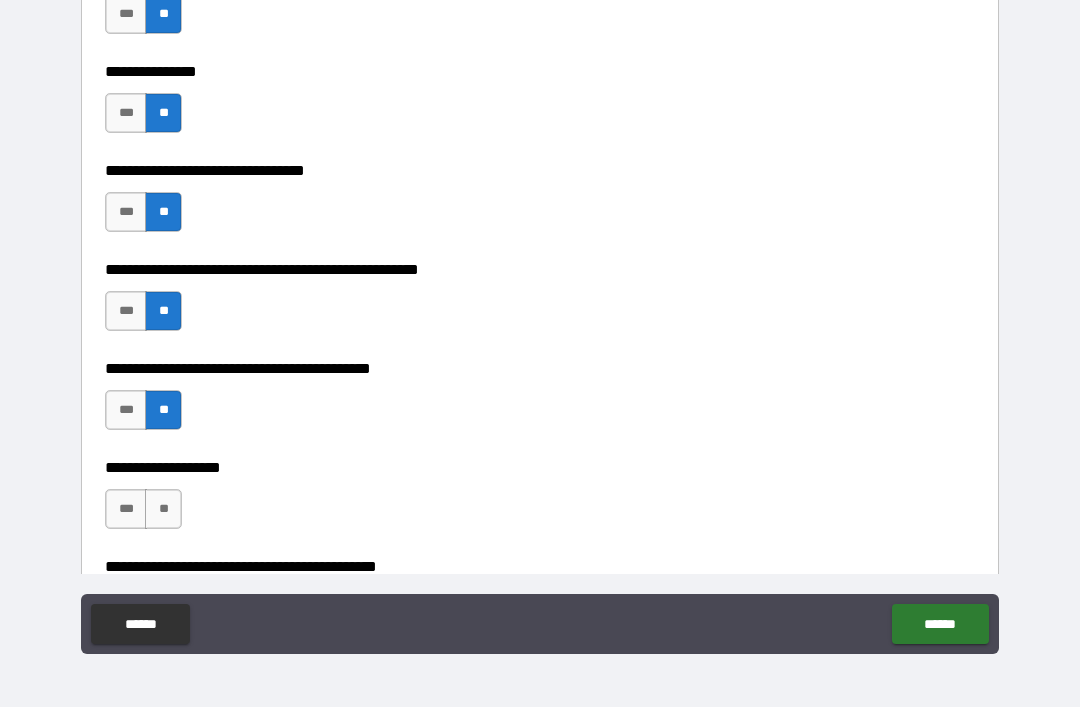click on "**" at bounding box center [163, 509] 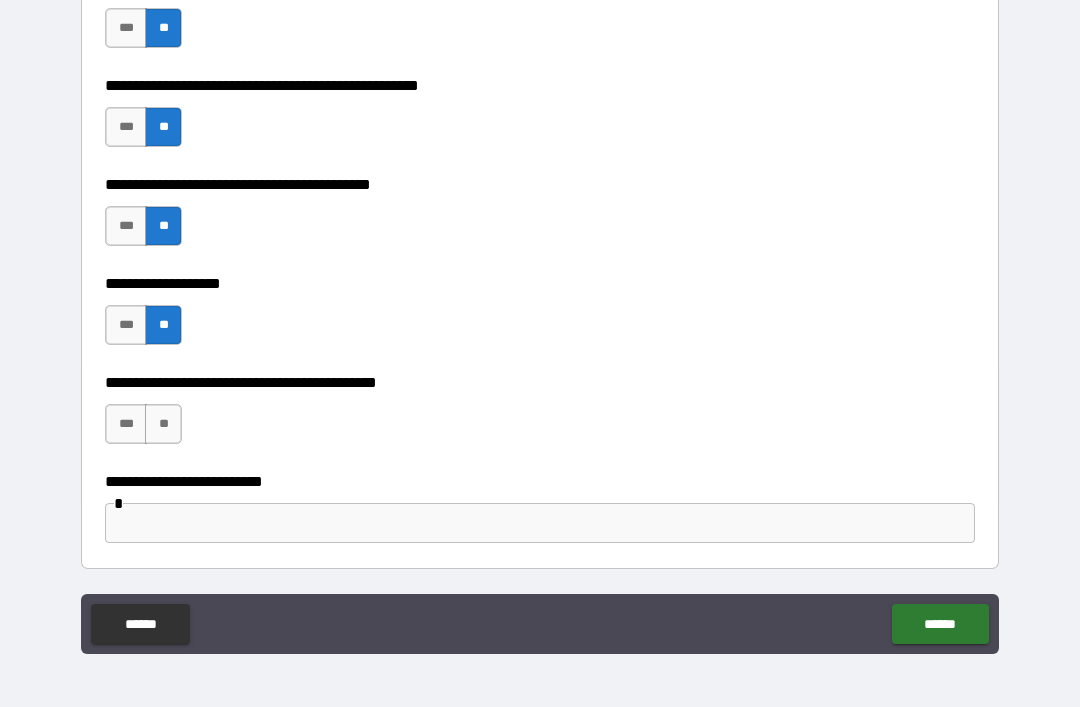 scroll, scrollTop: 861, scrollLeft: 0, axis: vertical 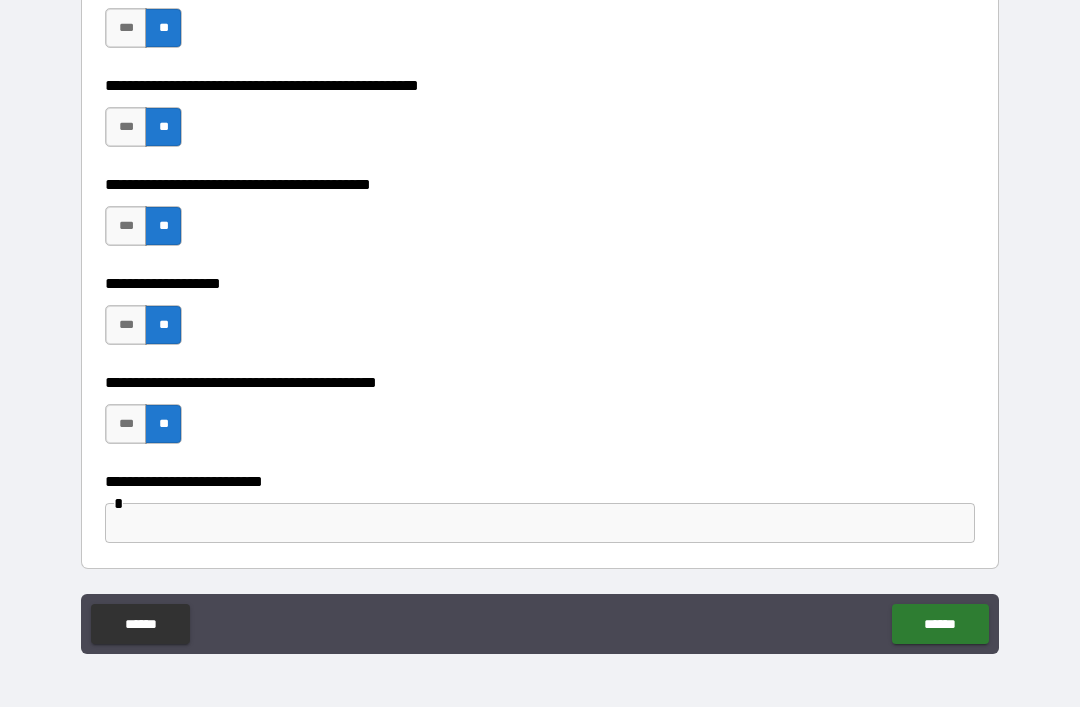 click on "******" at bounding box center [940, 624] 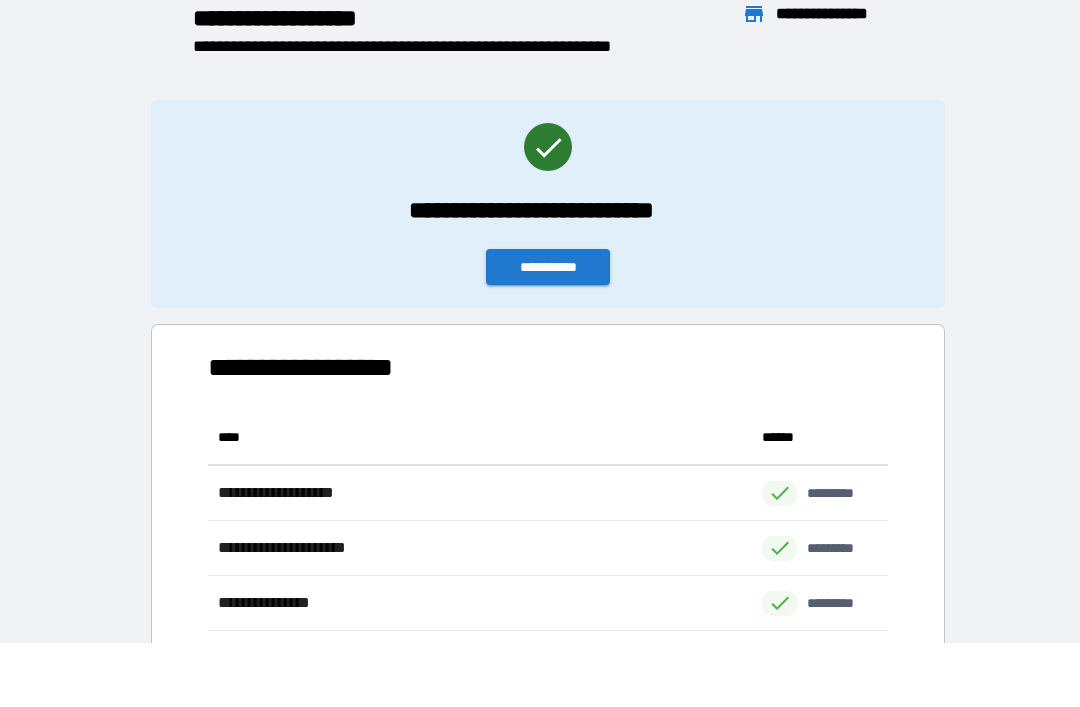 scroll, scrollTop: 1, scrollLeft: 1, axis: both 